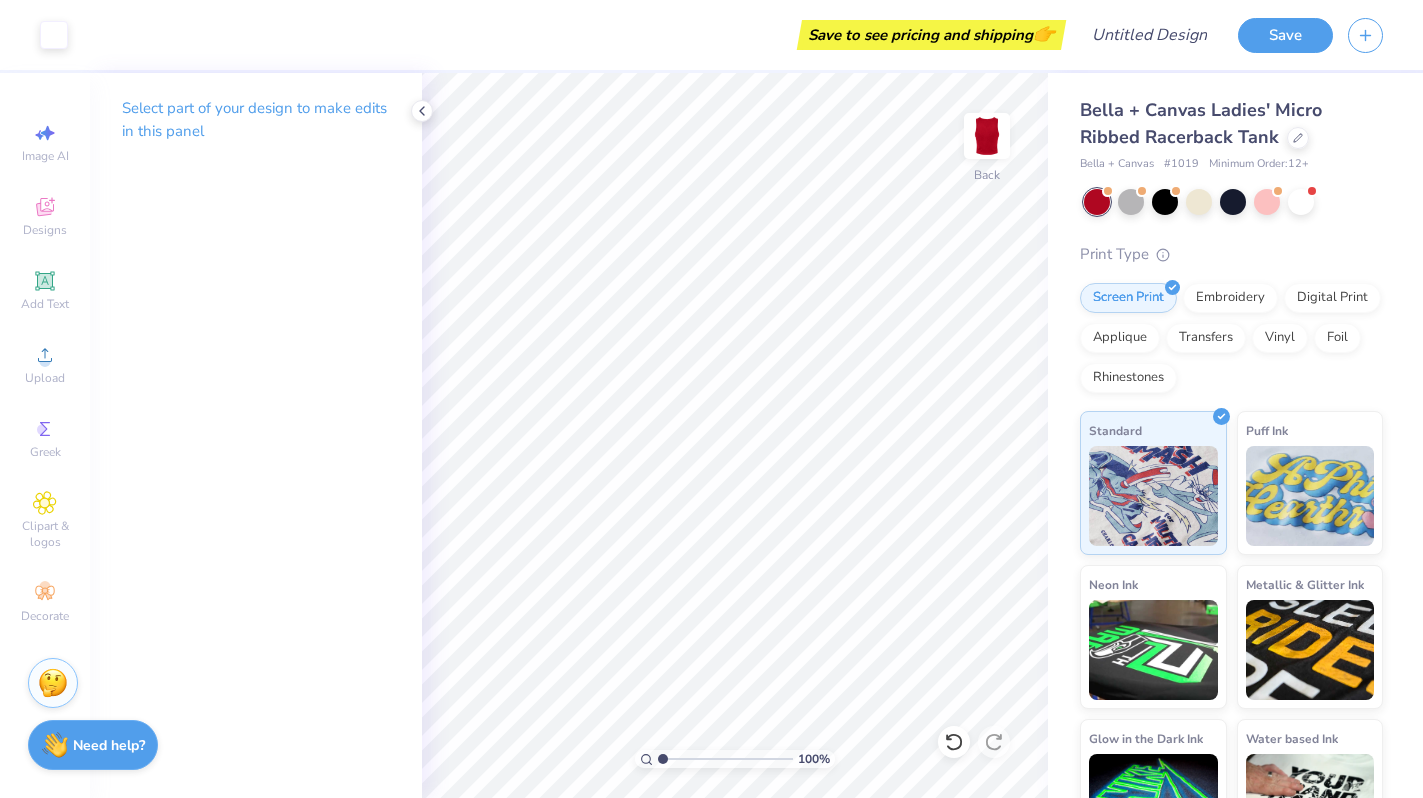scroll, scrollTop: 0, scrollLeft: 0, axis: both 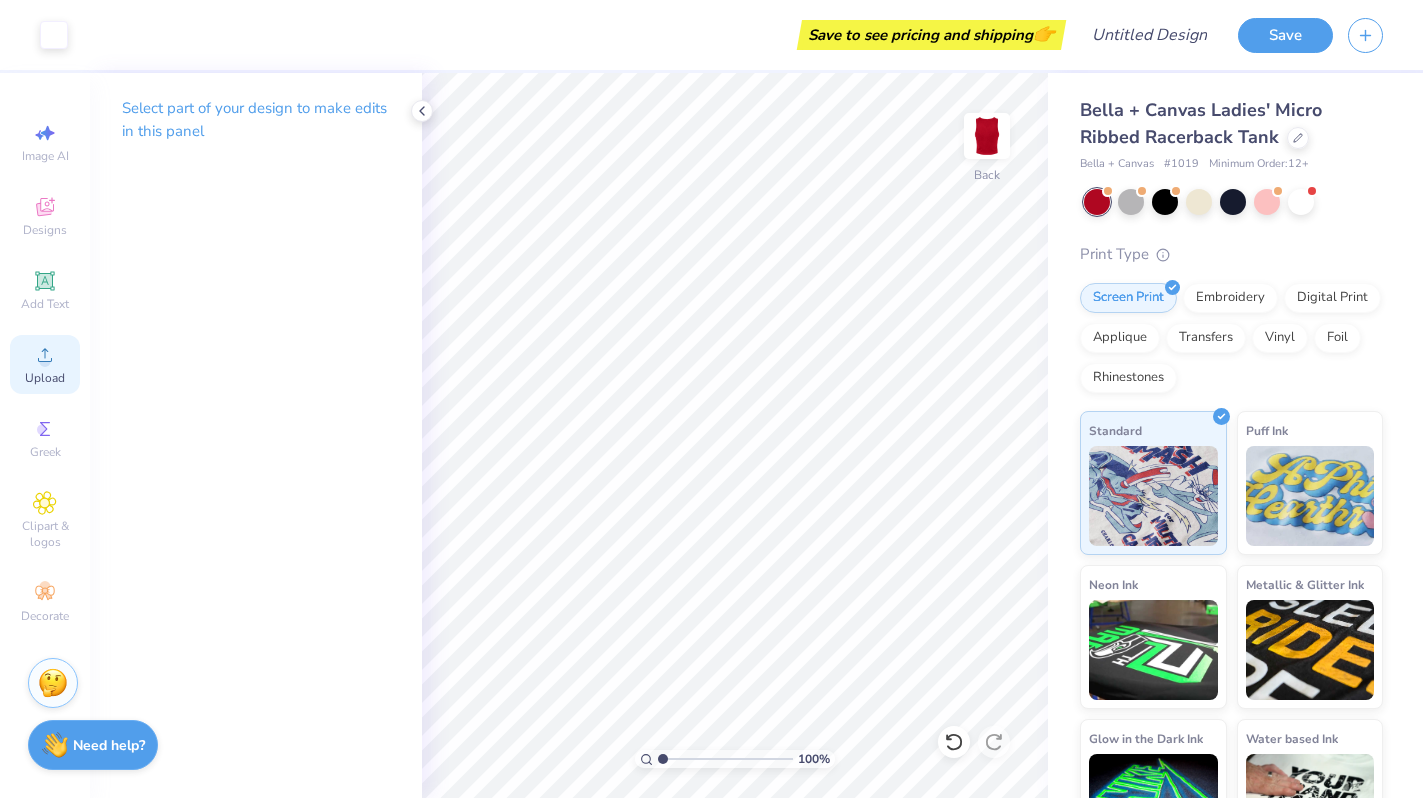 click on "Upload" at bounding box center (45, 378) 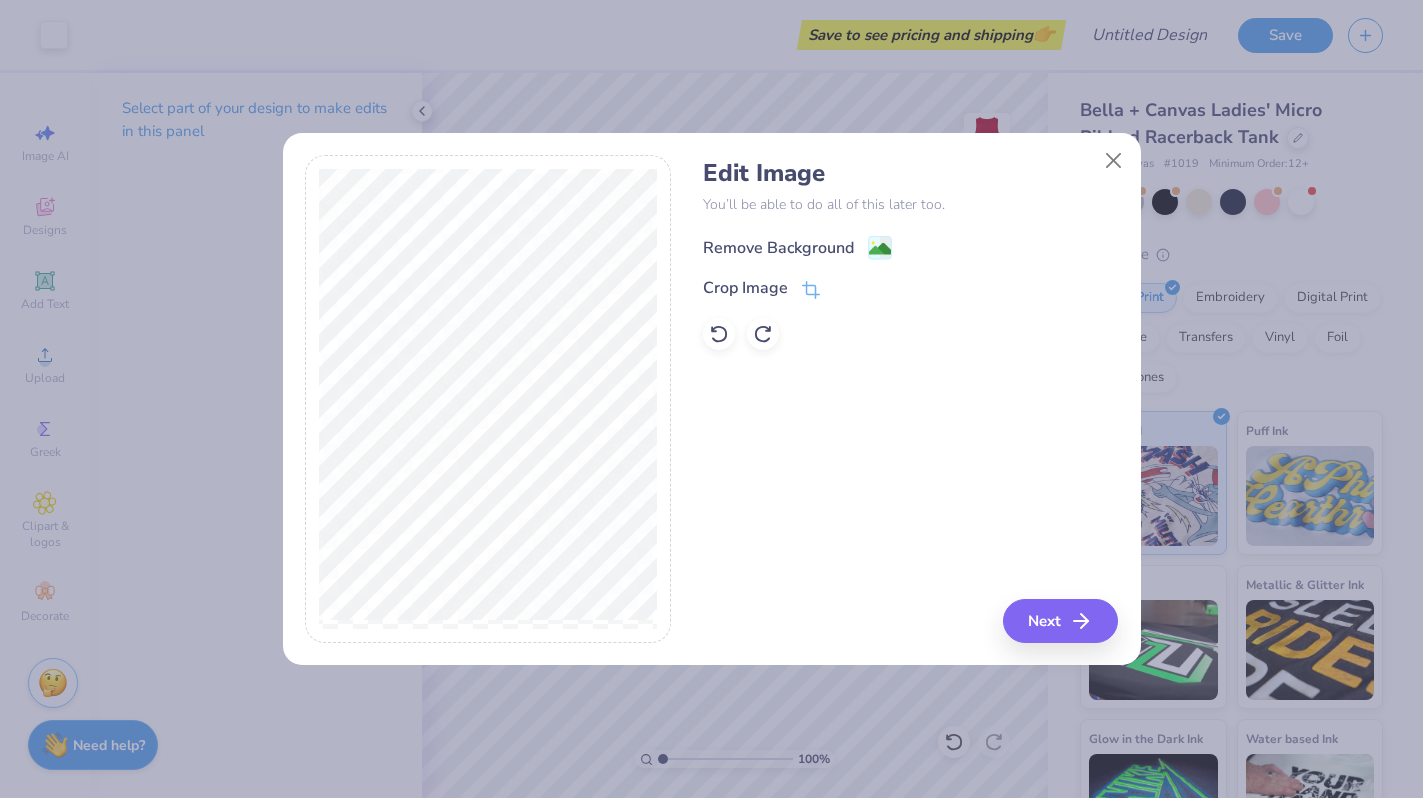 click on "Remove Background" at bounding box center [797, 247] 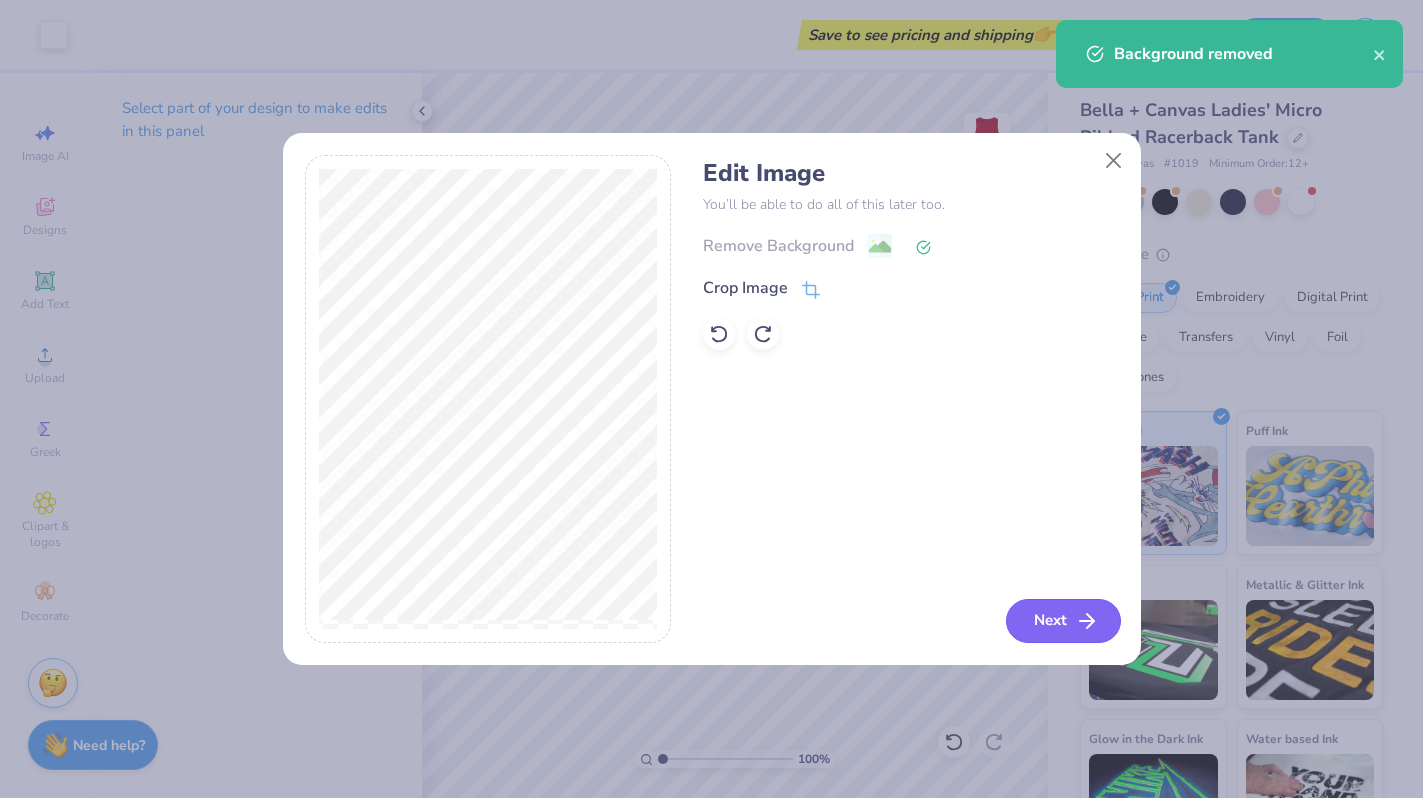 click on "Next" at bounding box center [1063, 621] 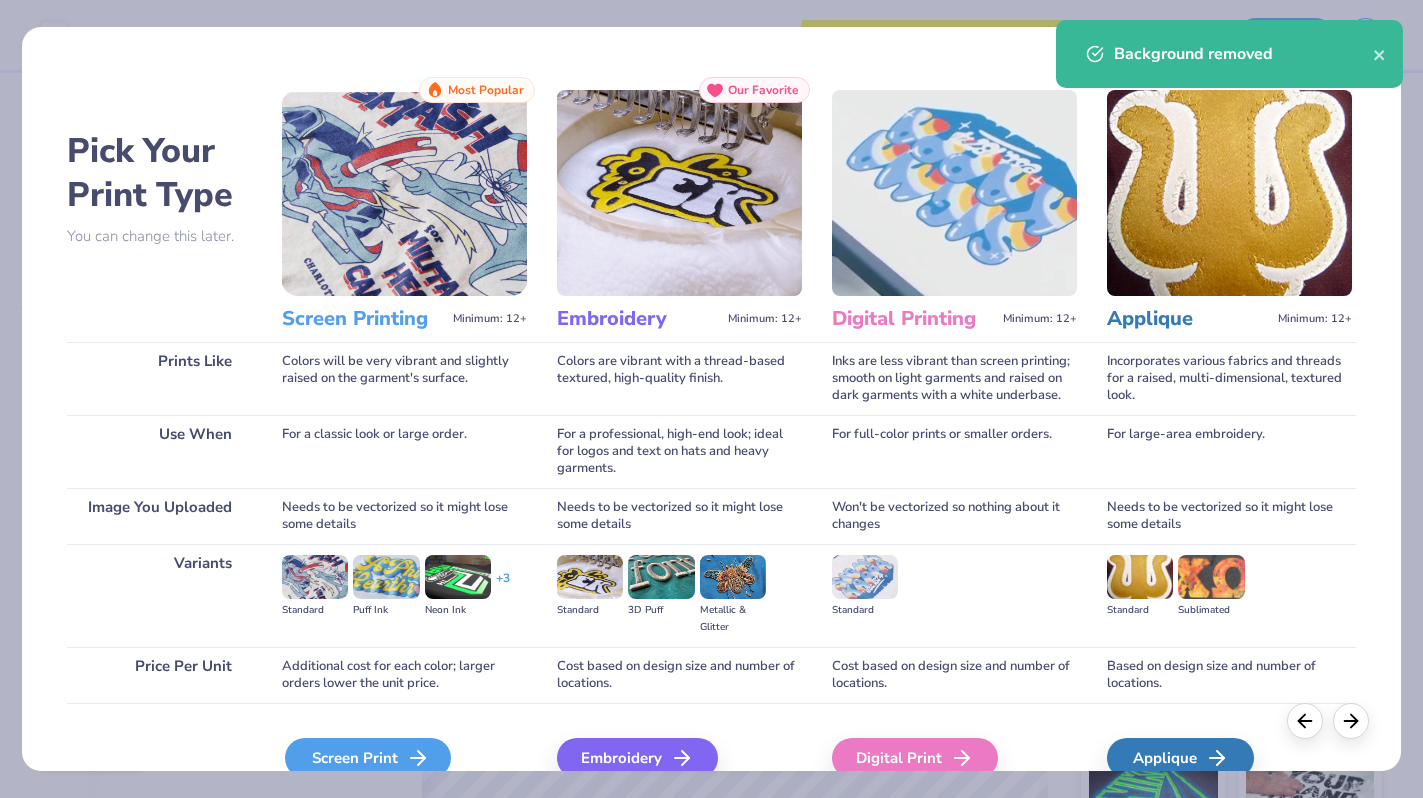 click 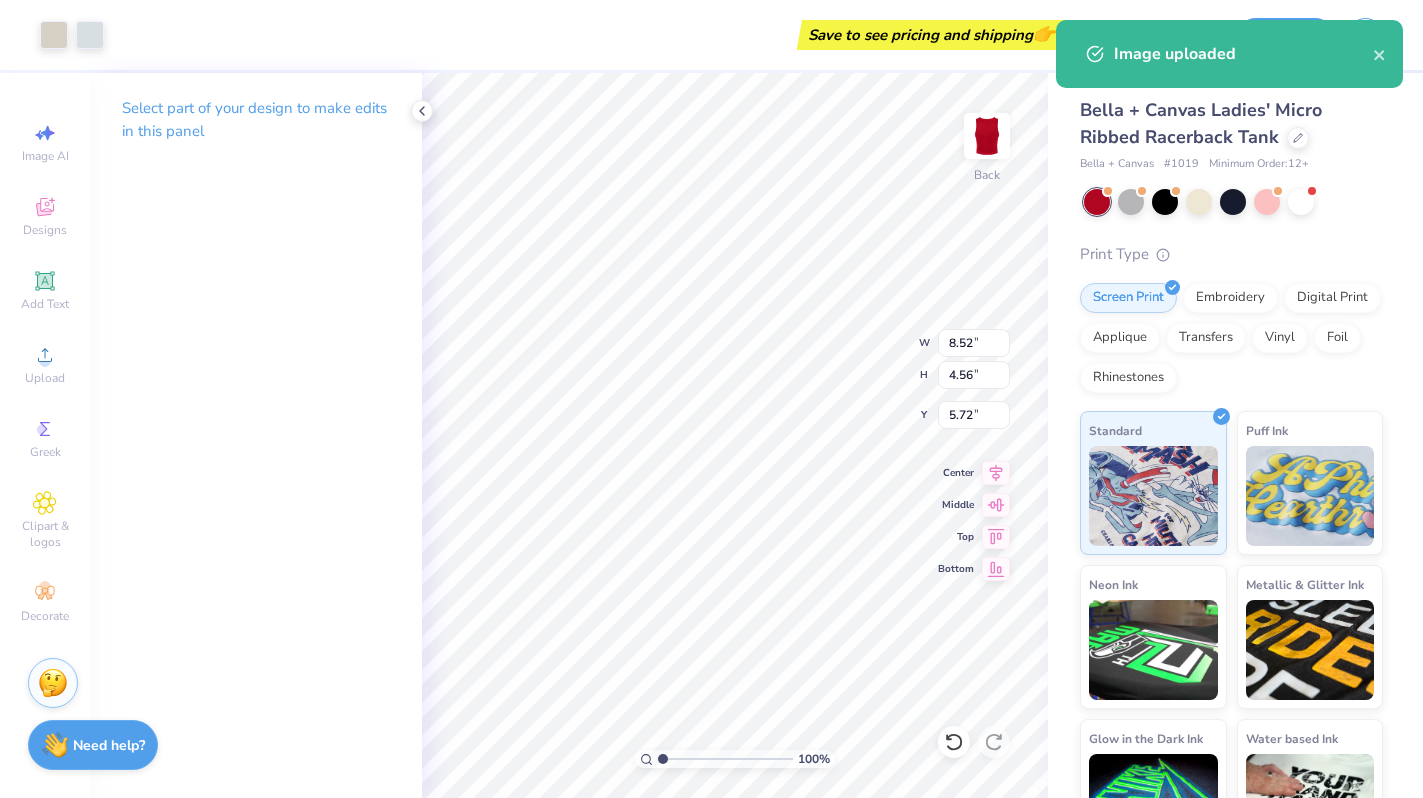 type on "3.49" 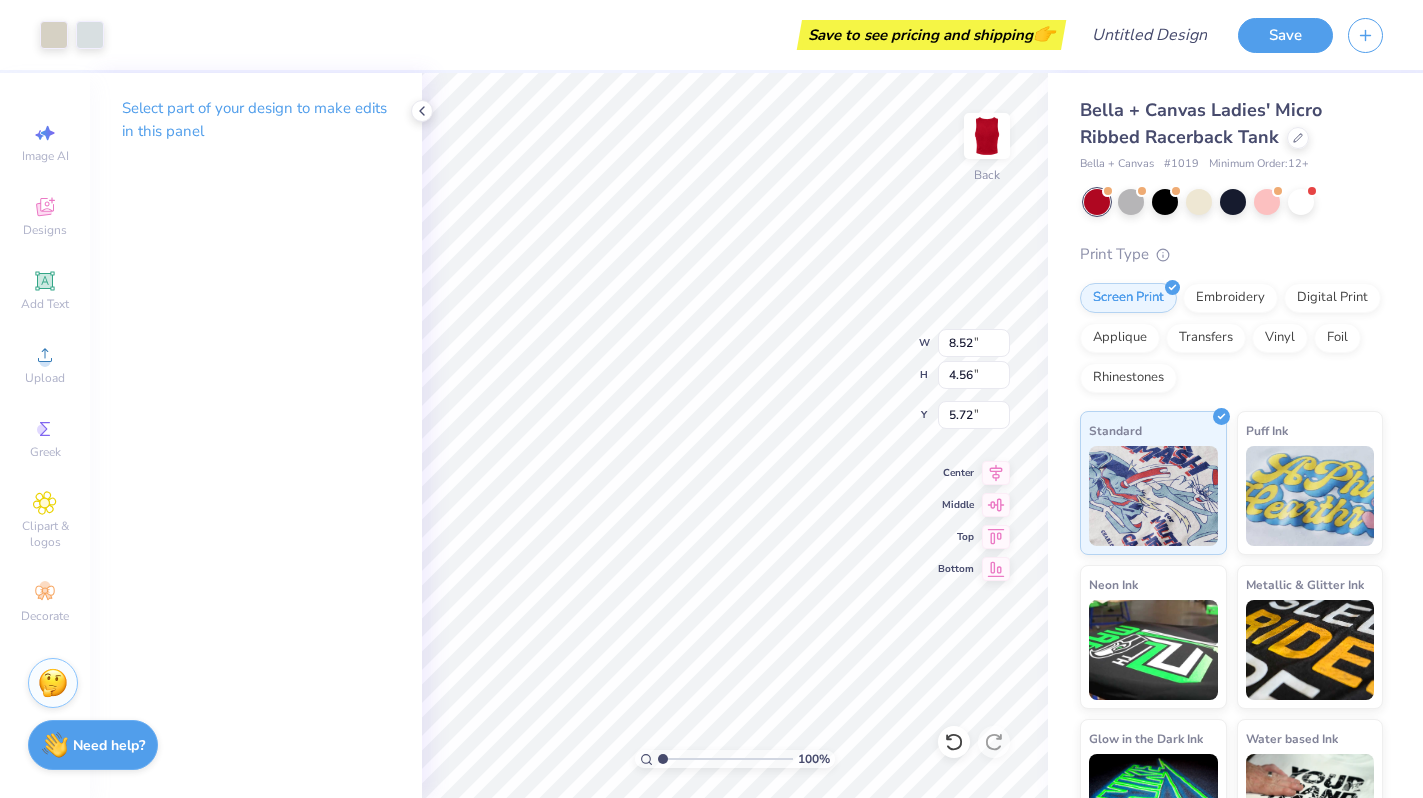 type on "2.86" 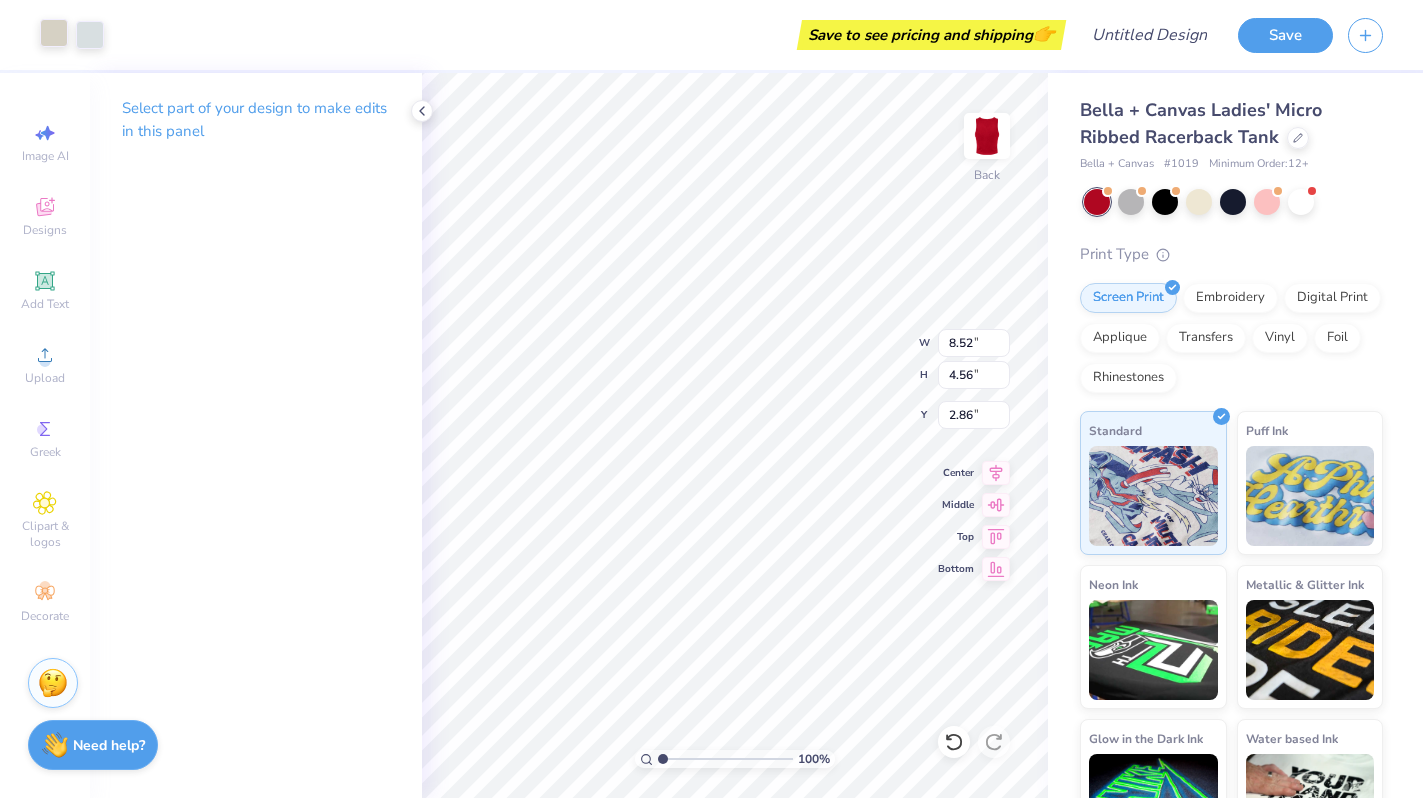 click at bounding box center (54, 33) 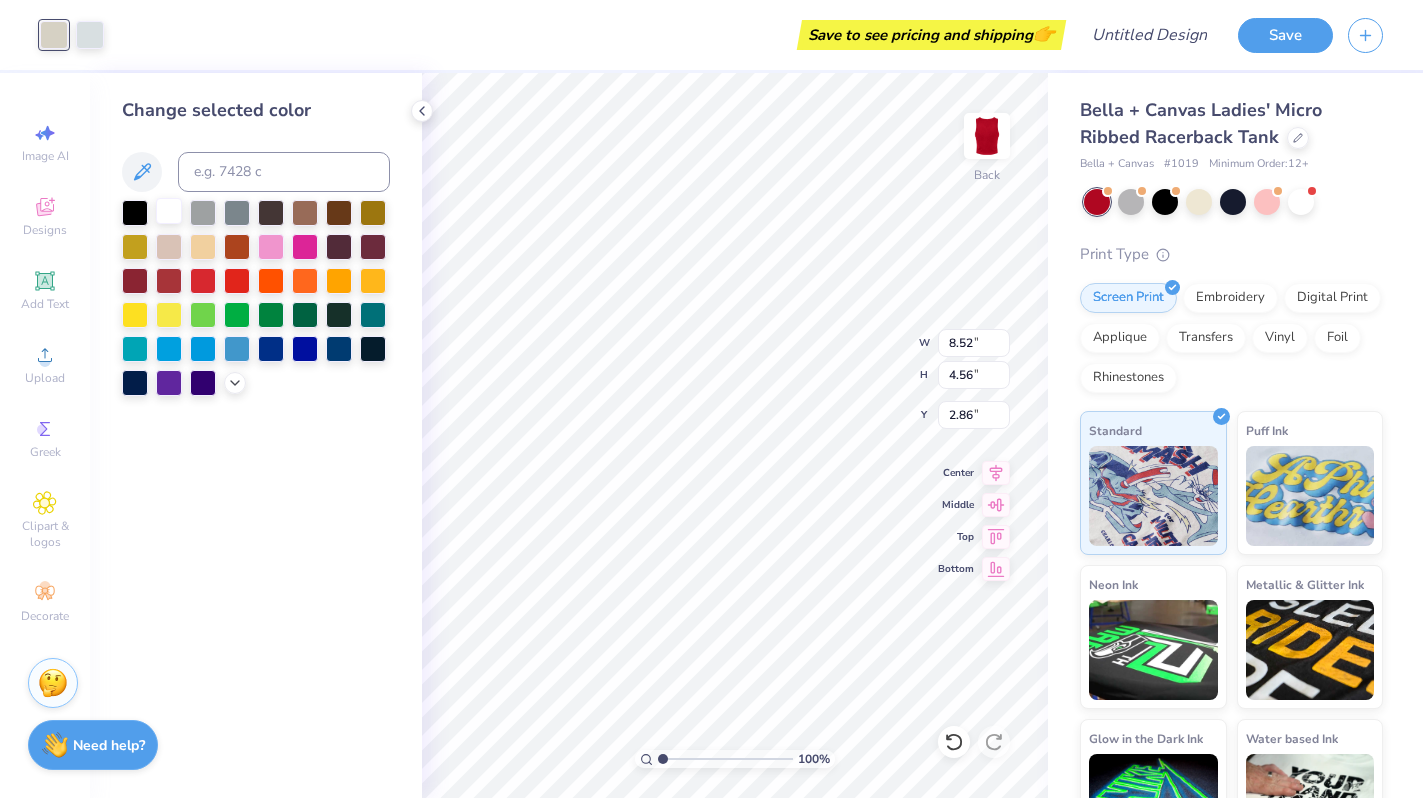 click at bounding box center [169, 211] 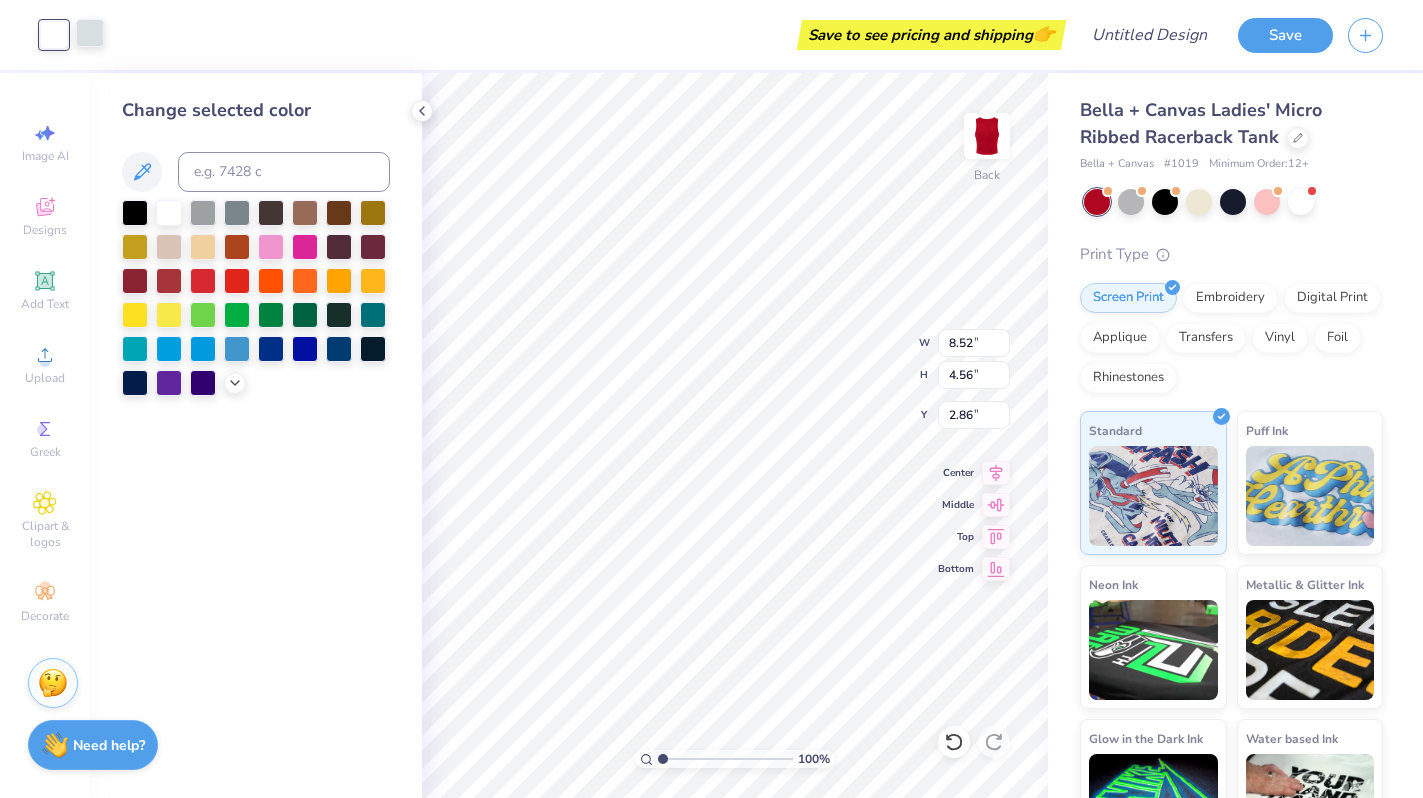 click at bounding box center [90, 33] 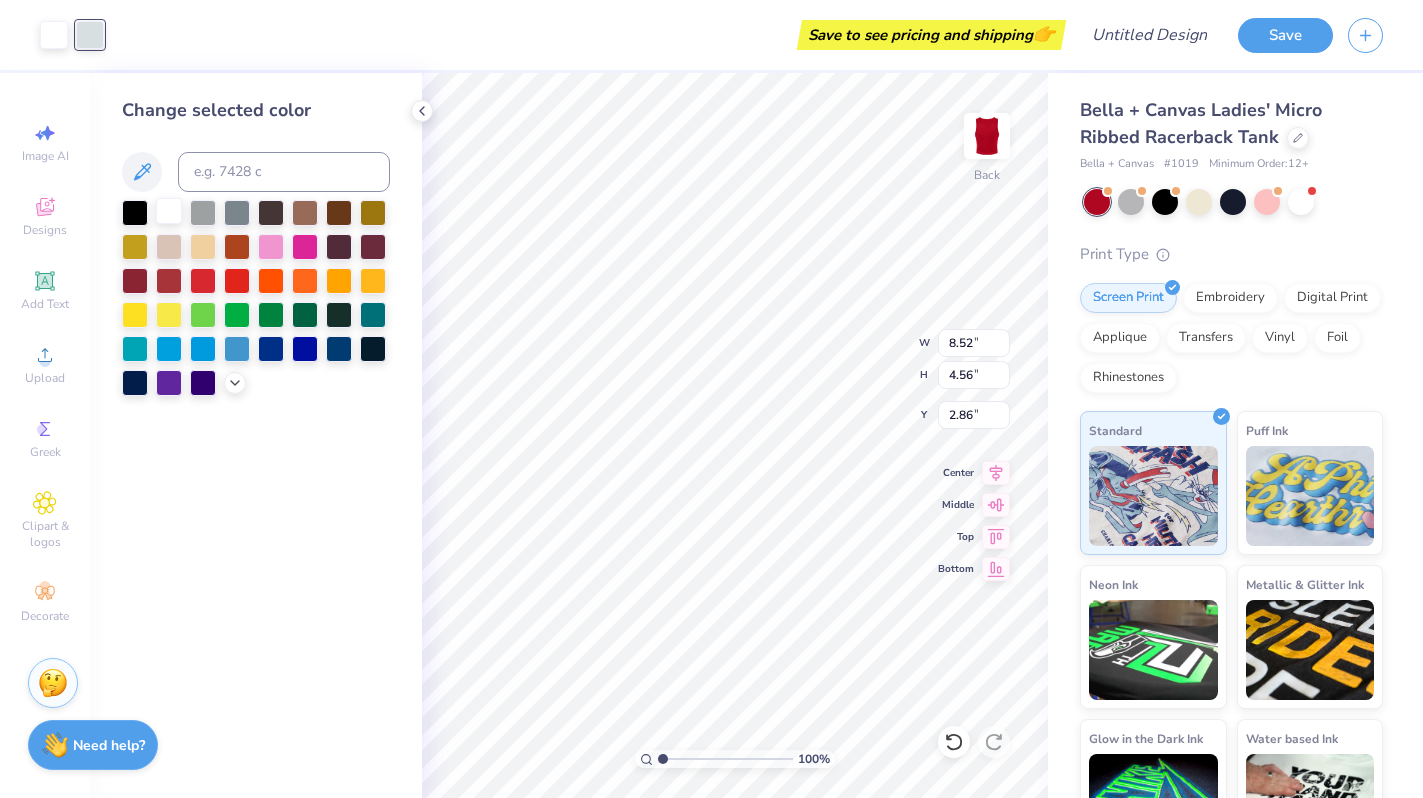 click at bounding box center (169, 211) 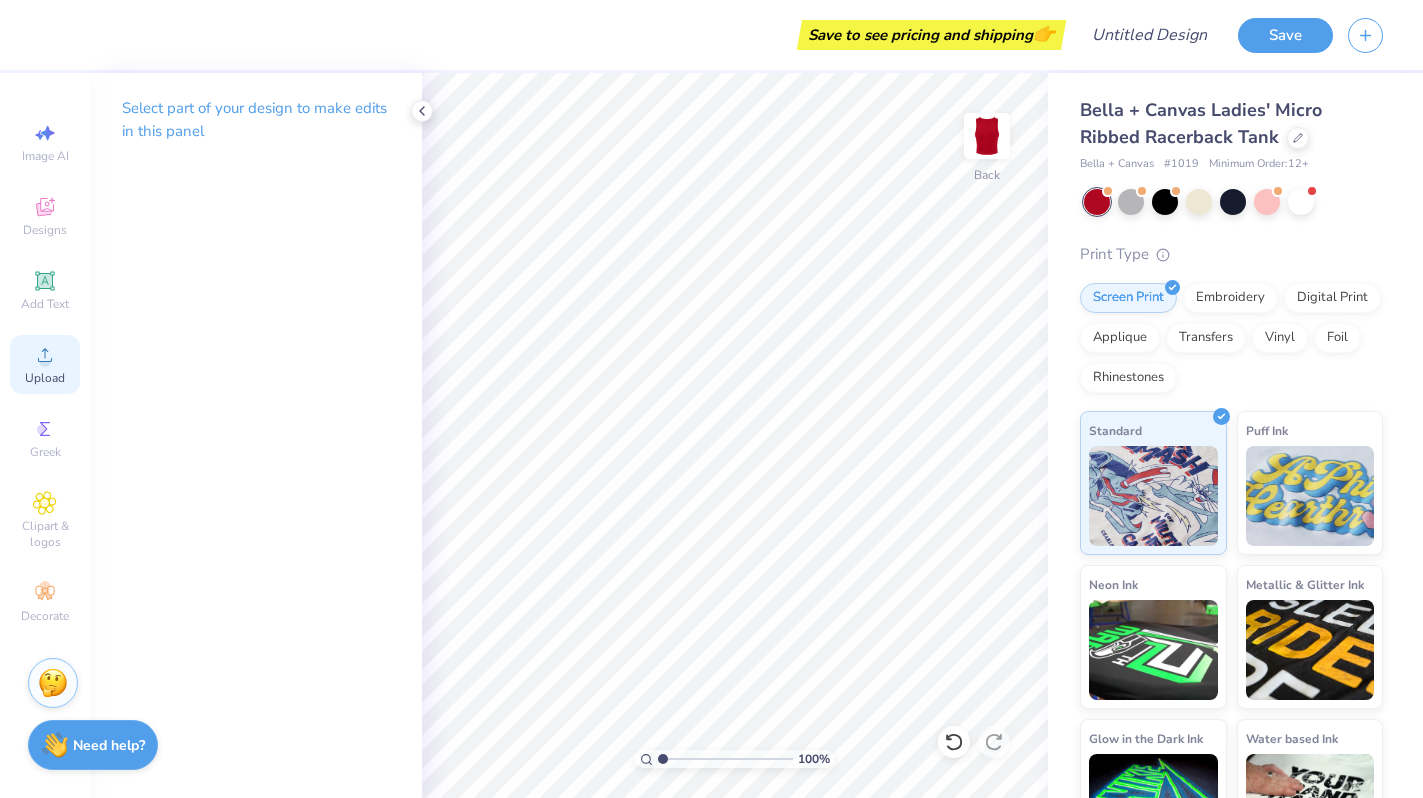 click on "Upload" at bounding box center (45, 378) 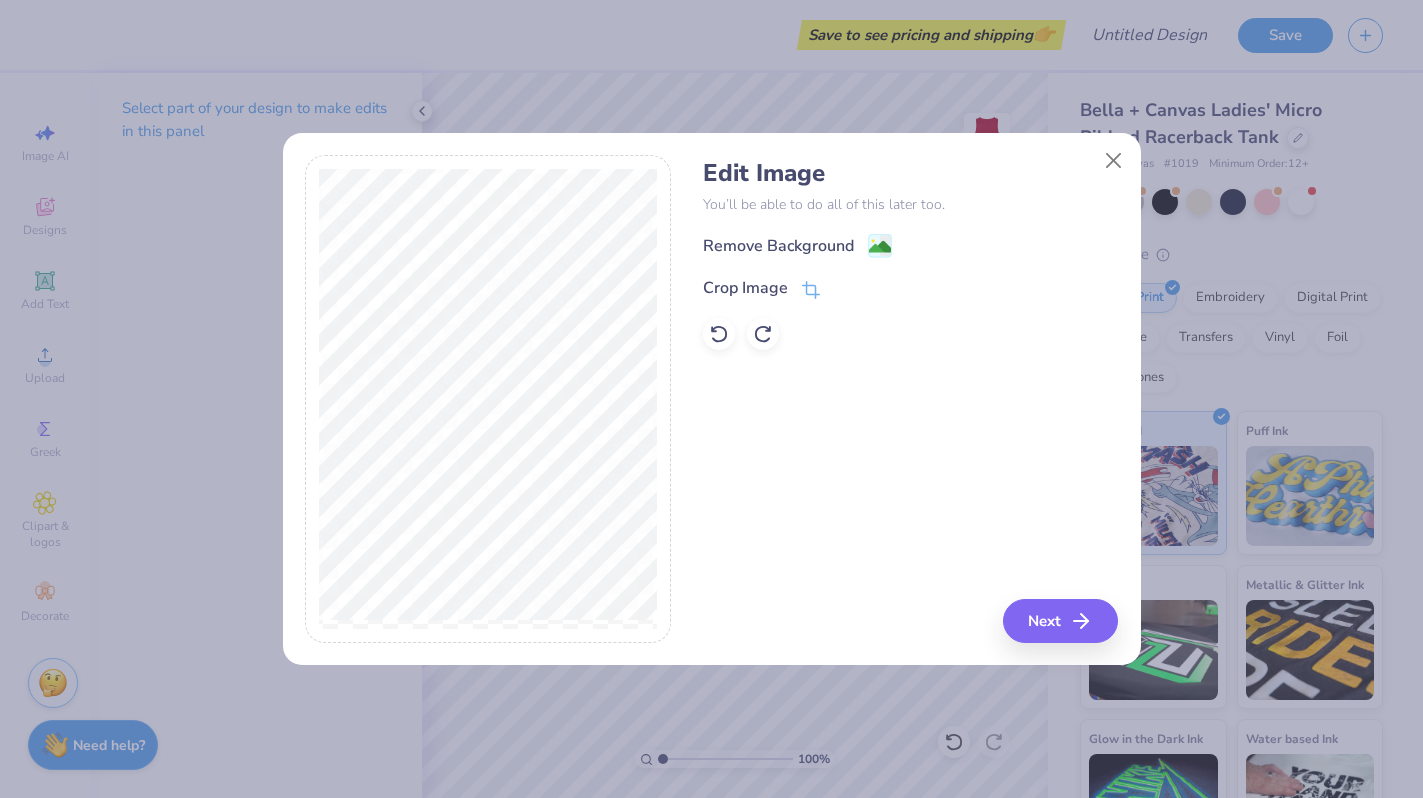 click on "Remove Background" at bounding box center (778, 246) 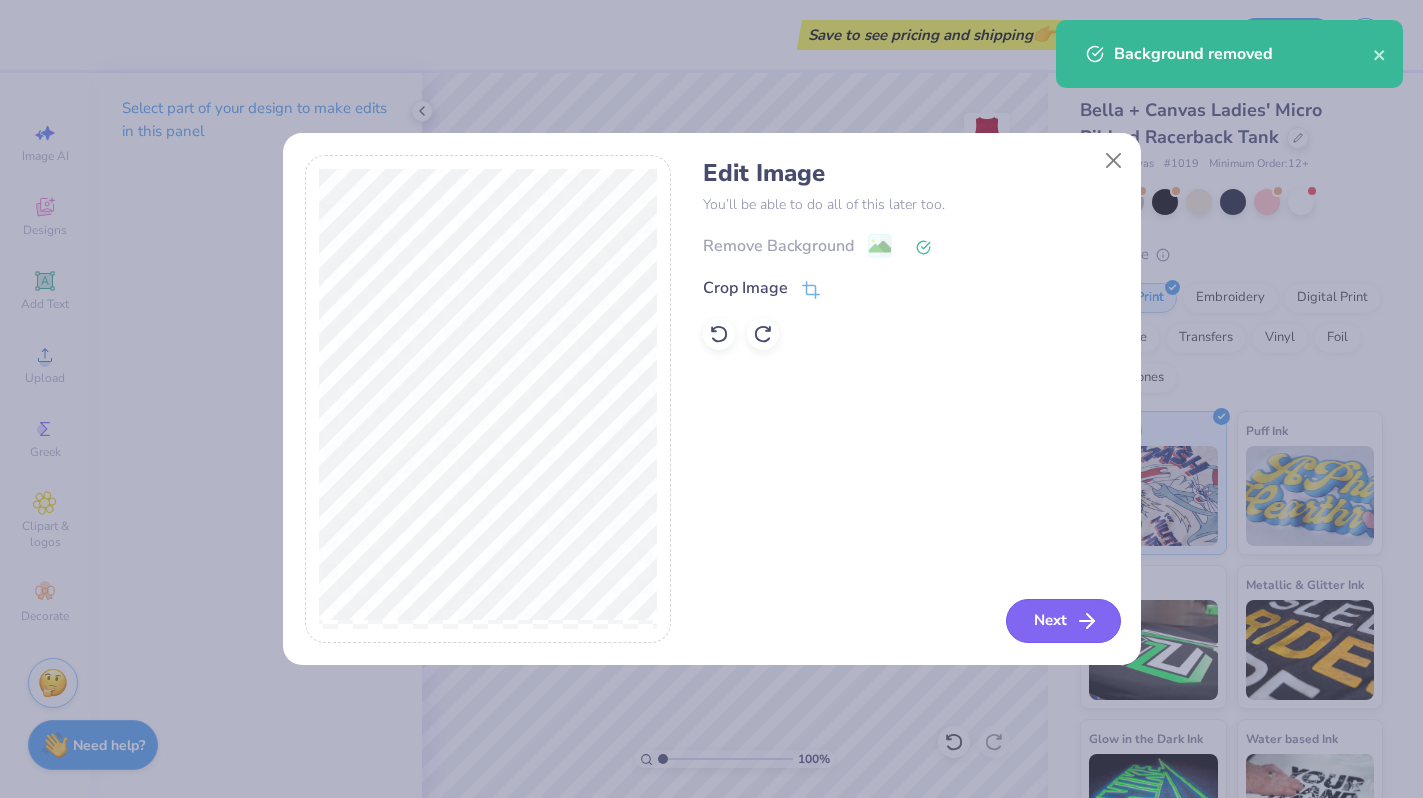 click on "Next" at bounding box center (1063, 621) 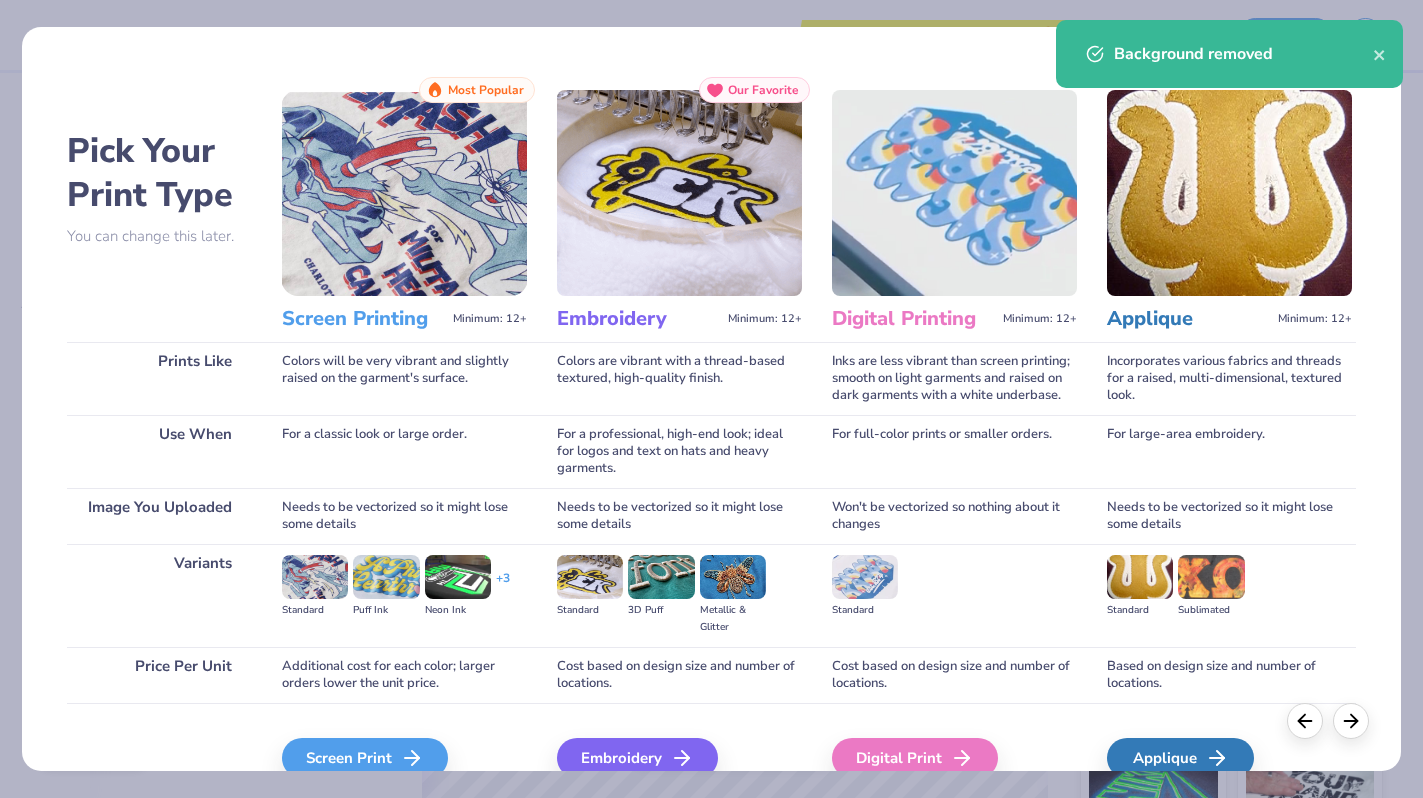 scroll, scrollTop: 99, scrollLeft: 0, axis: vertical 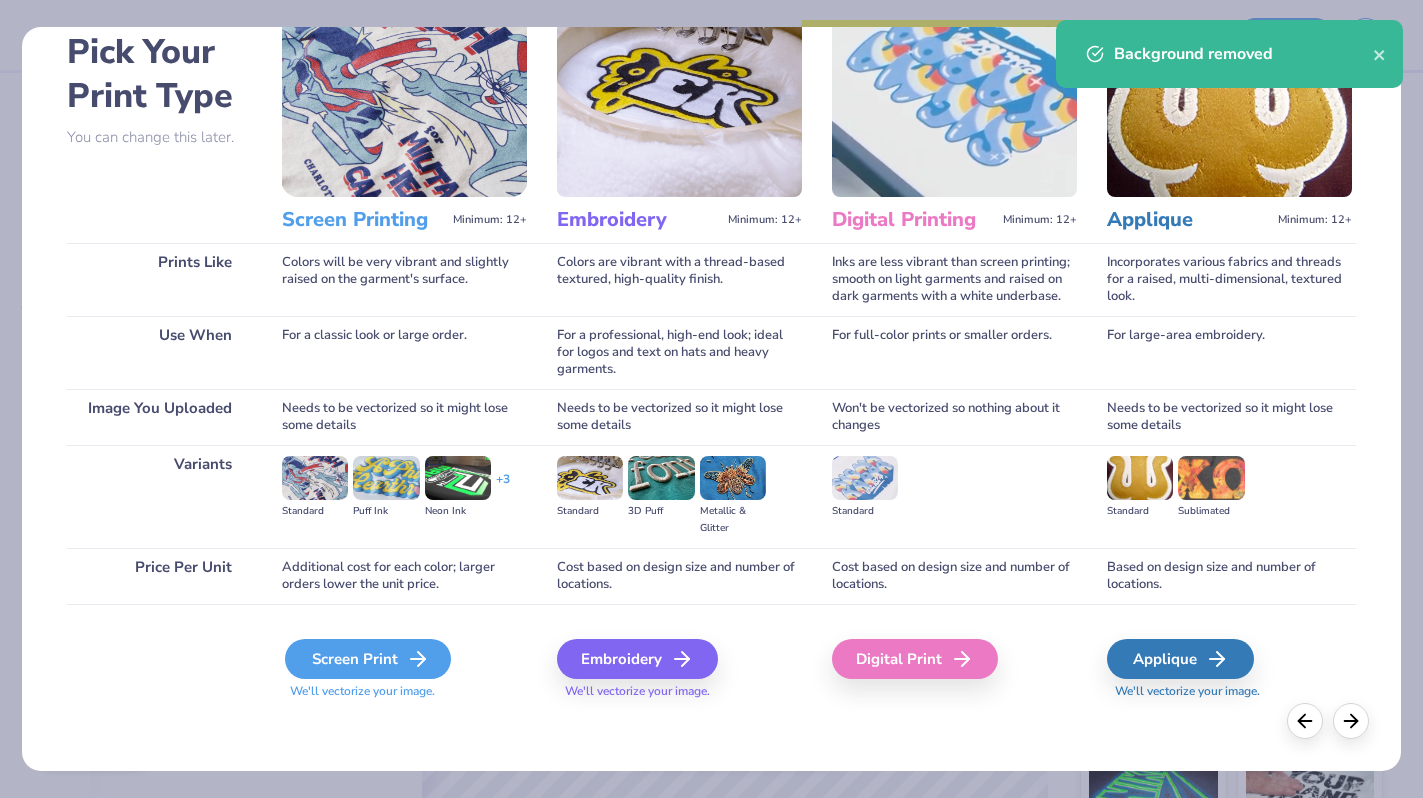 click on "Screen Print" at bounding box center [368, 659] 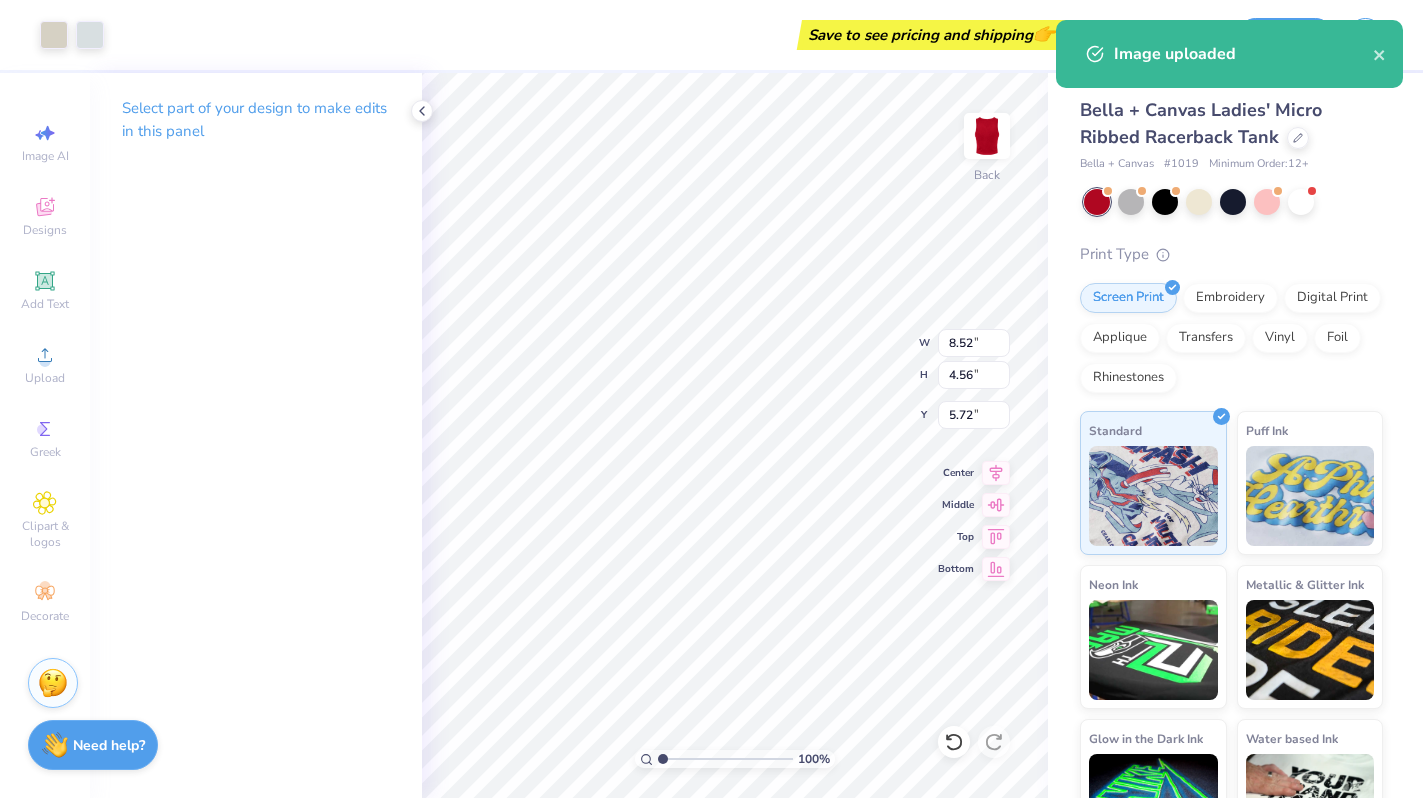 type on "2.60" 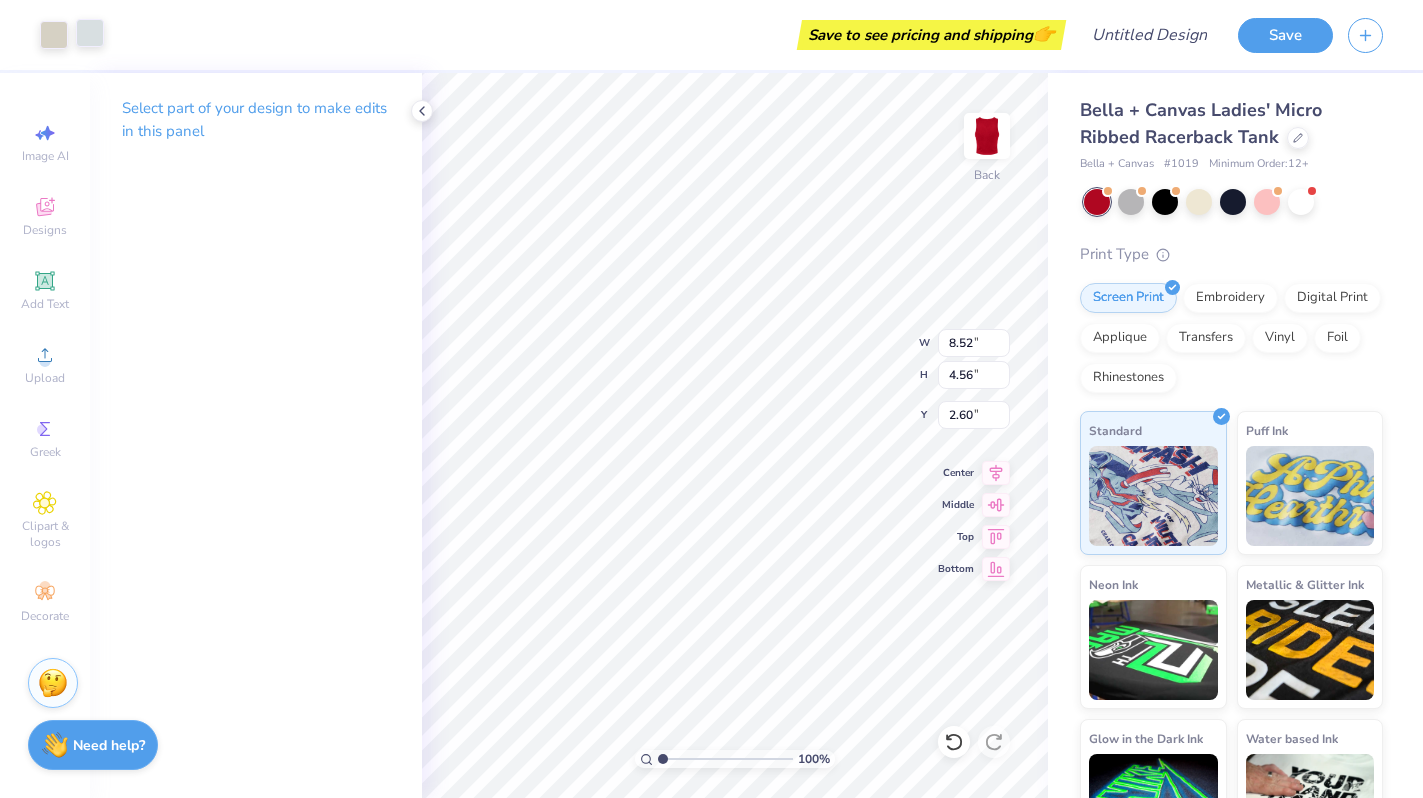 click at bounding box center (90, 33) 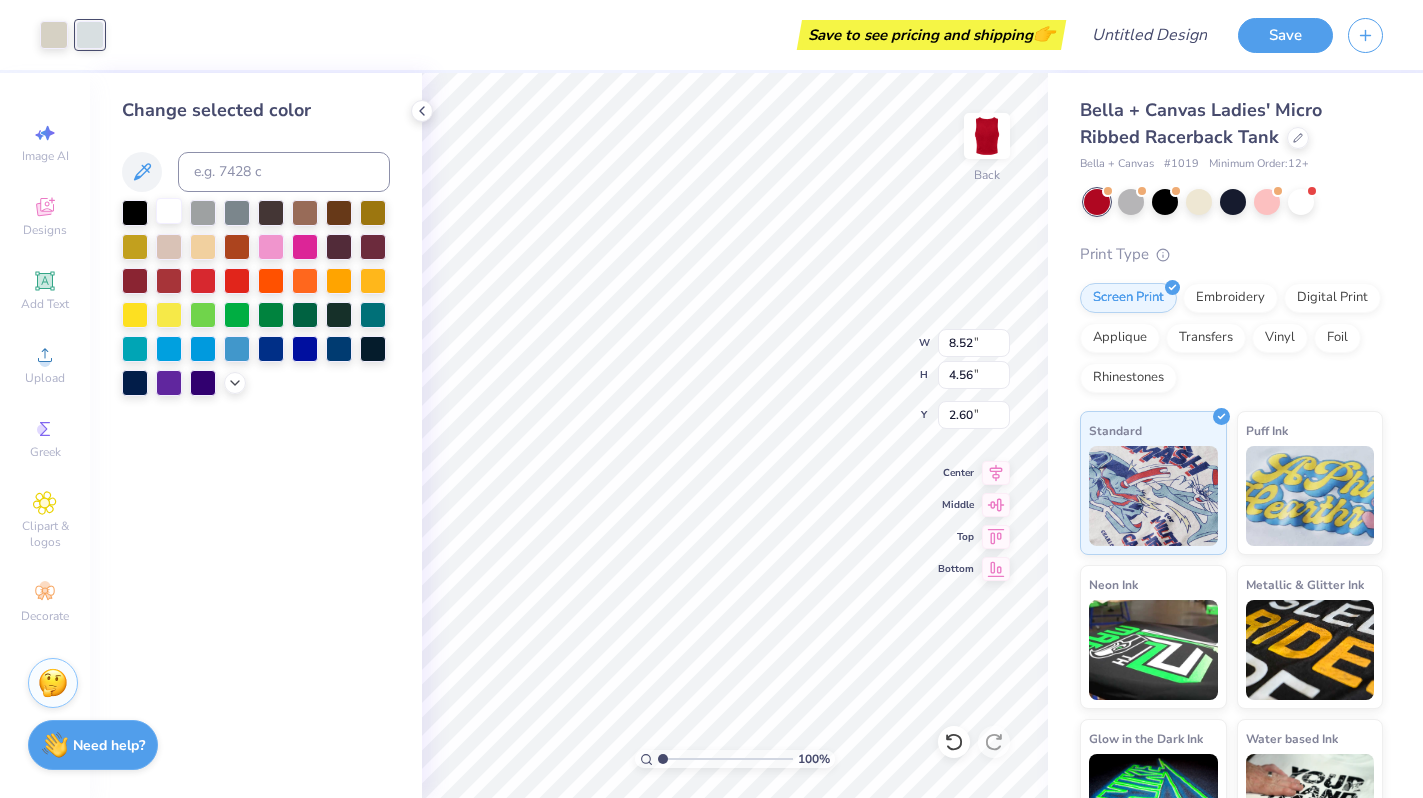 click at bounding box center [169, 211] 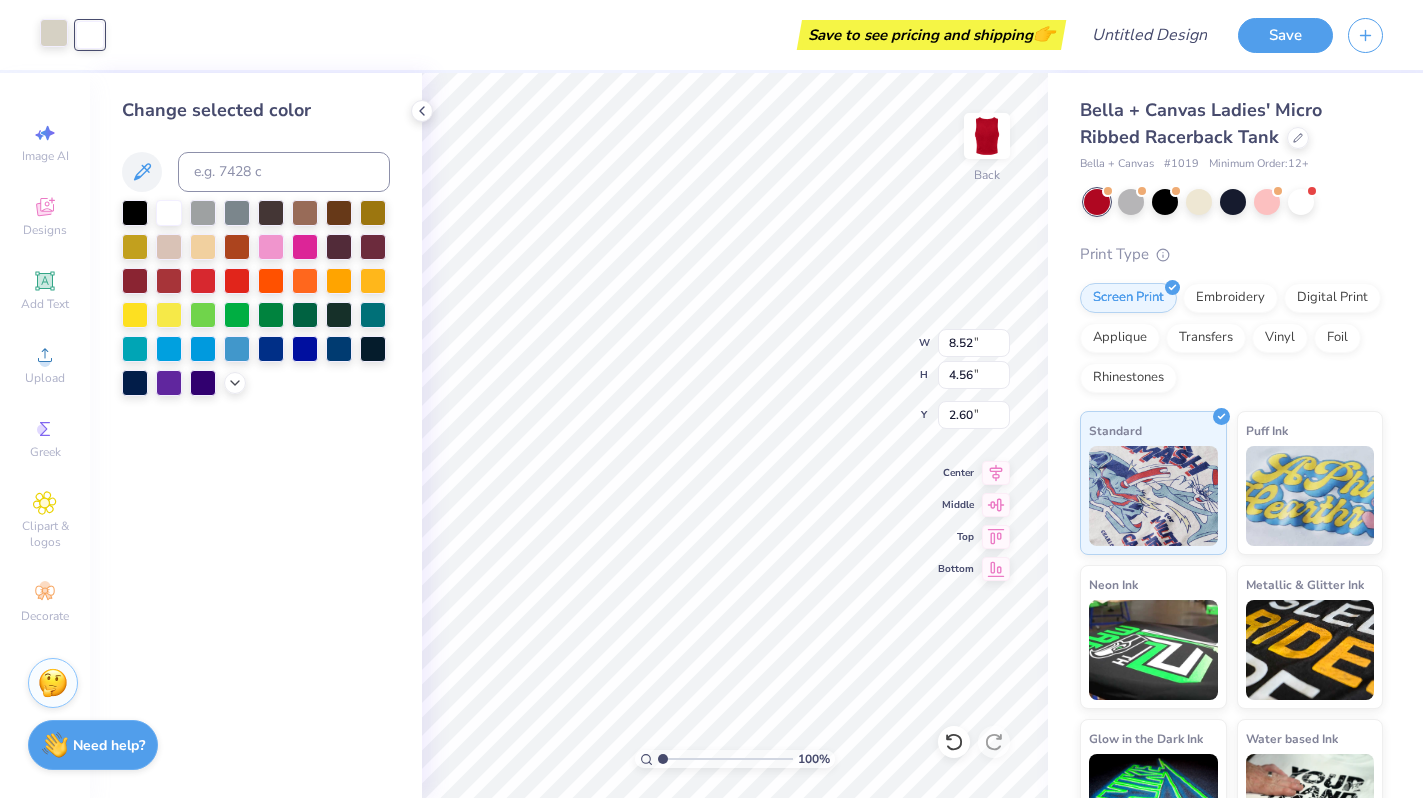 click at bounding box center (54, 33) 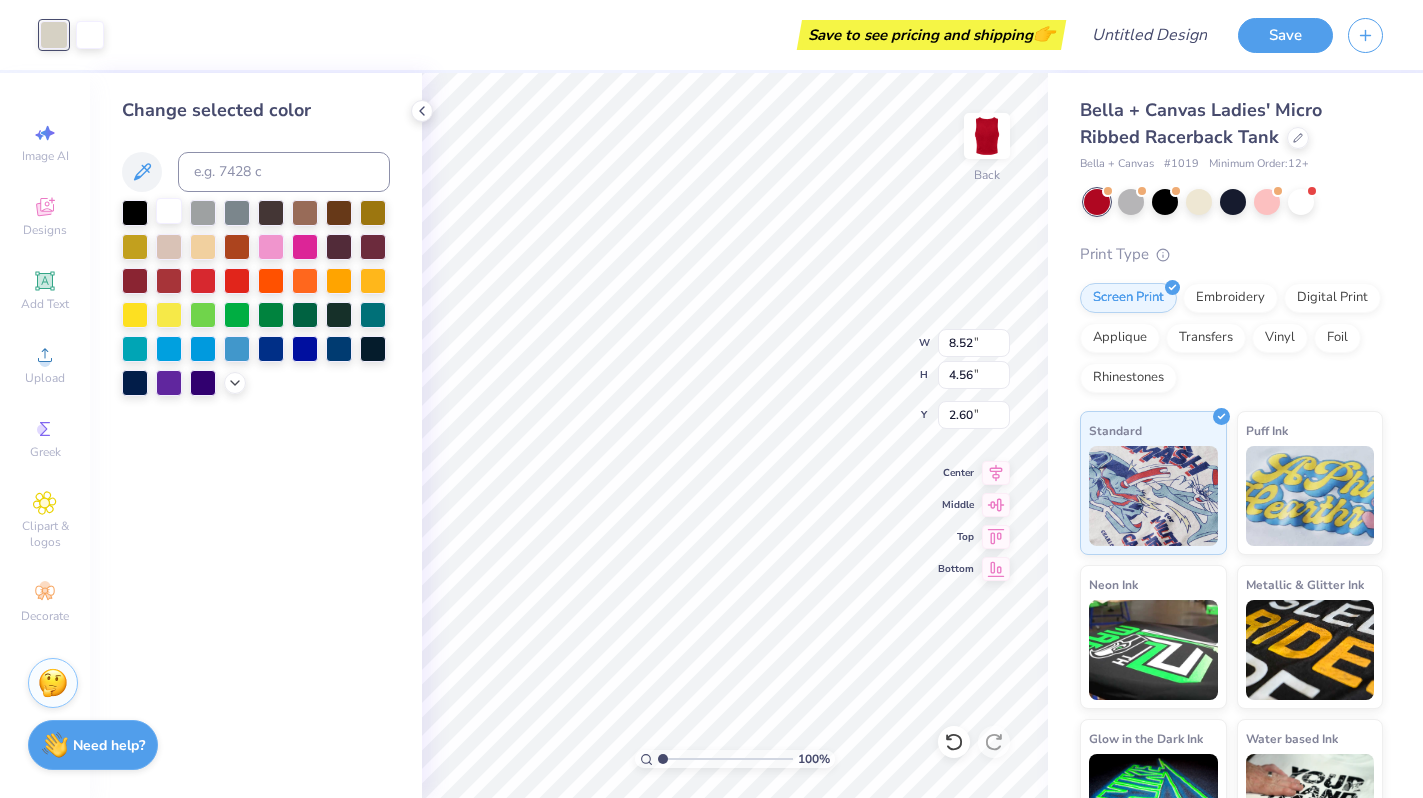 click at bounding box center (169, 211) 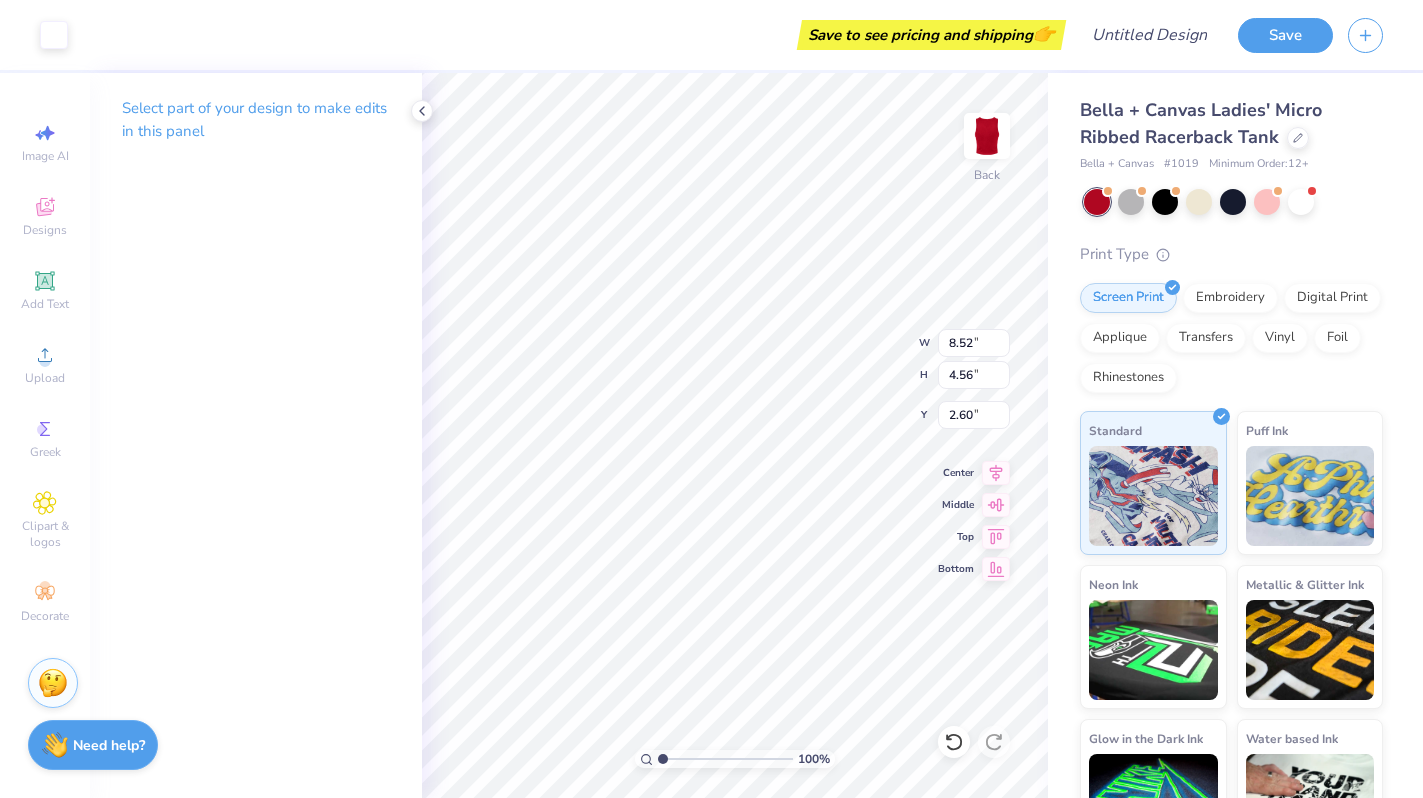 type on "7.81" 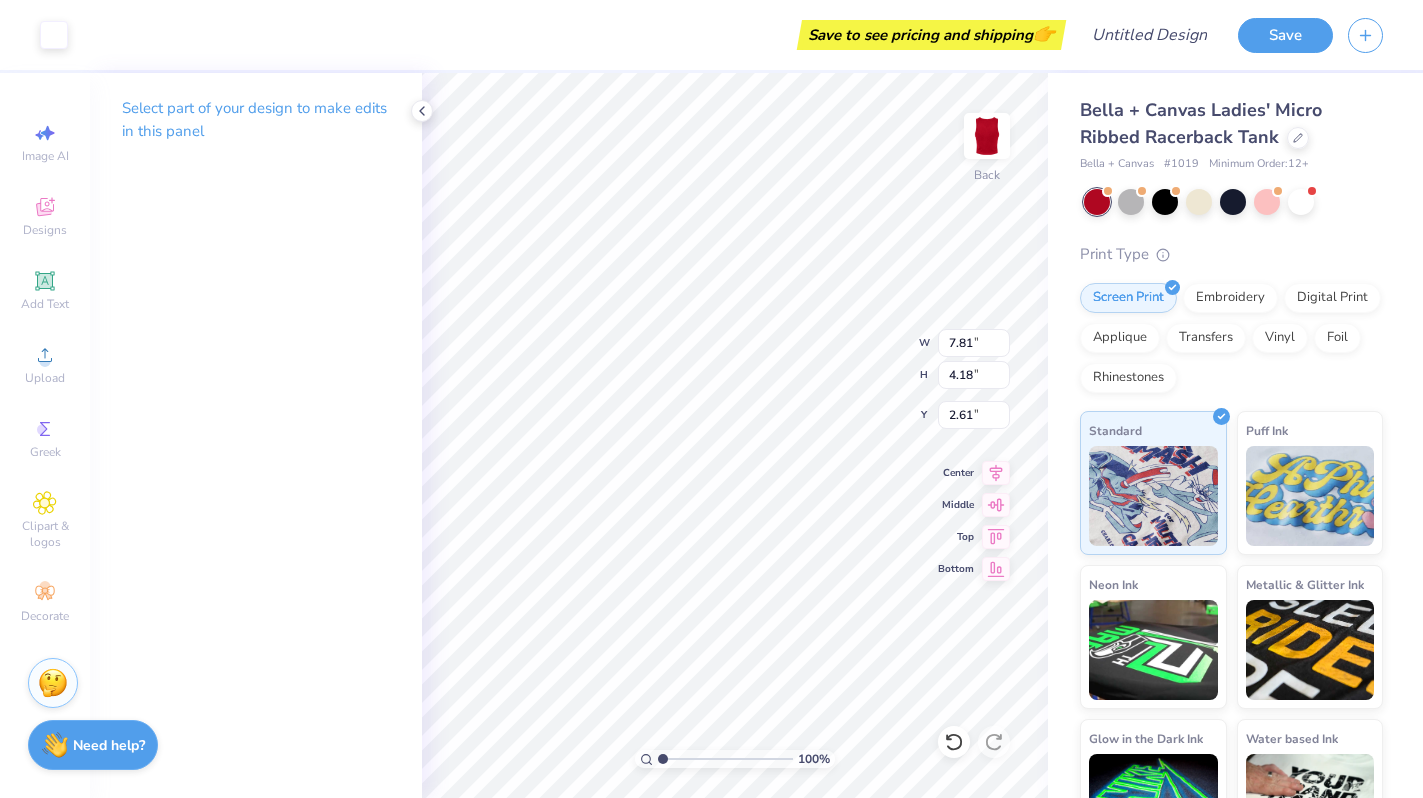 type on "2.61" 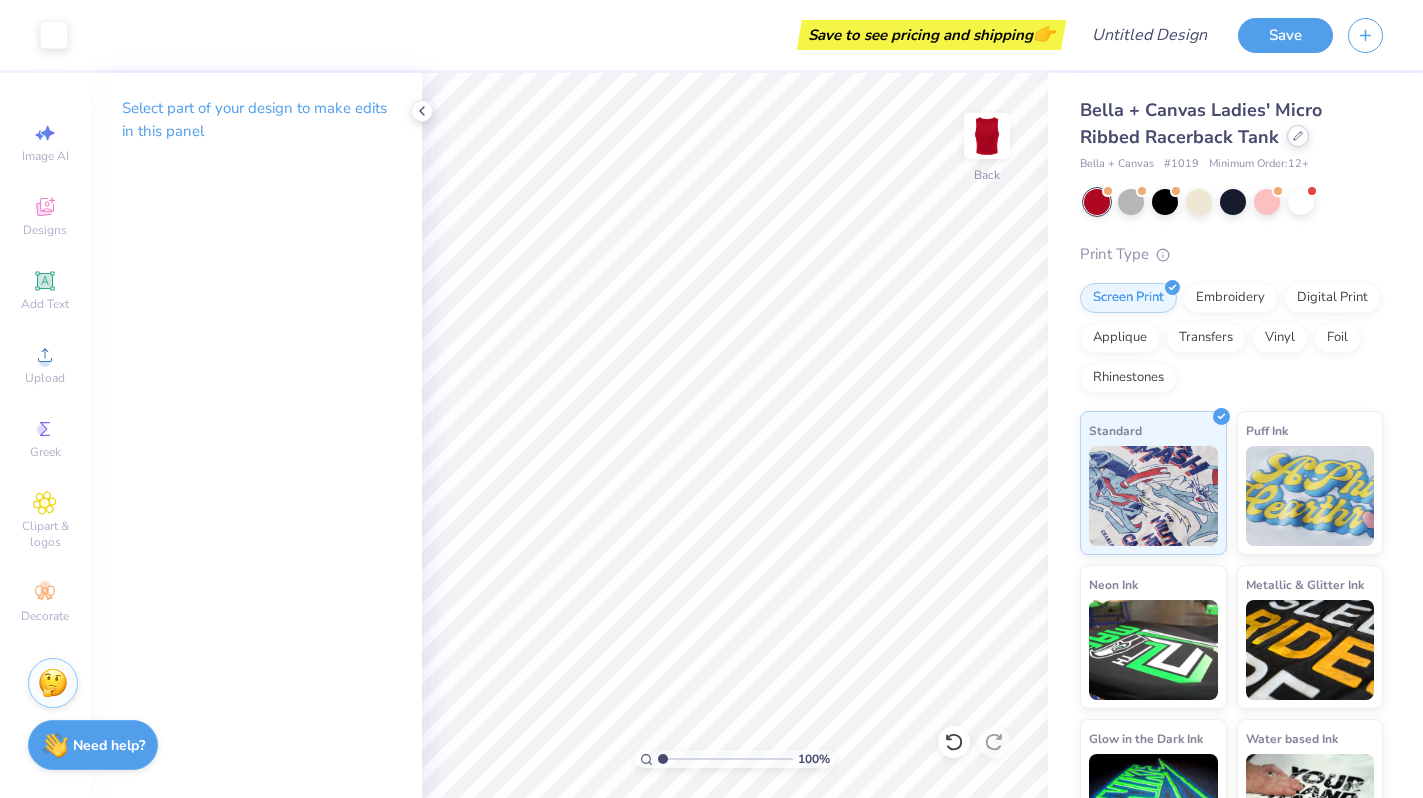 click 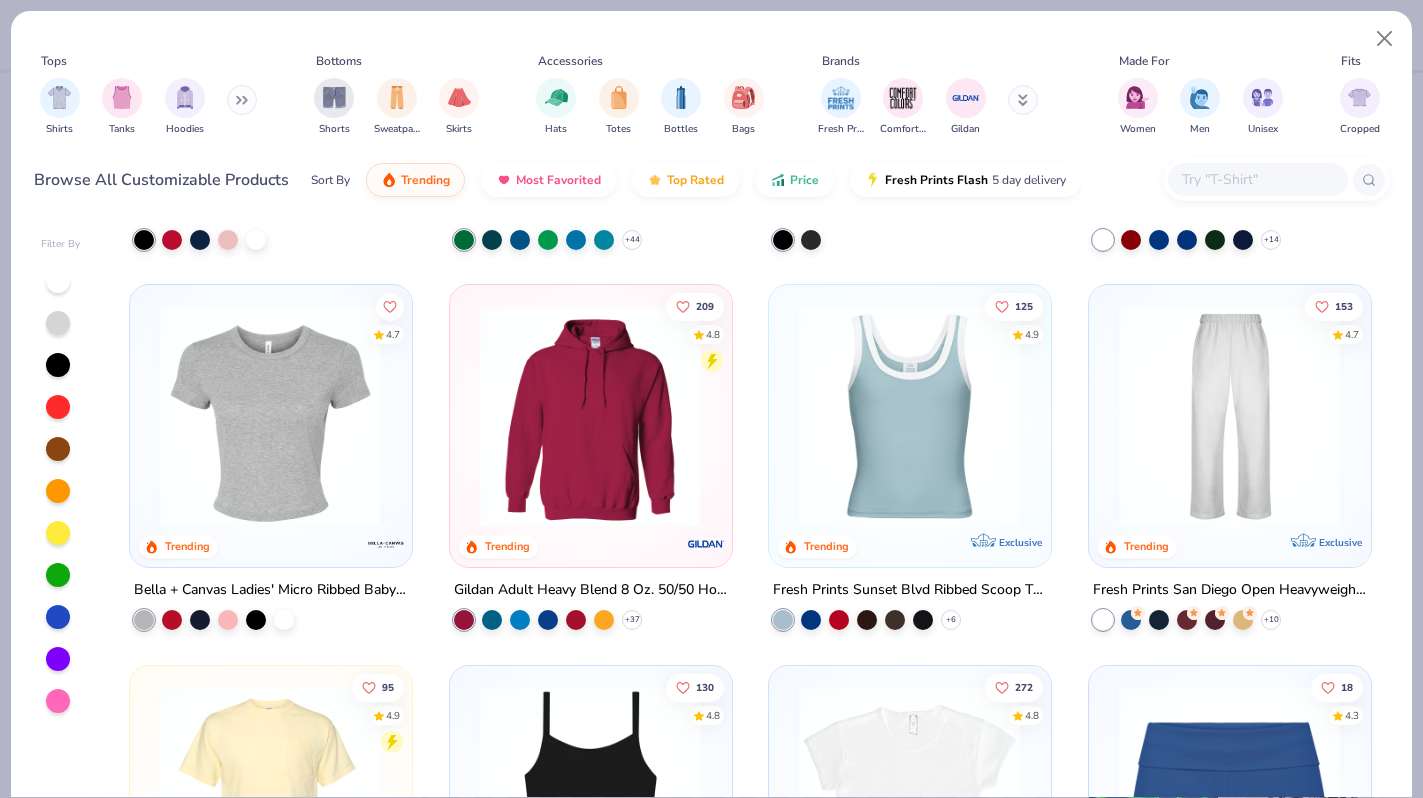scroll, scrollTop: 716, scrollLeft: 0, axis: vertical 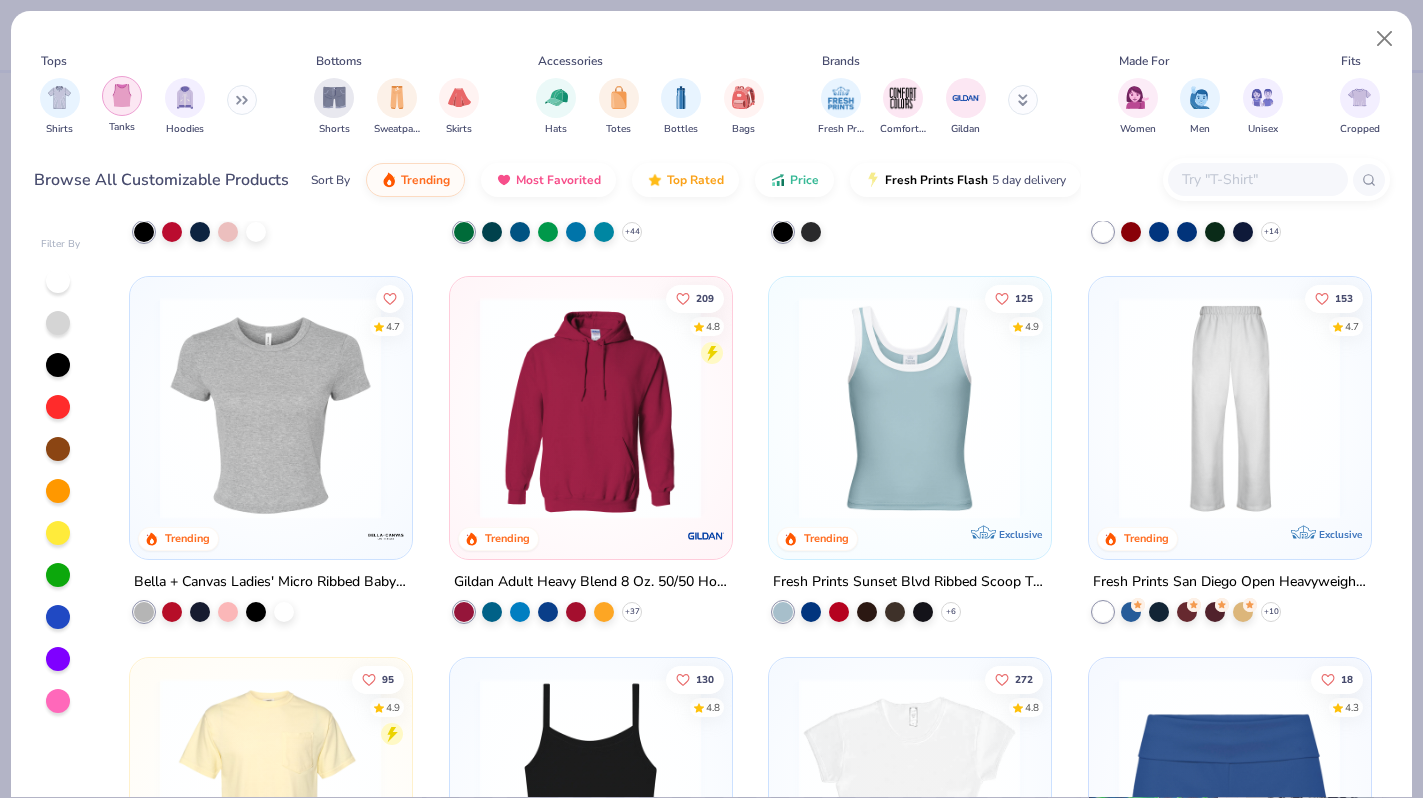 click at bounding box center (122, 96) 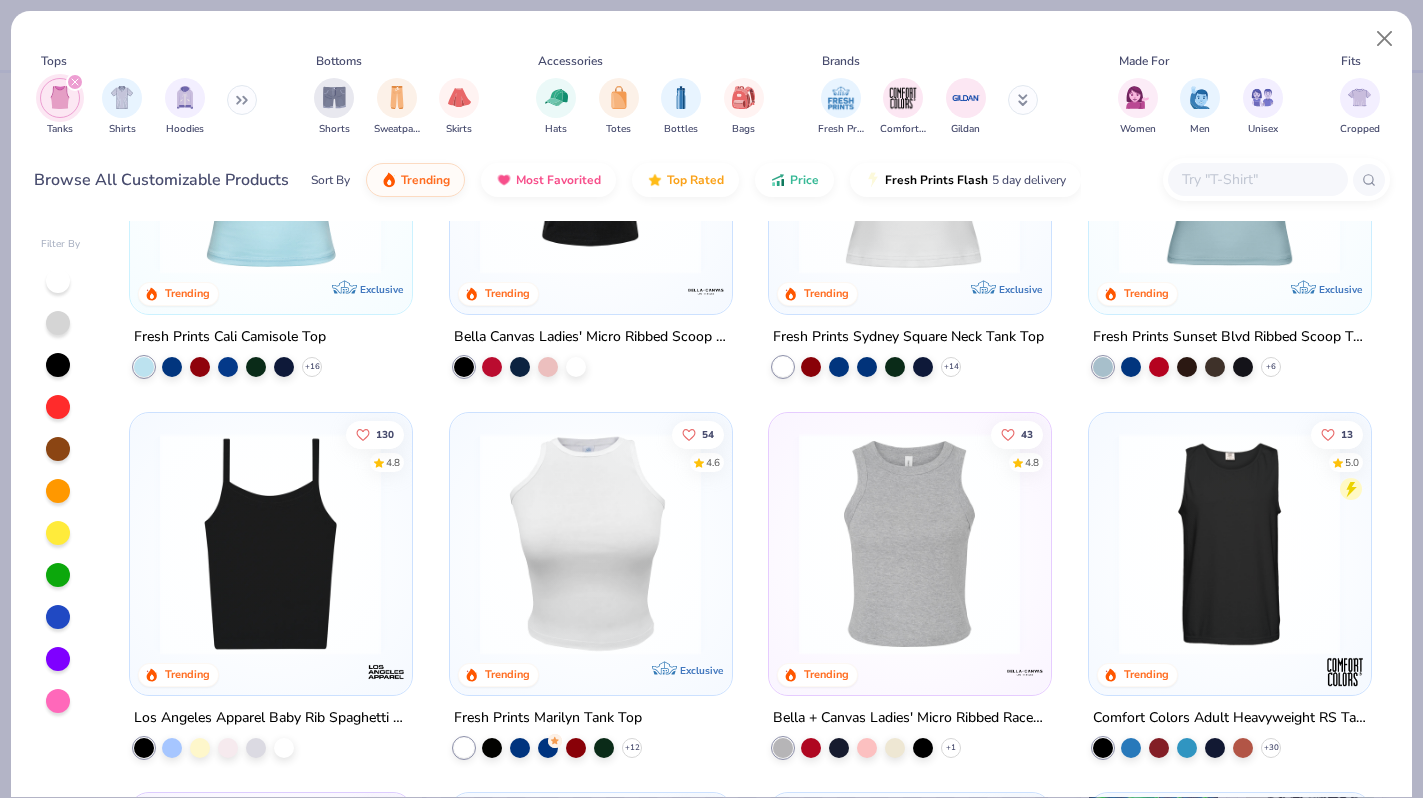 scroll, scrollTop: 202, scrollLeft: 0, axis: vertical 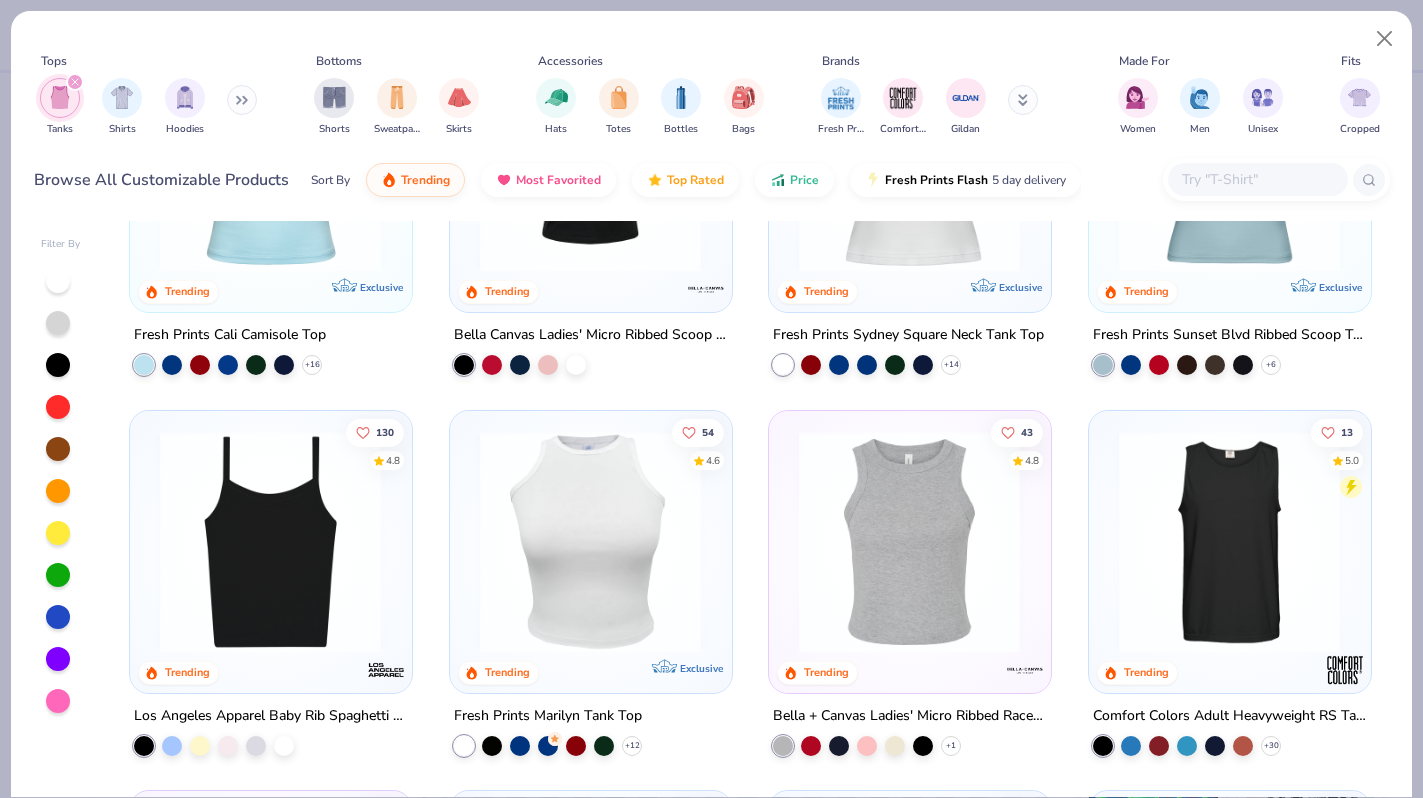 click at bounding box center [590, 541] 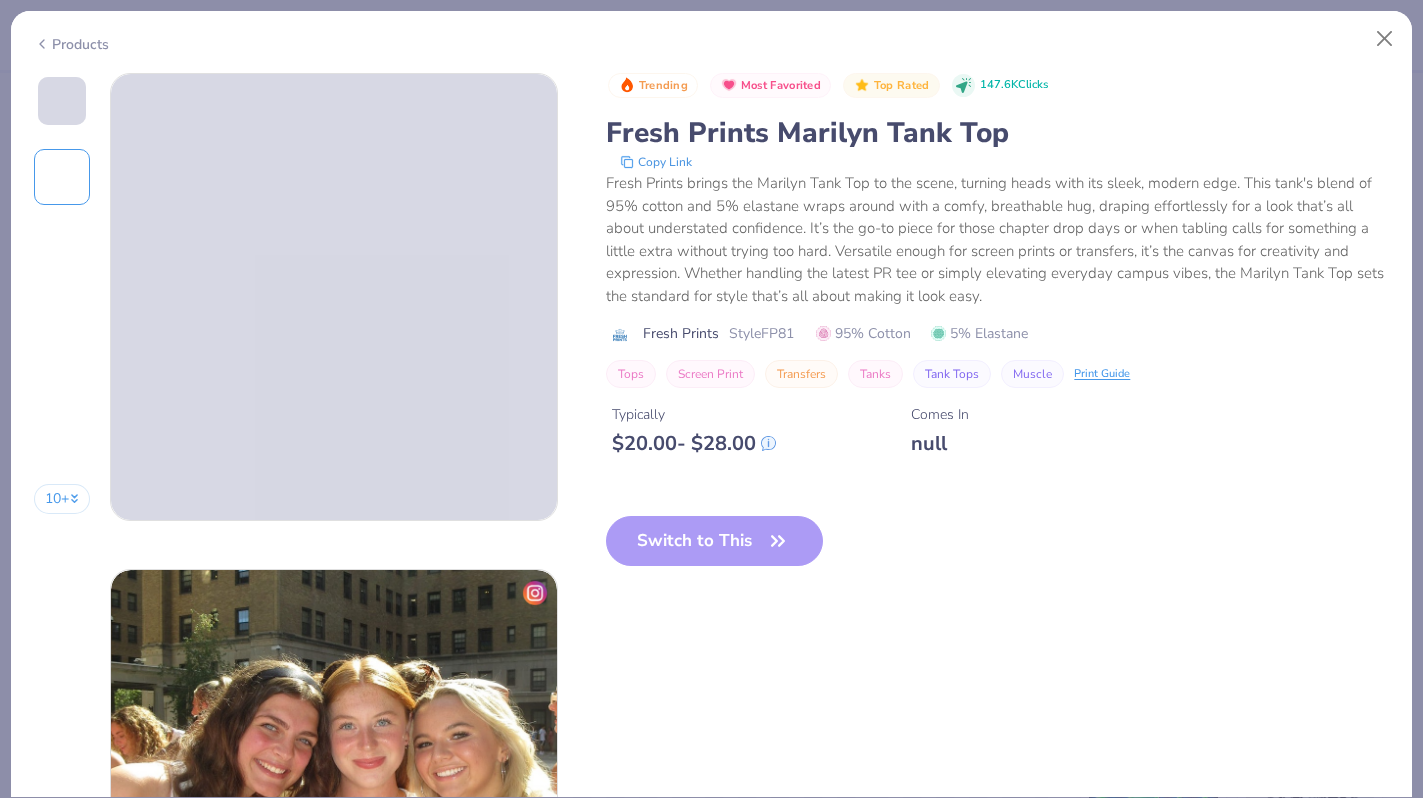 click on "Fresh Prints" at bounding box center (681, 333) 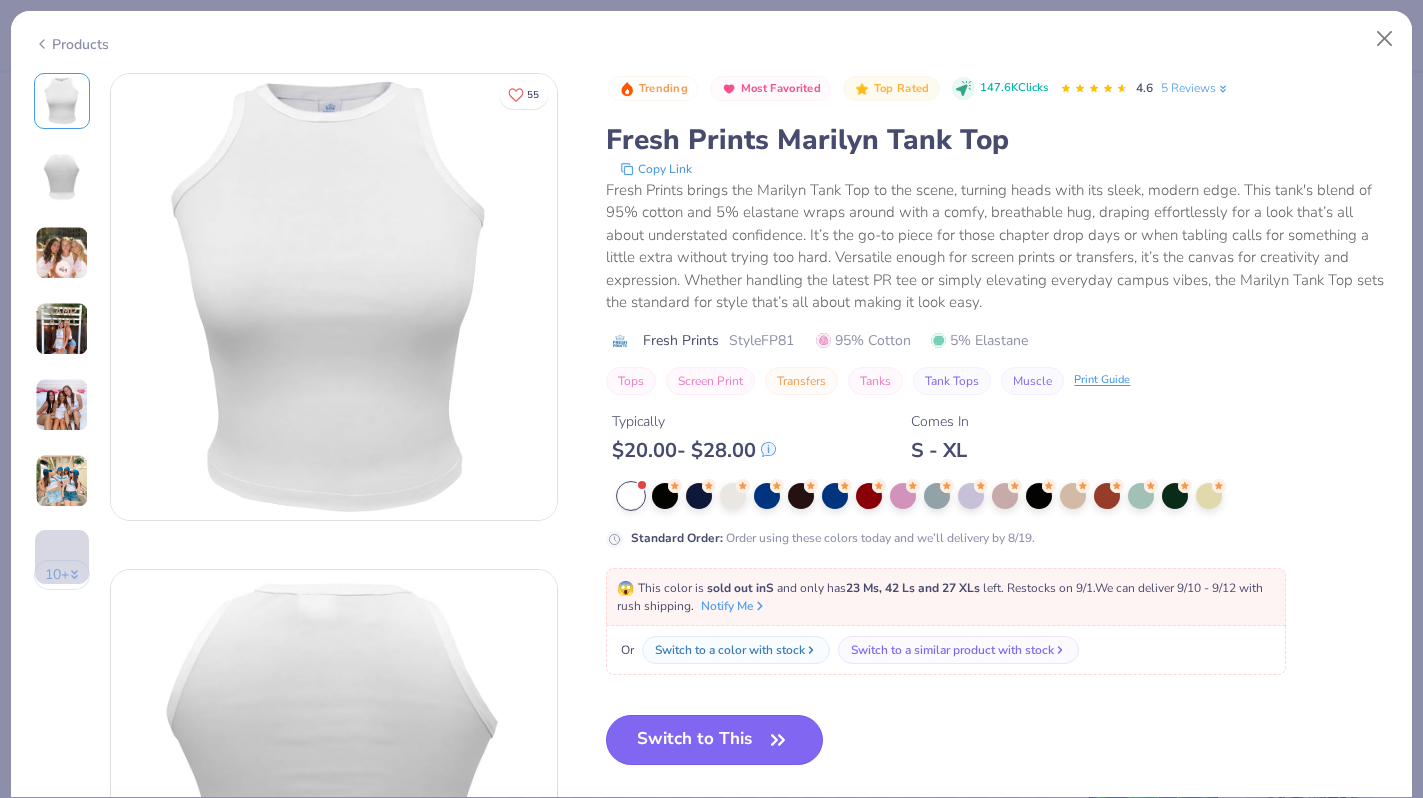 click on "Switch to This" at bounding box center [714, 740] 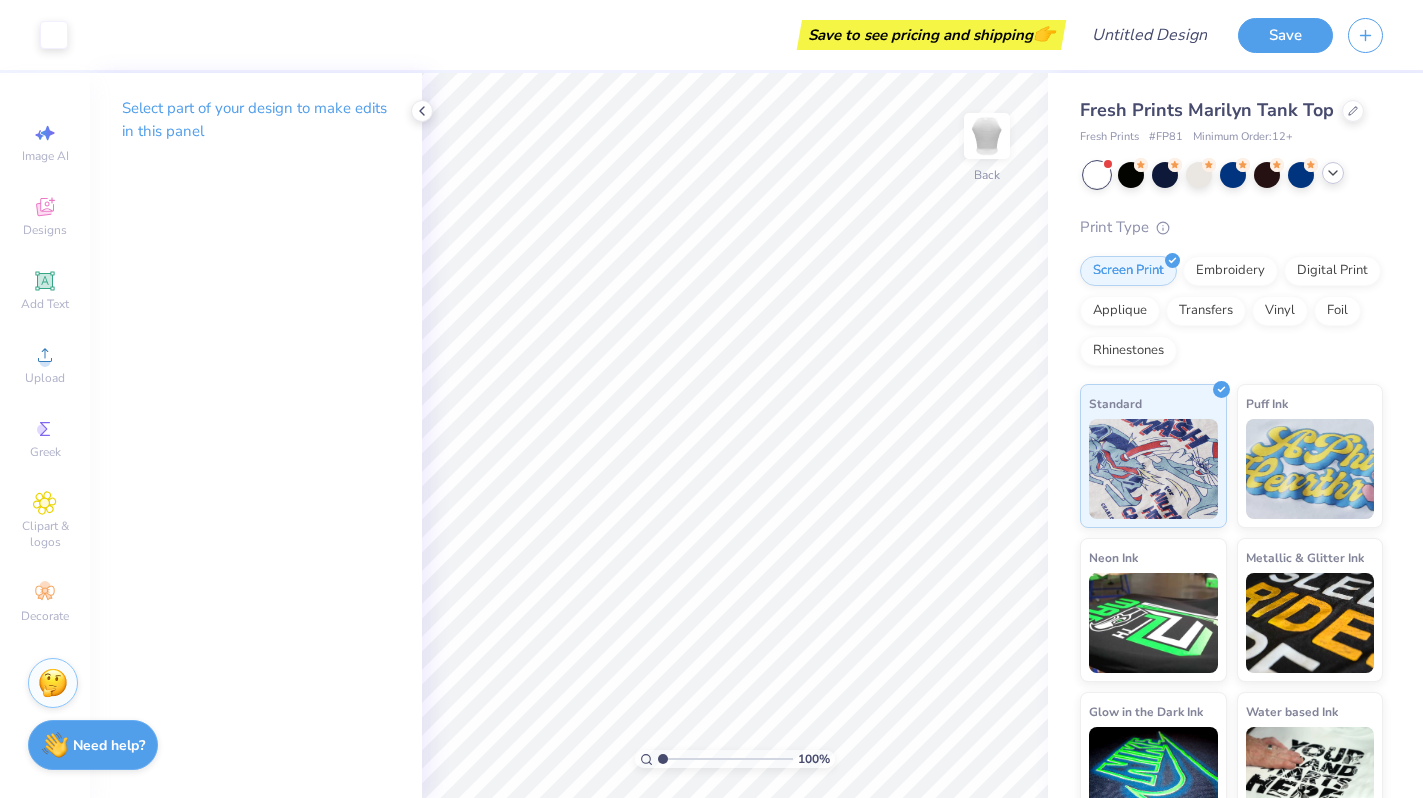 click 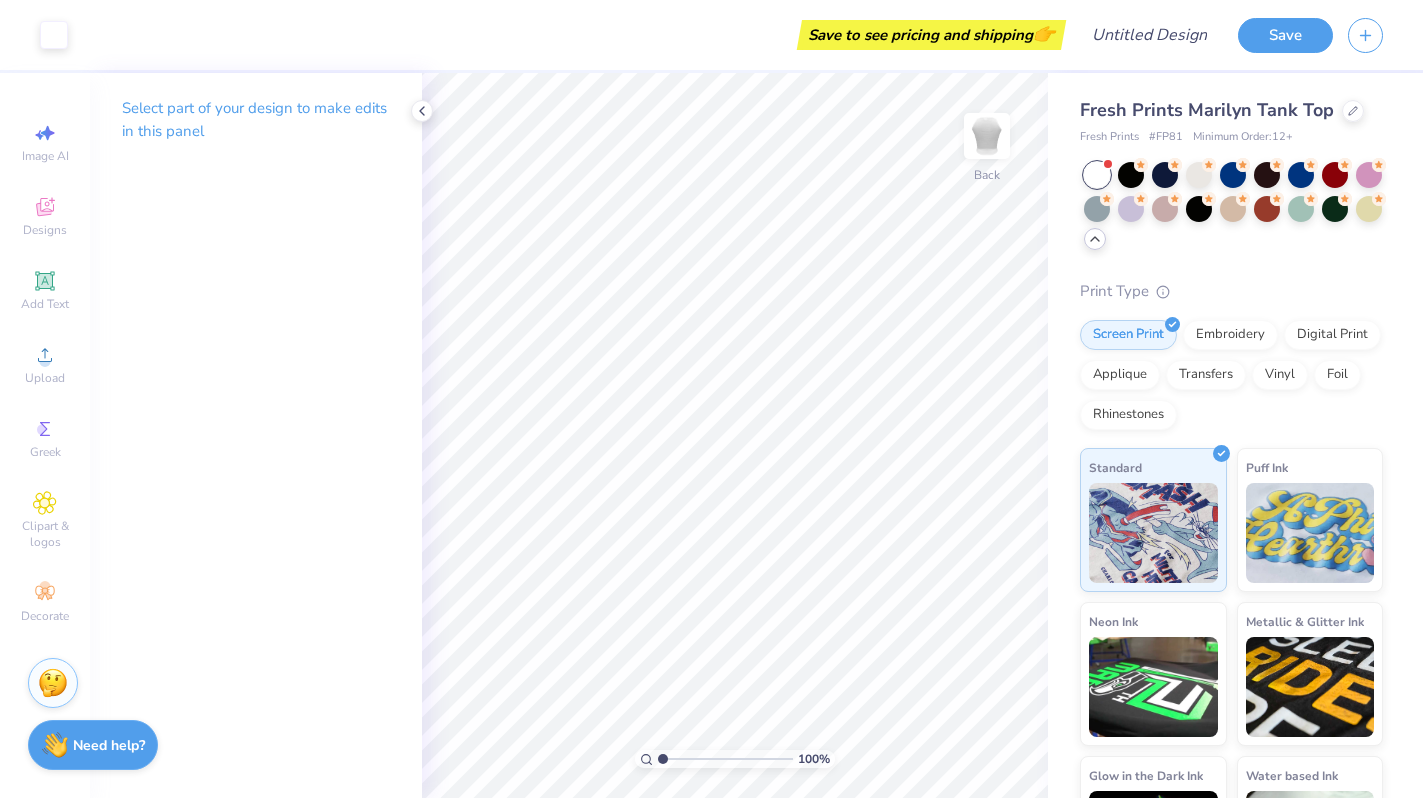 click at bounding box center (1233, 207) 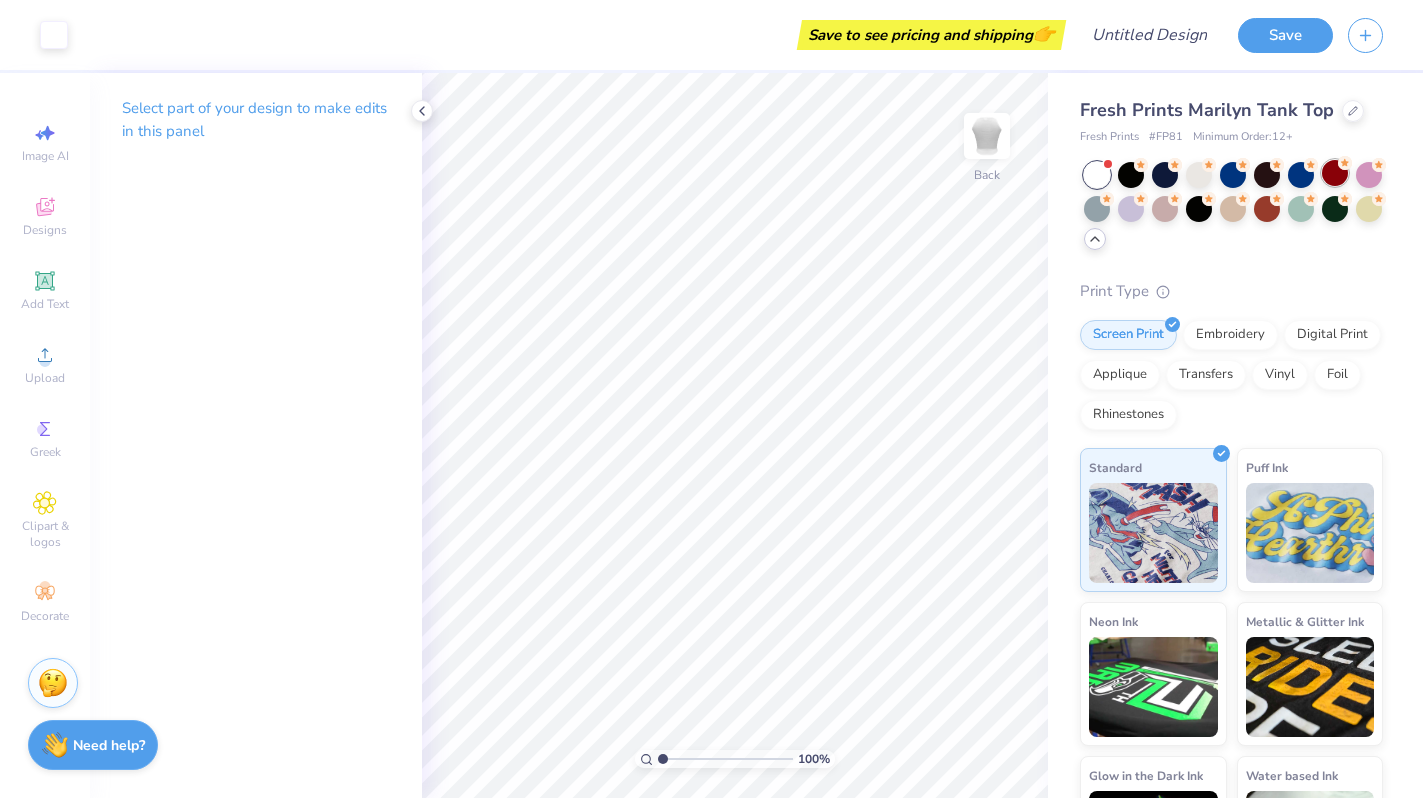 click at bounding box center (1335, 173) 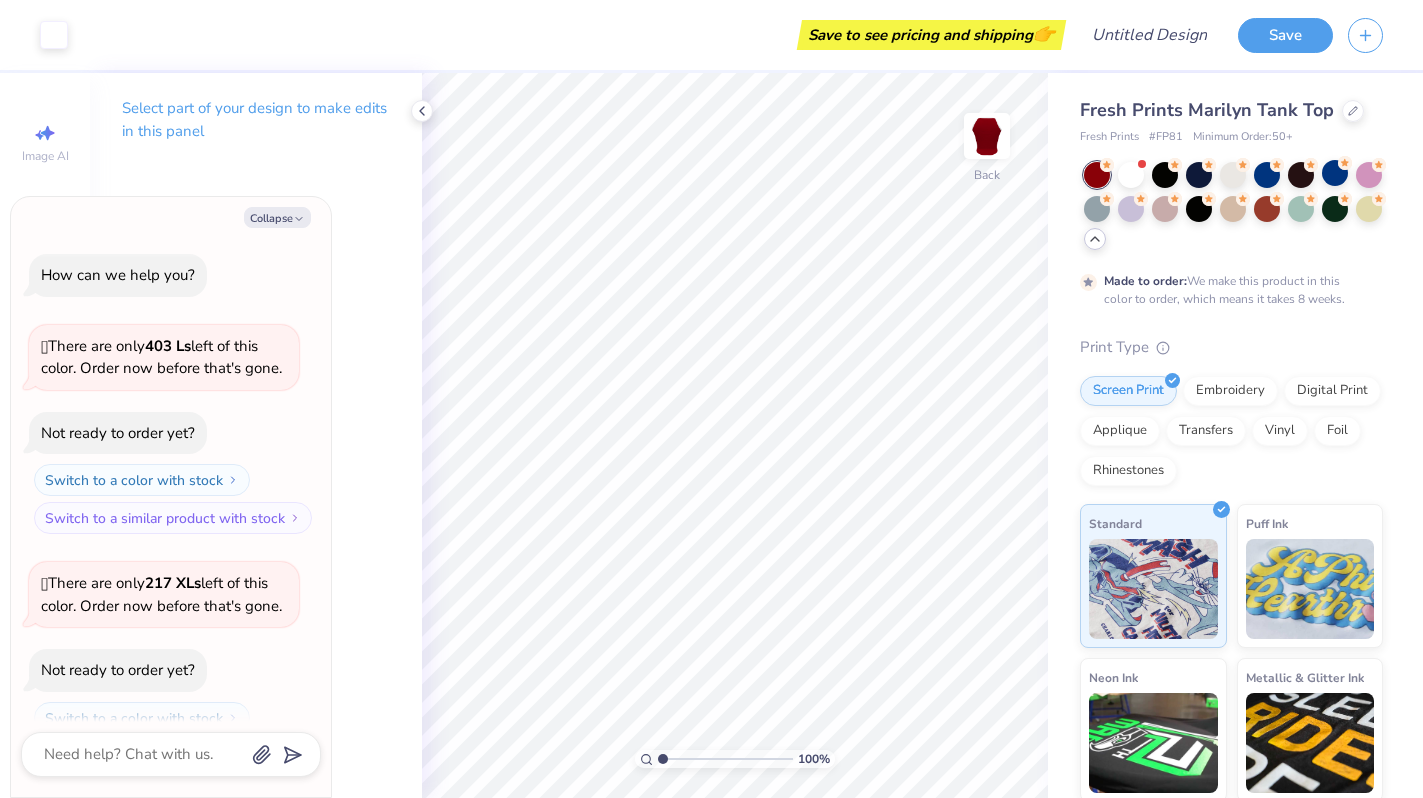 scroll, scrollTop: 231, scrollLeft: 0, axis: vertical 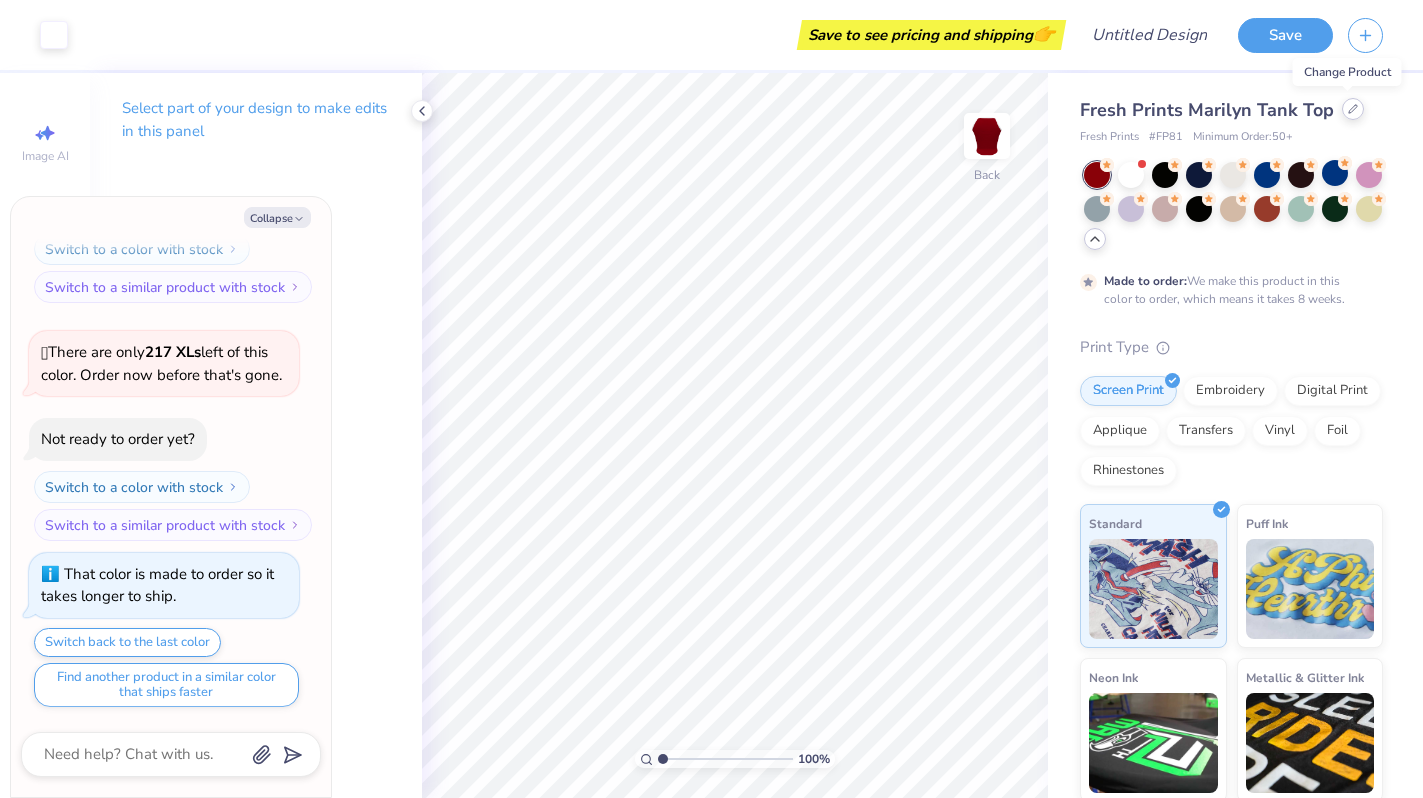 click at bounding box center (1353, 109) 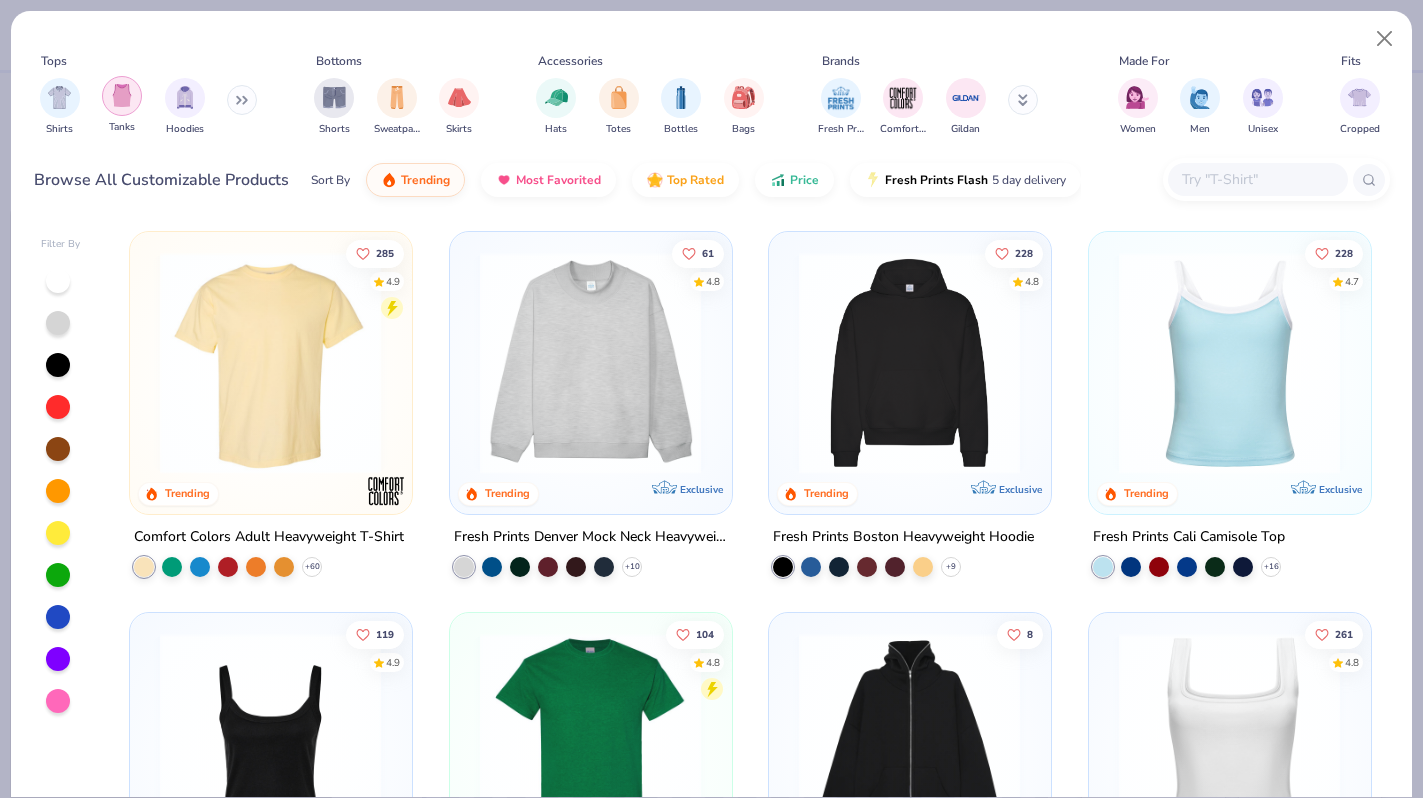 click at bounding box center [122, 95] 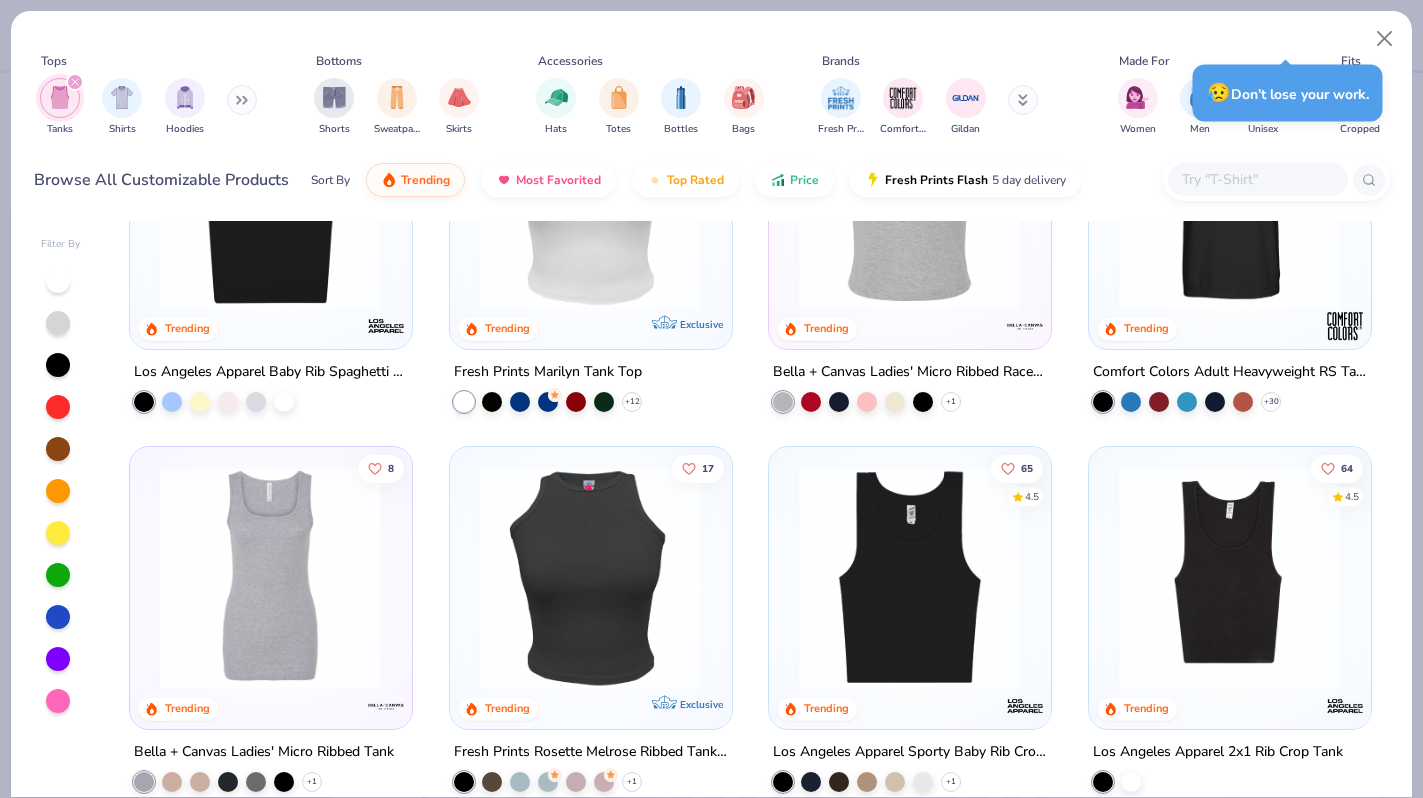 scroll, scrollTop: 582, scrollLeft: 0, axis: vertical 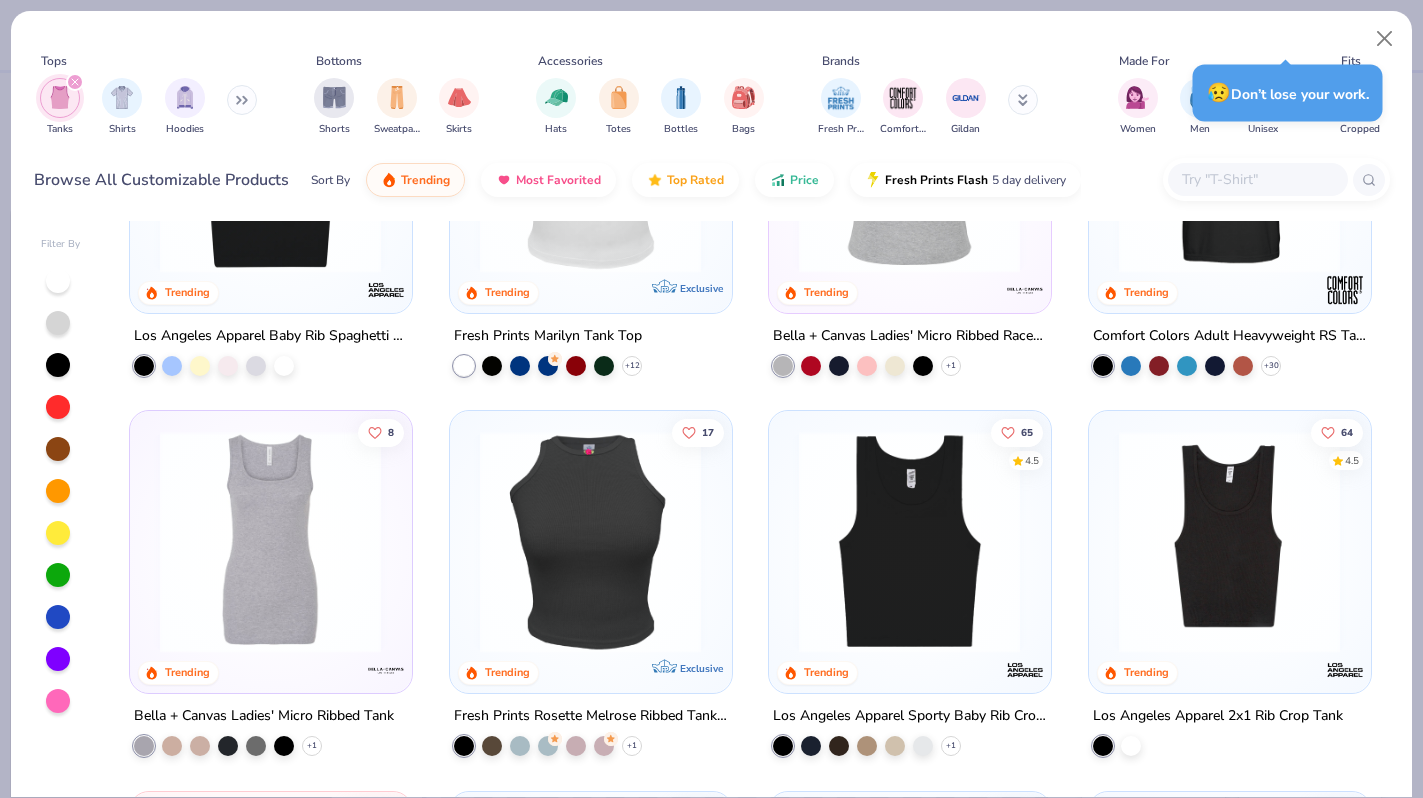 click at bounding box center [590, 542] 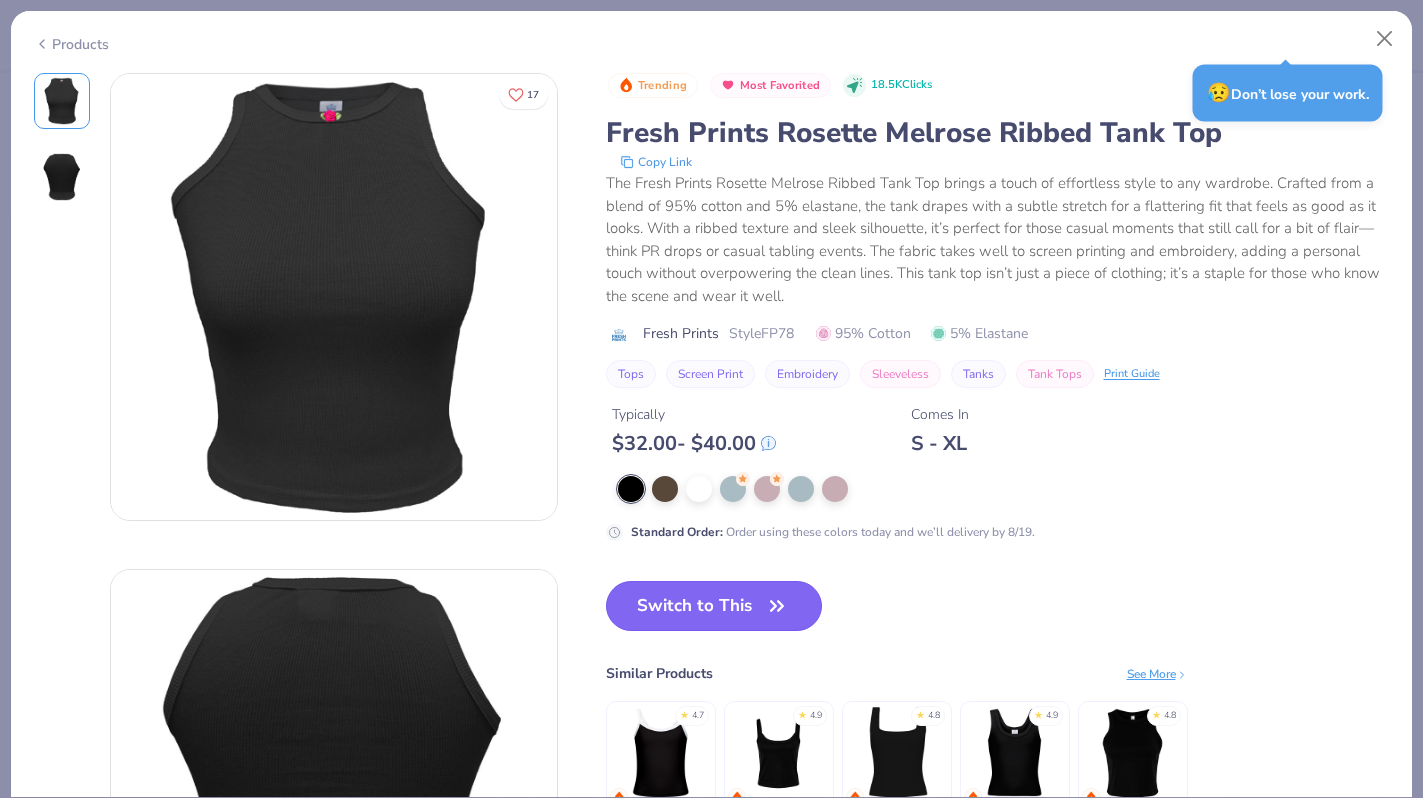 click on "Switch to This" at bounding box center [714, 606] 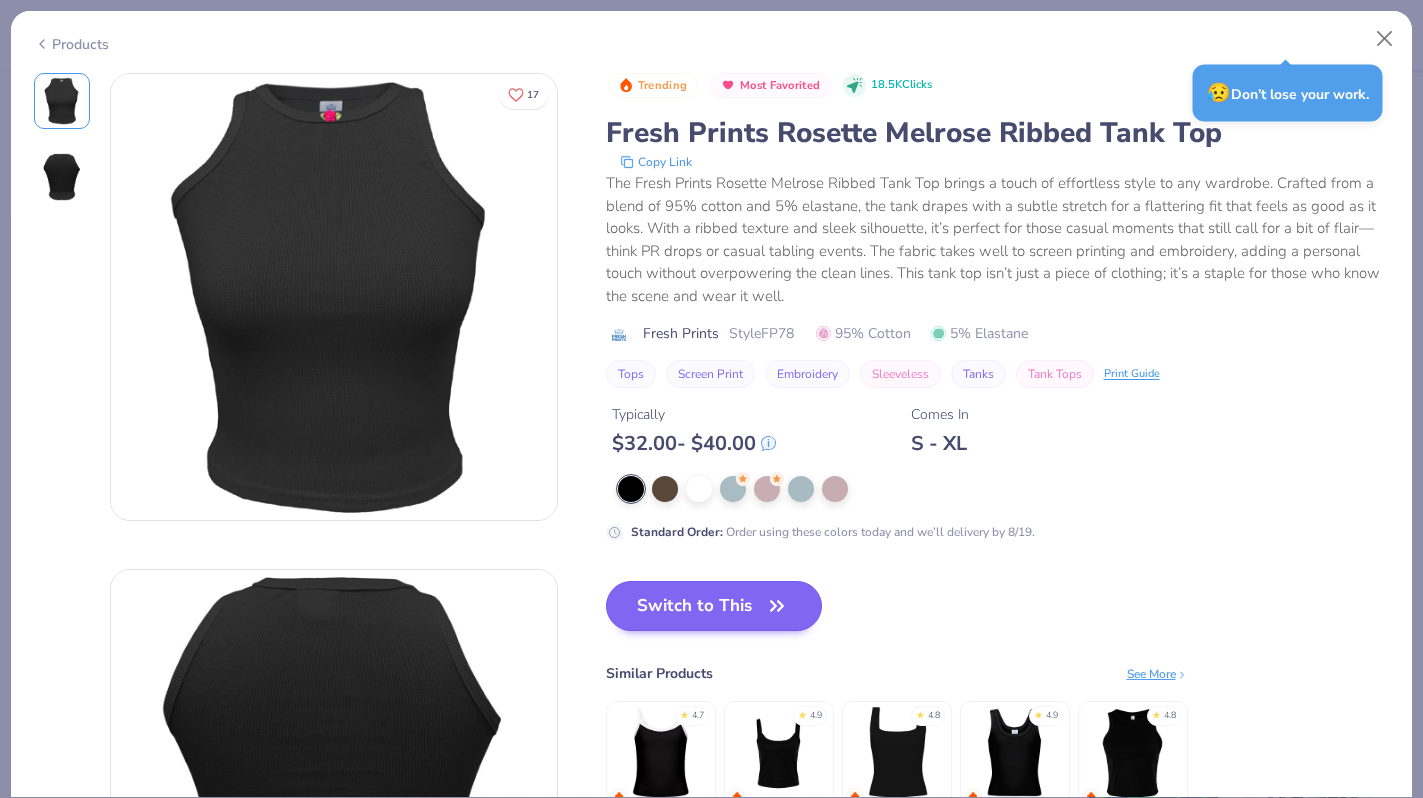 scroll, scrollTop: 331, scrollLeft: 0, axis: vertical 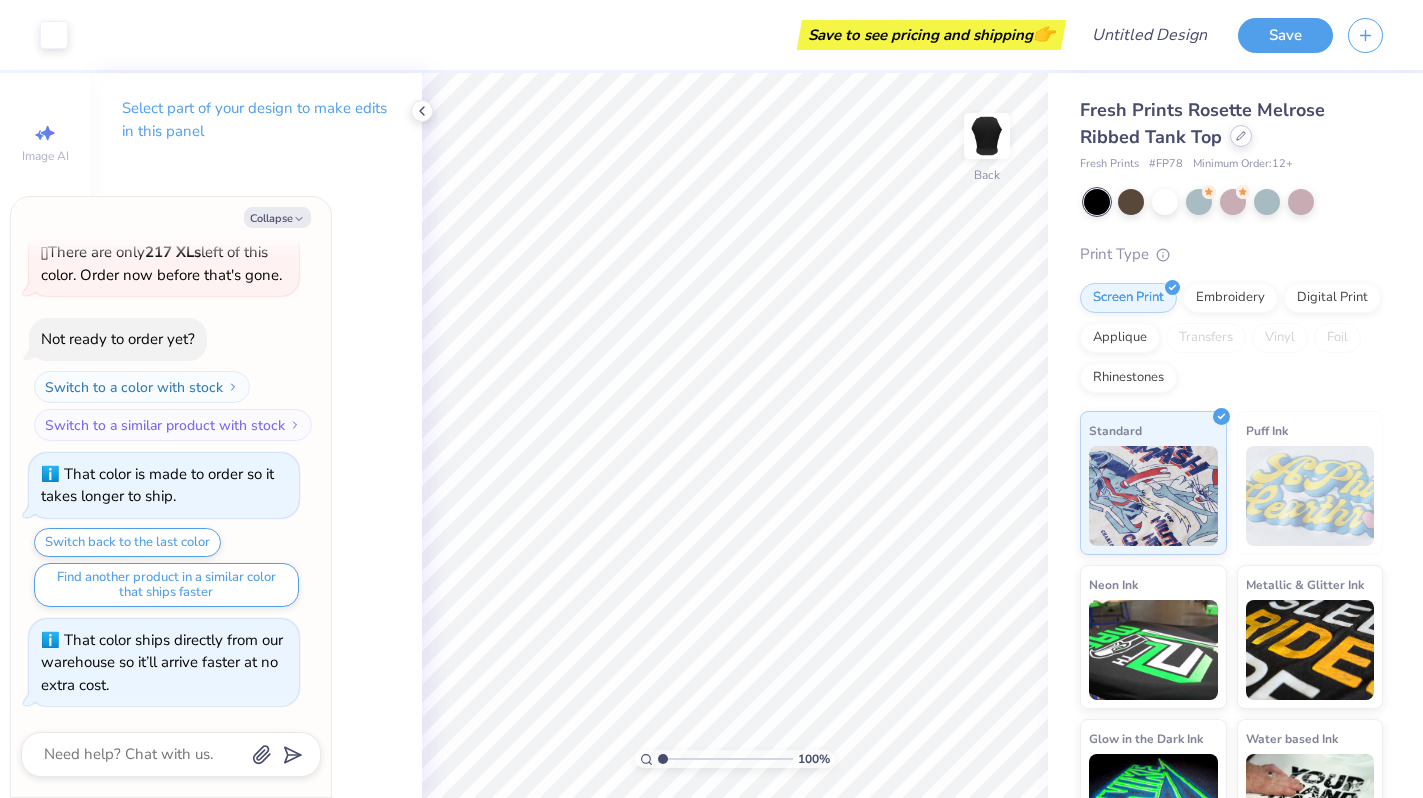 click at bounding box center (1241, 136) 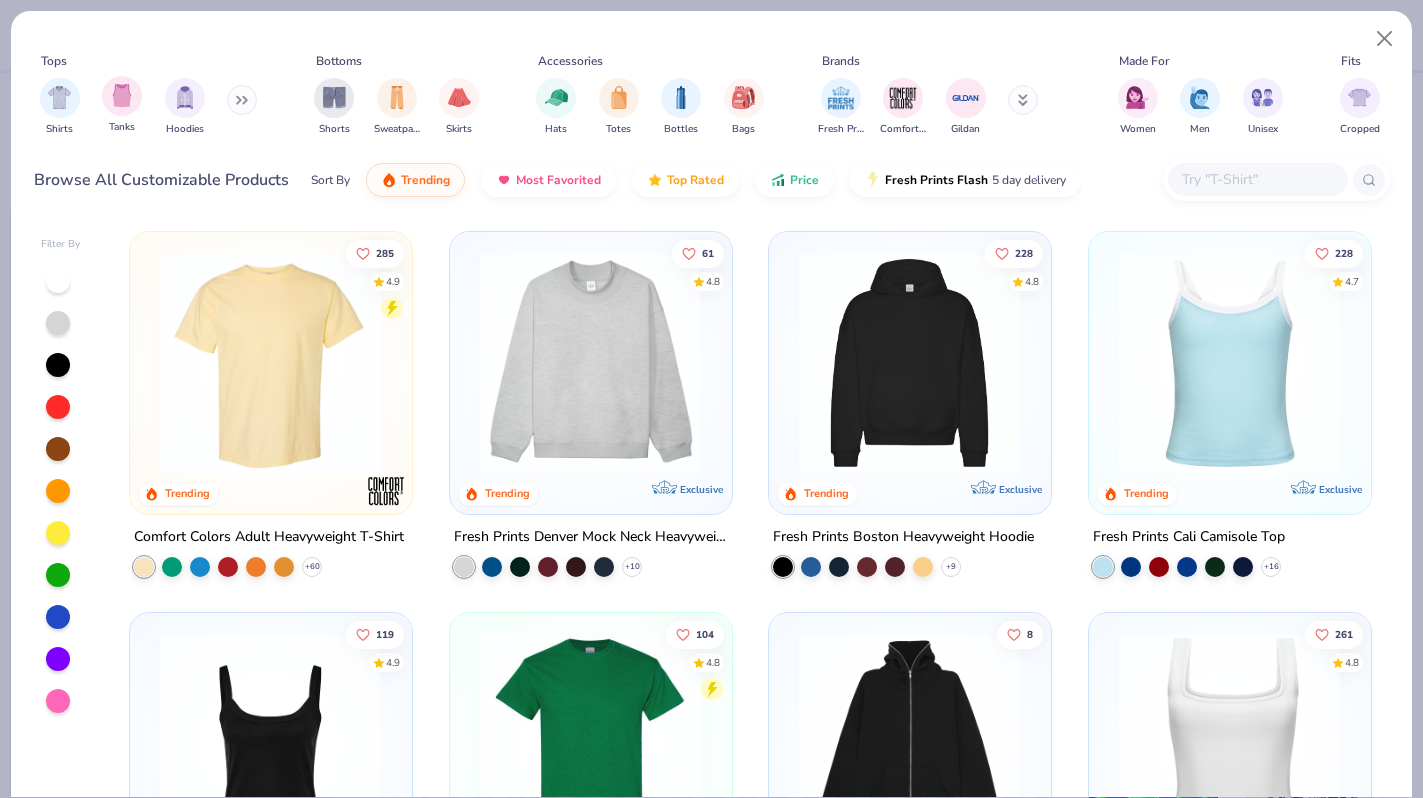 click on "Tanks" at bounding box center (122, 105) 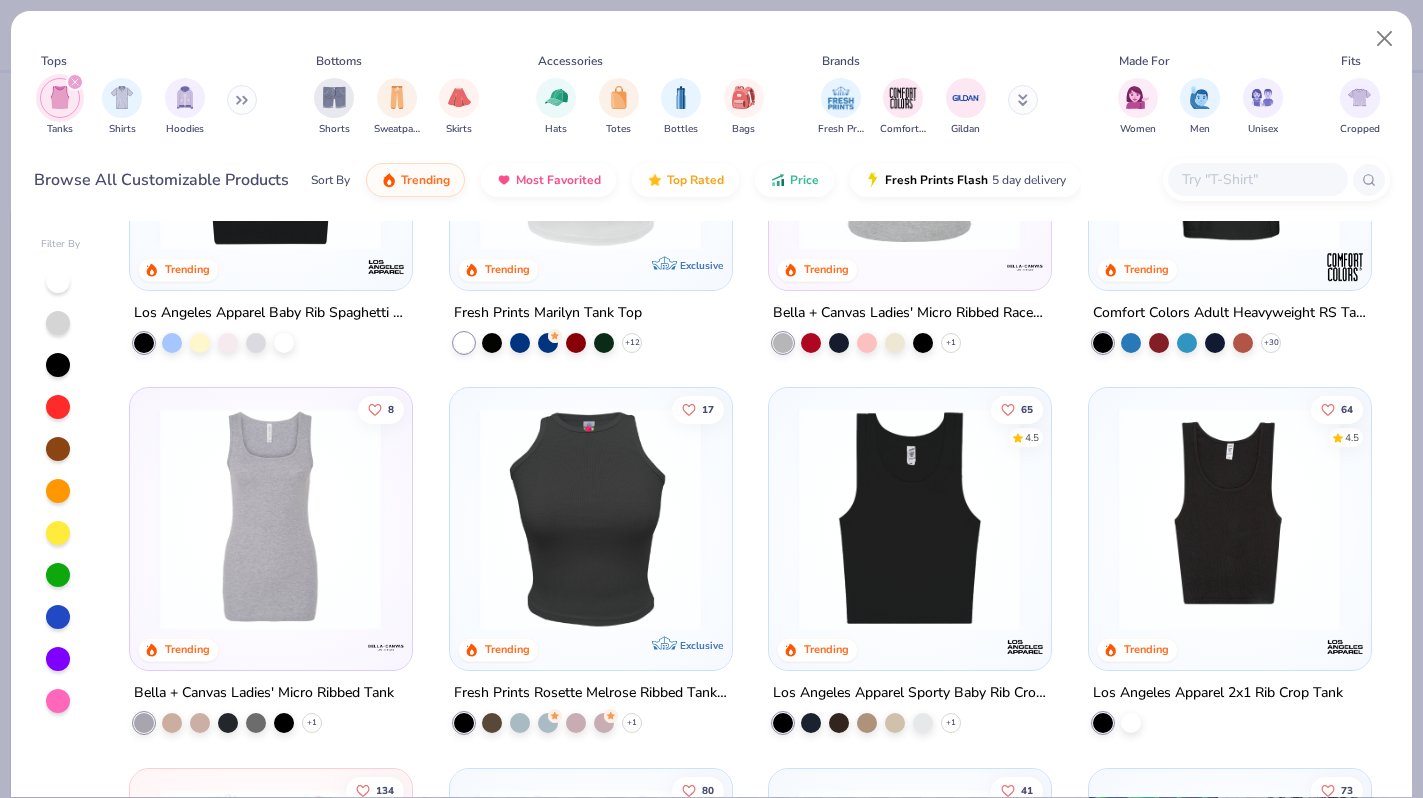 scroll, scrollTop: 612, scrollLeft: 0, axis: vertical 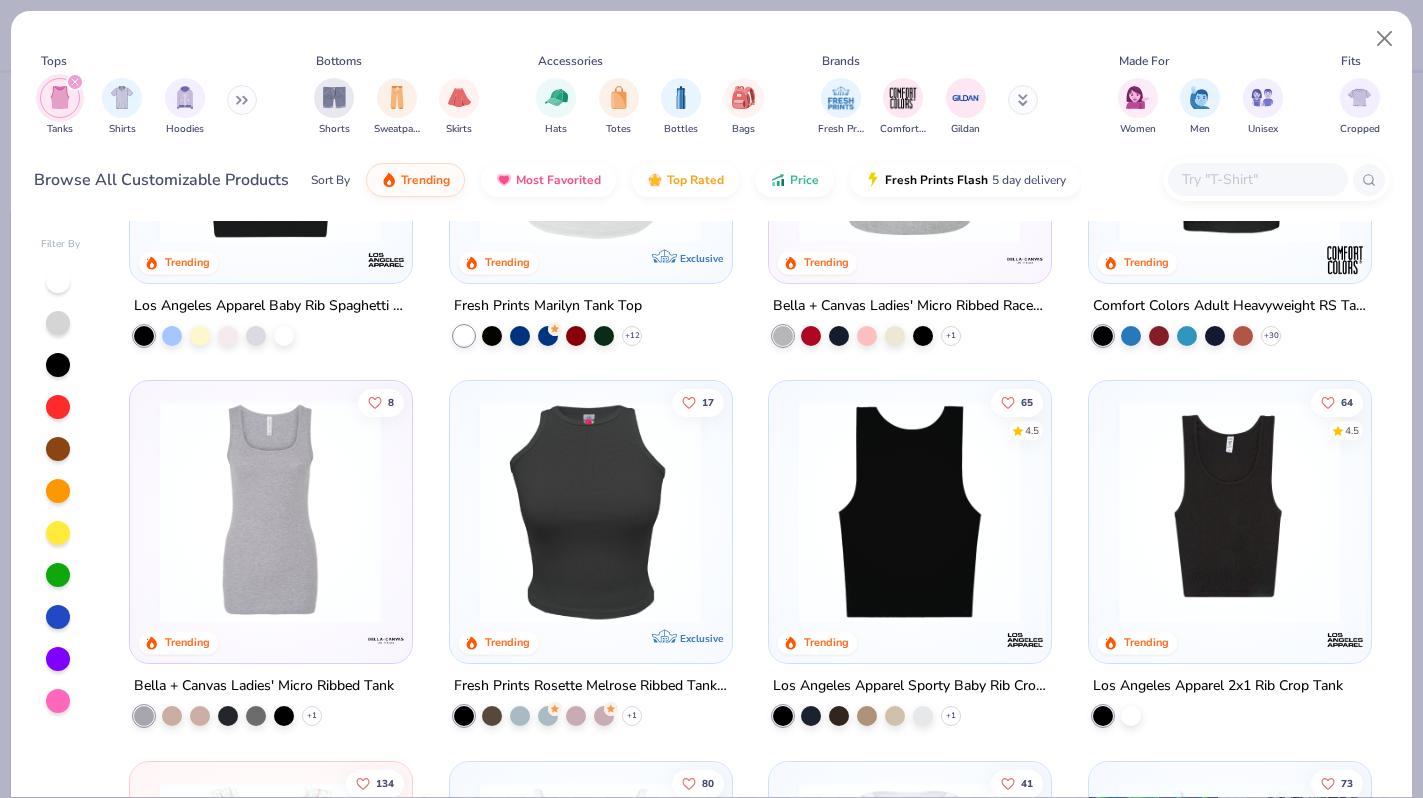 click at bounding box center [909, 512] 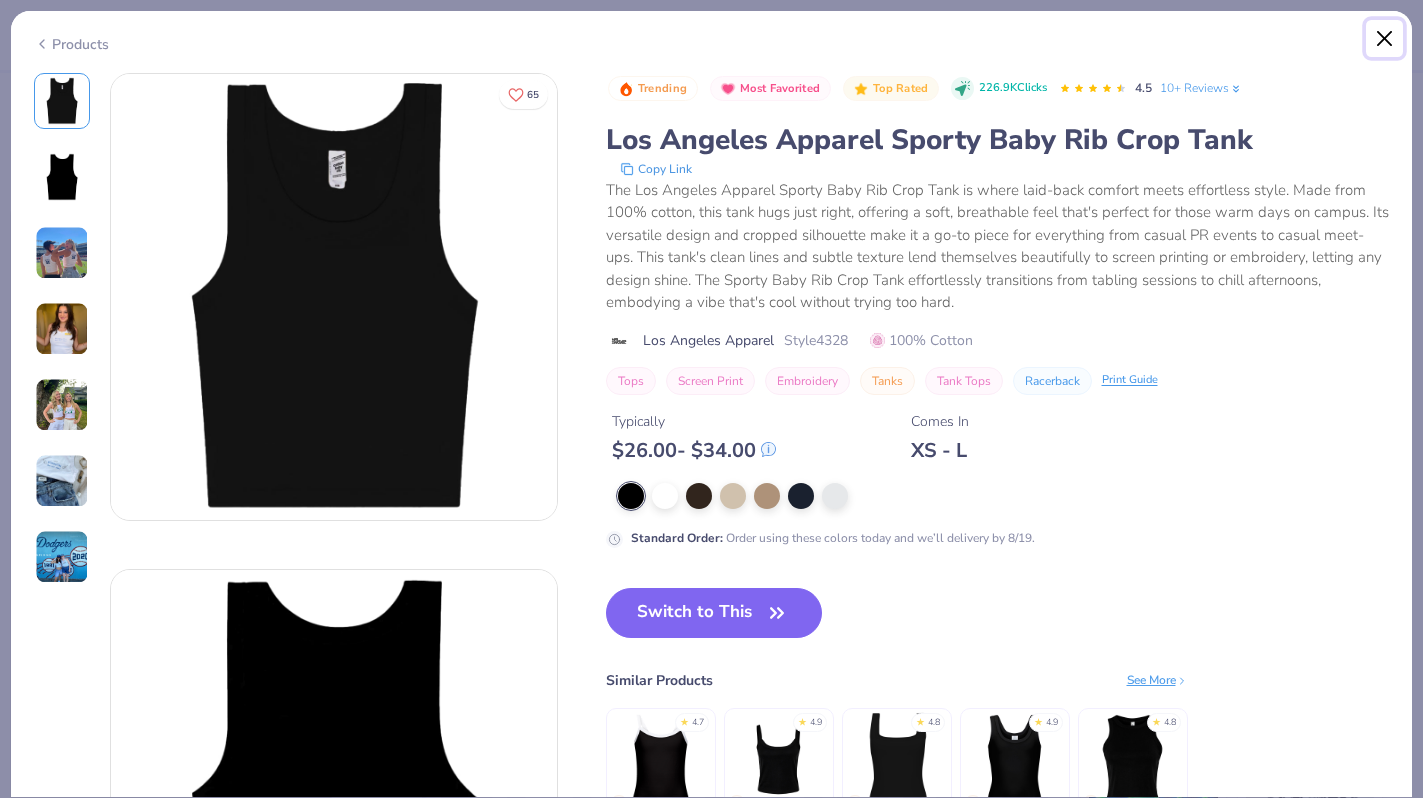 click at bounding box center [1385, 39] 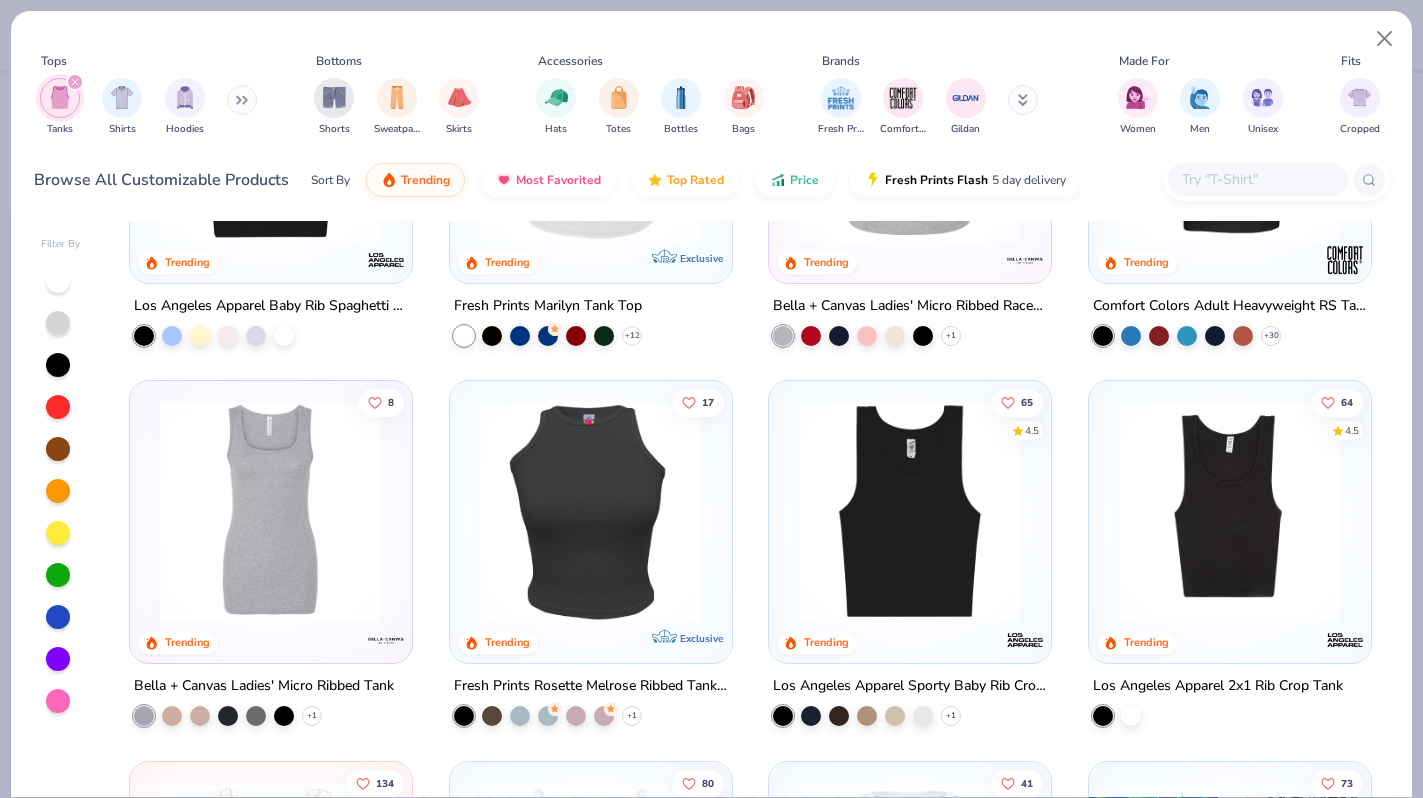 click at bounding box center [1229, 512] 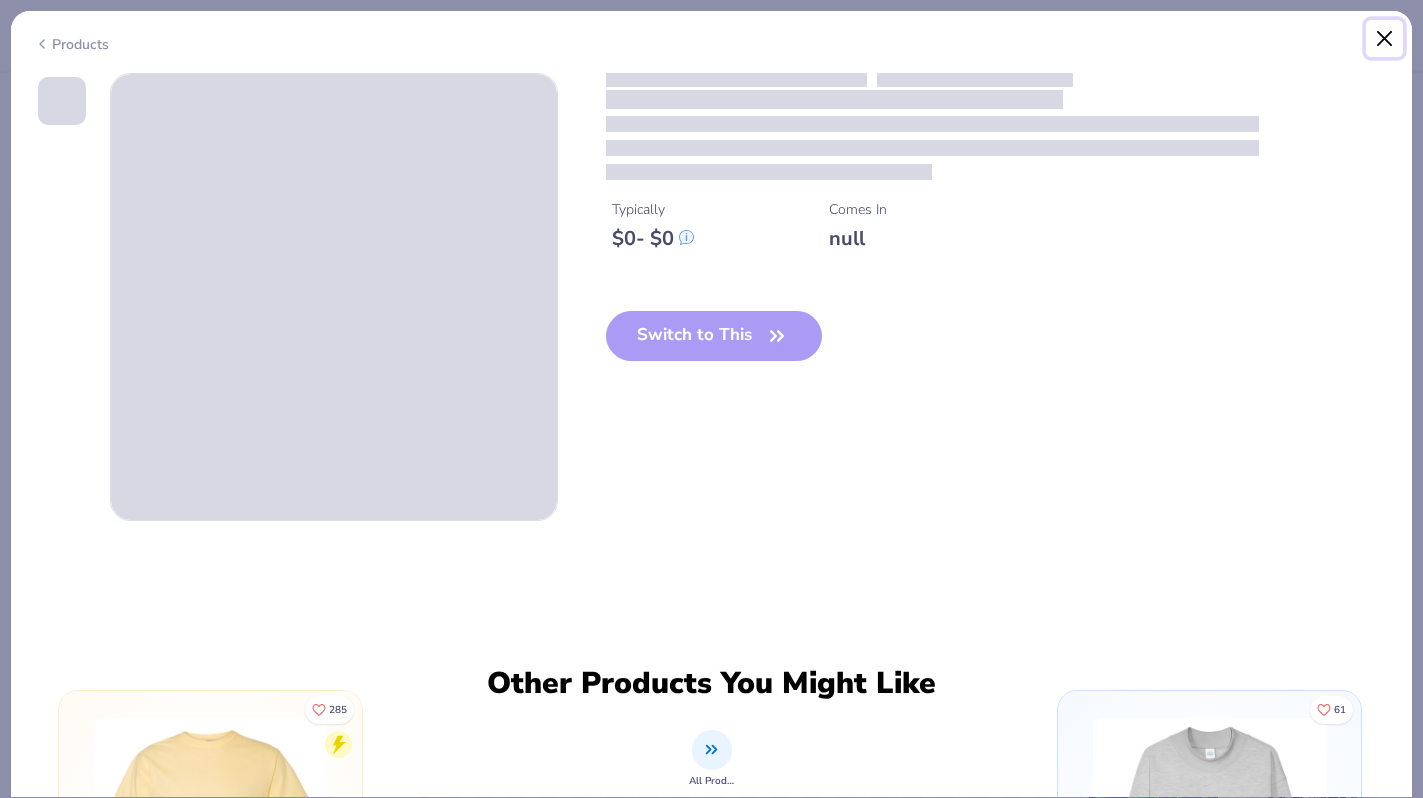 click at bounding box center [1385, 39] 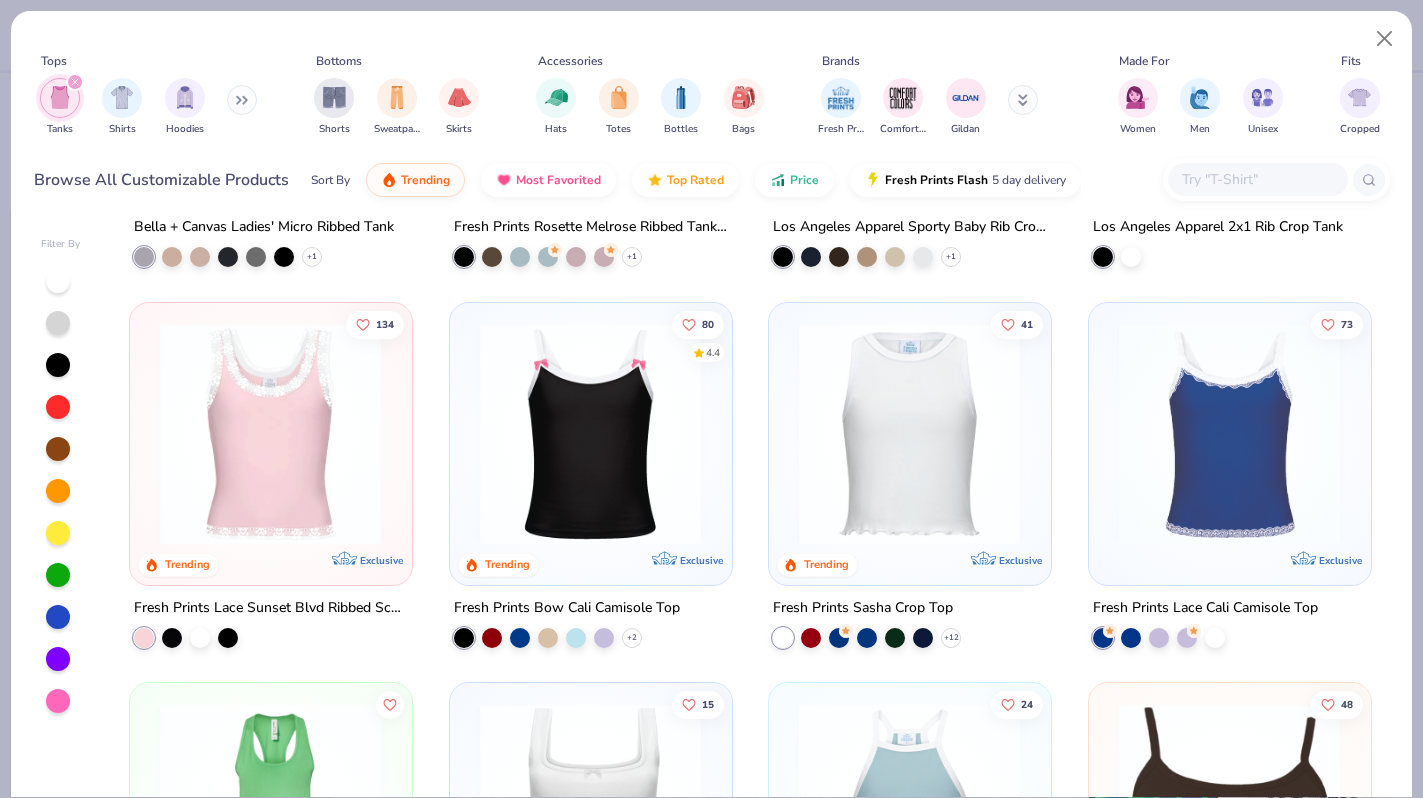 scroll, scrollTop: 1079, scrollLeft: 0, axis: vertical 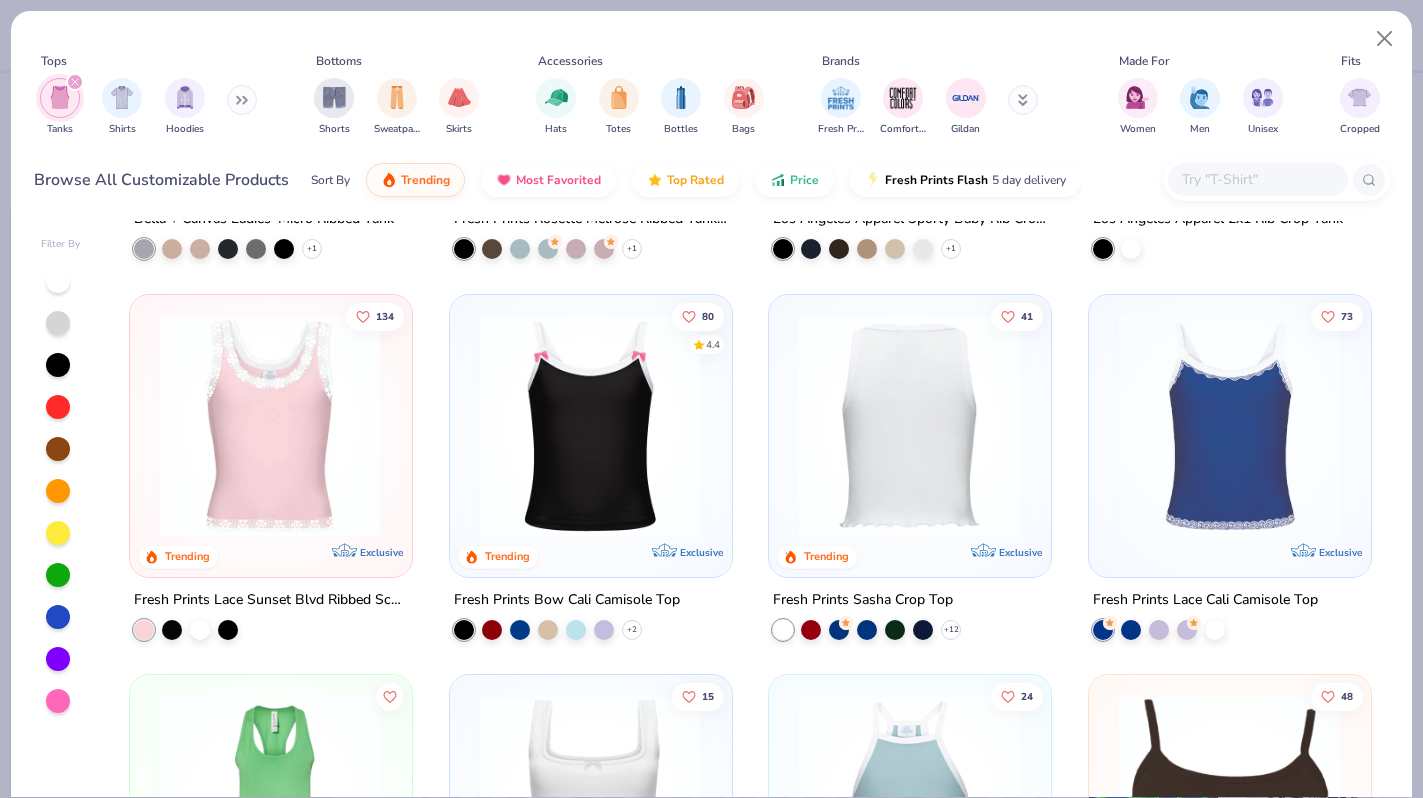 click at bounding box center (909, 425) 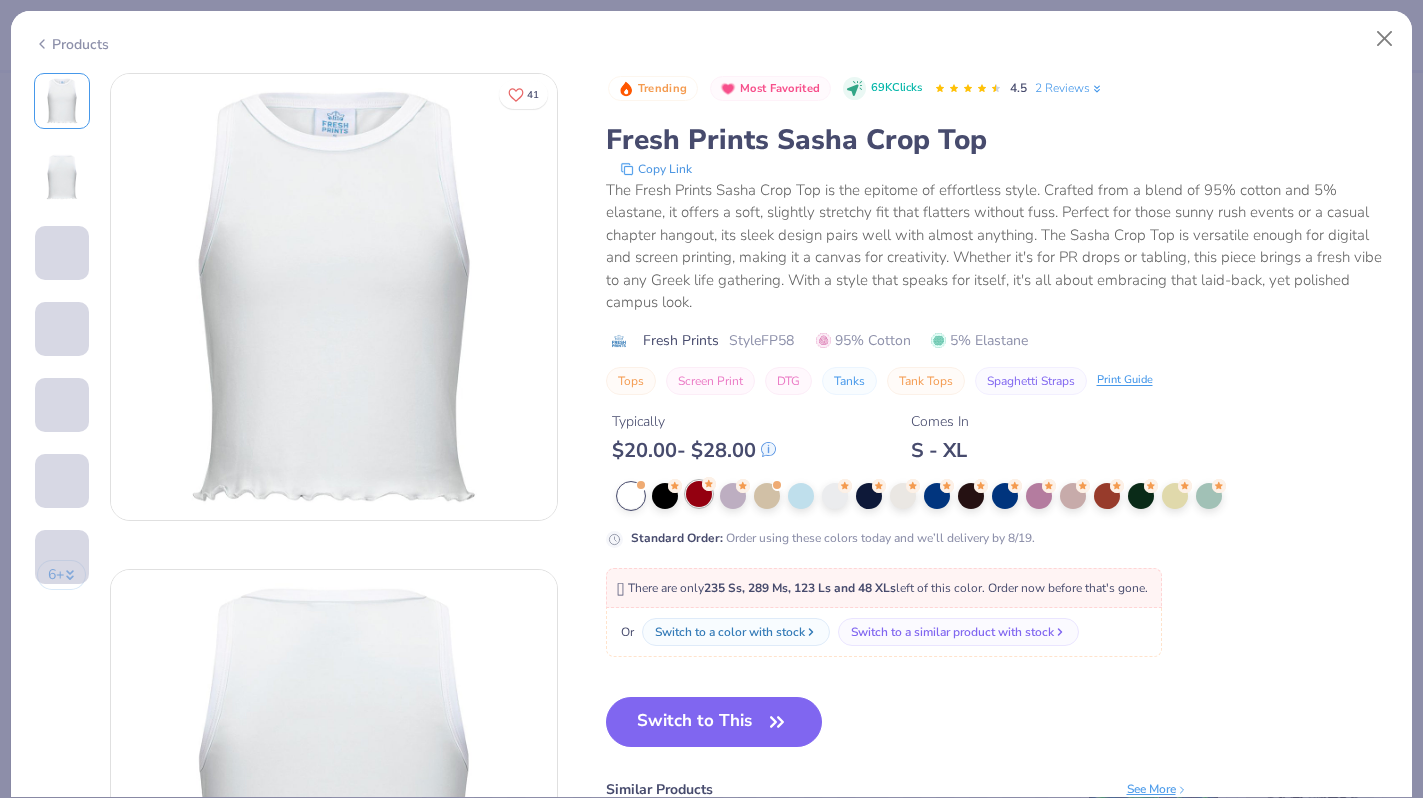click at bounding box center (699, 494) 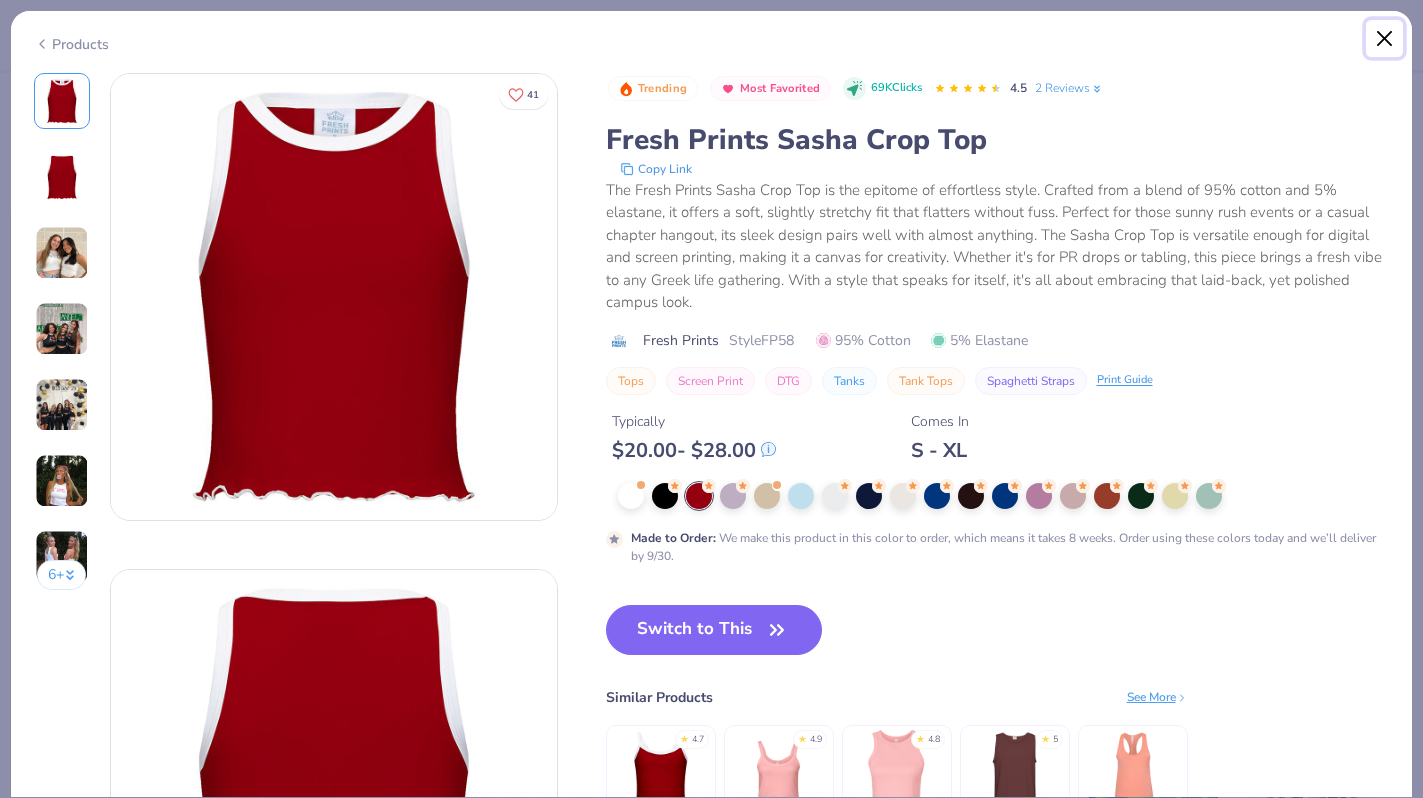 click at bounding box center (1385, 39) 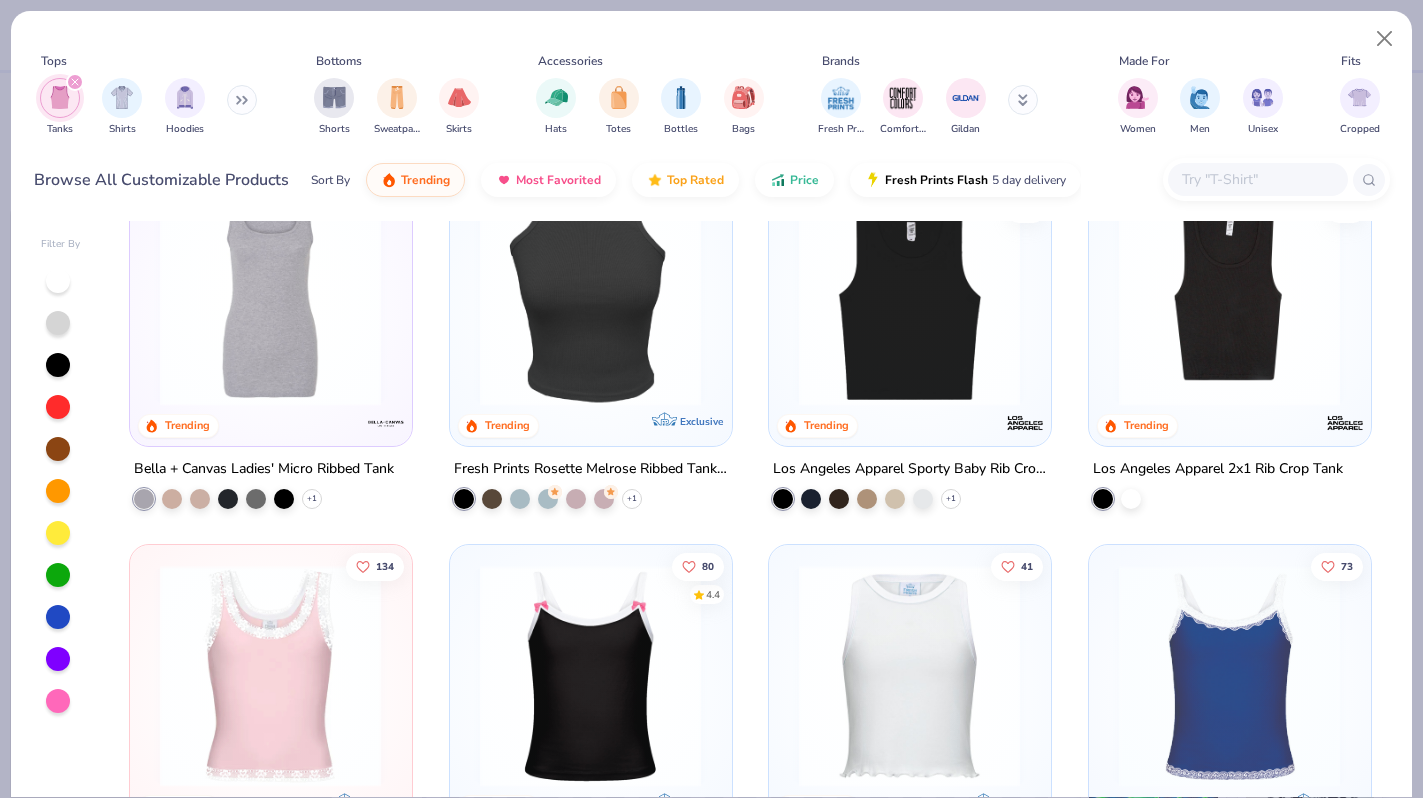 scroll, scrollTop: 0, scrollLeft: 0, axis: both 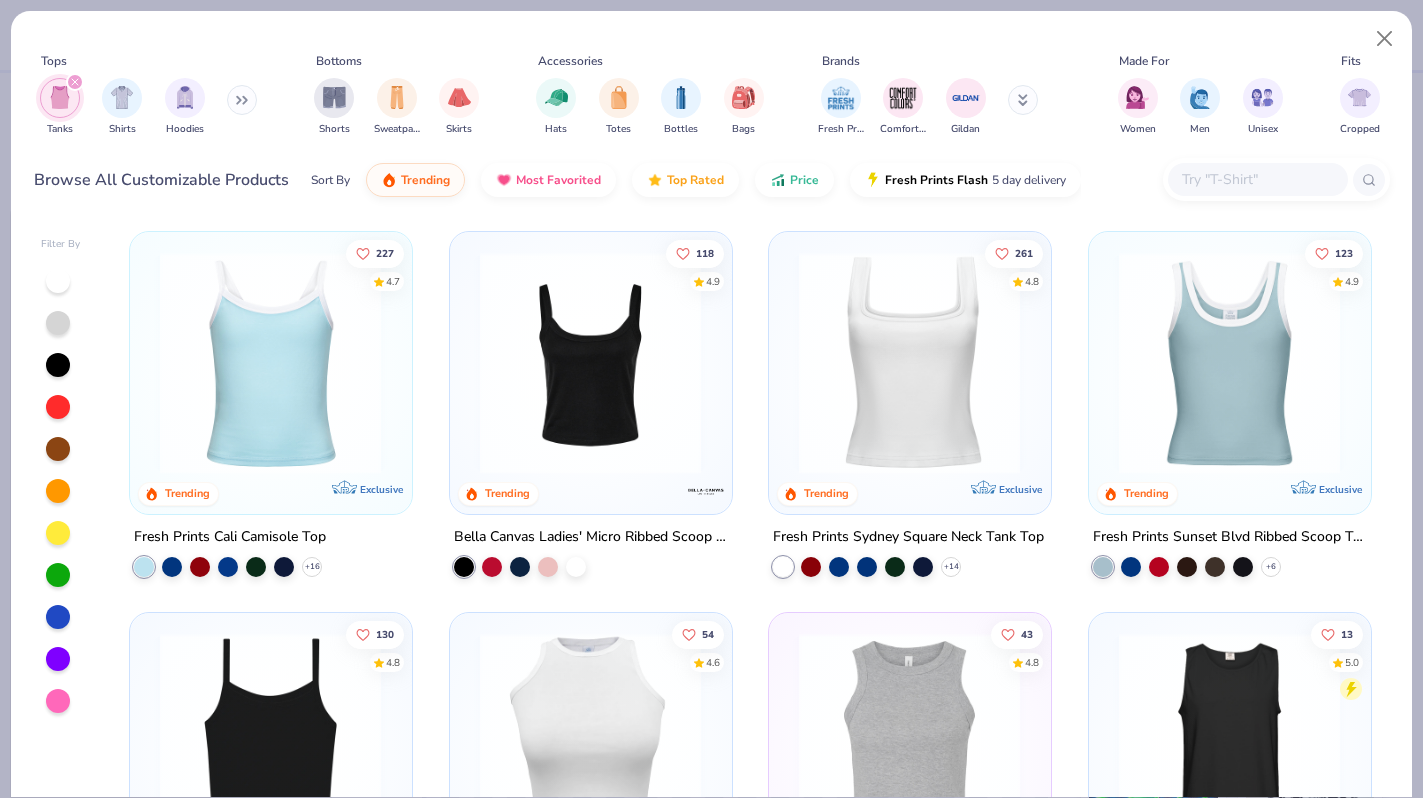 click at bounding box center [909, 363] 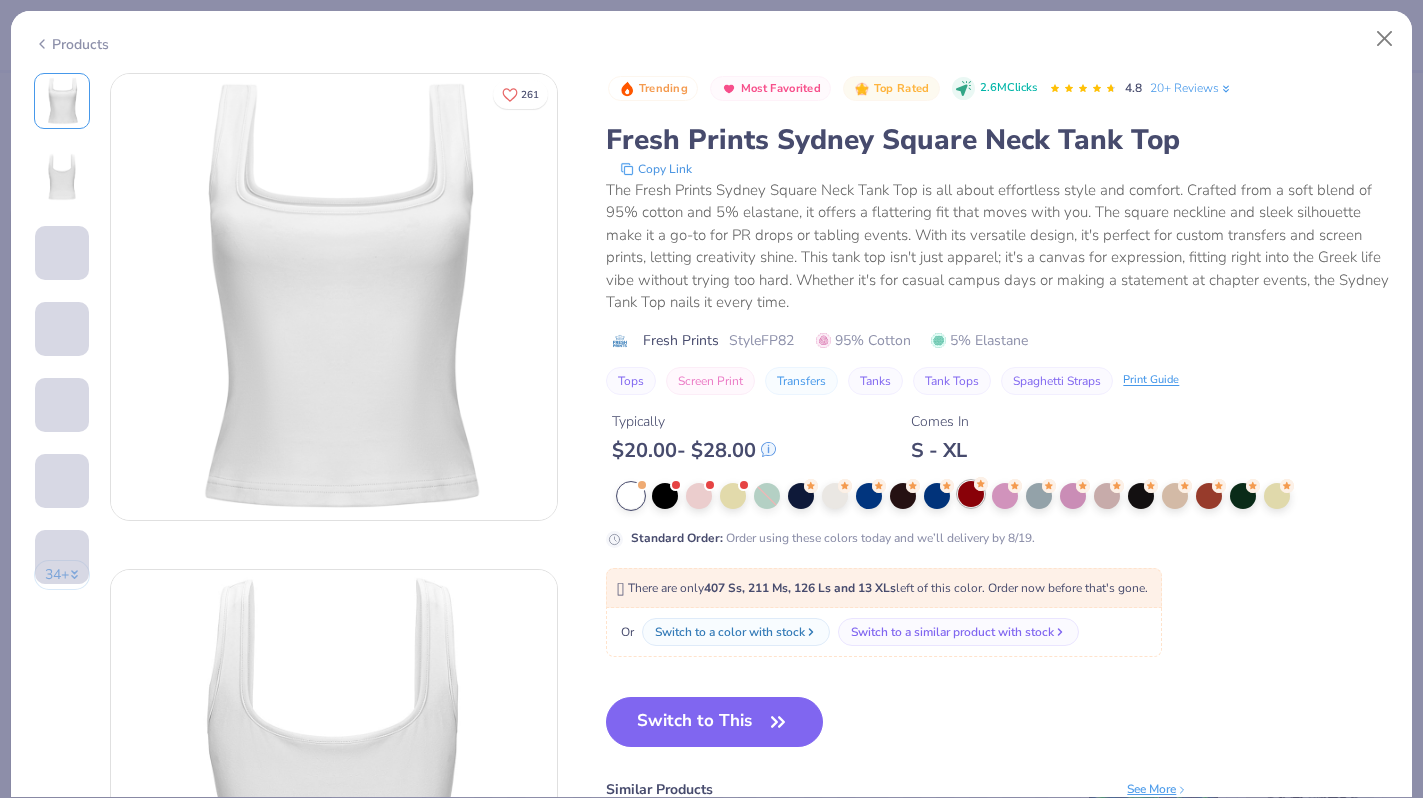 click at bounding box center [971, 494] 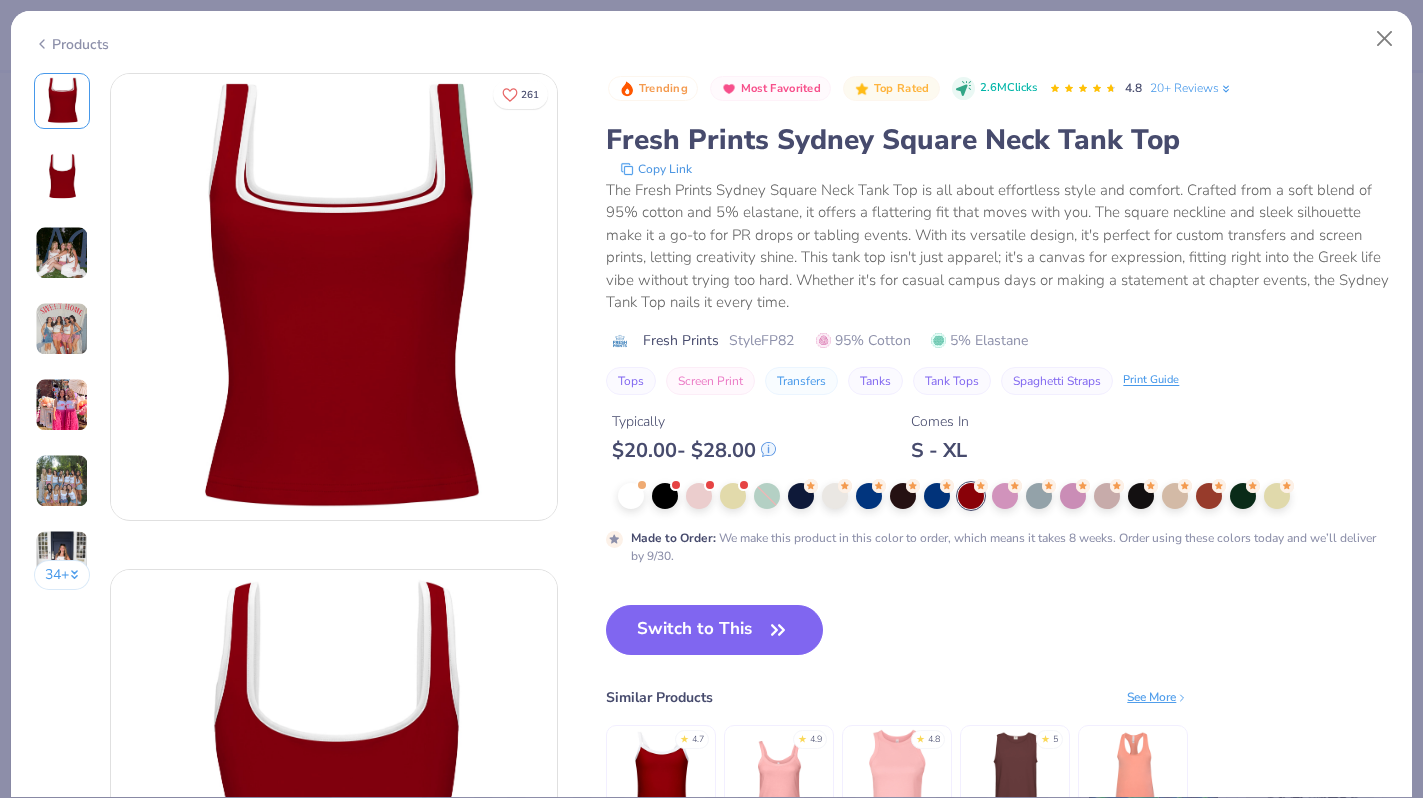 click at bounding box center (62, 329) 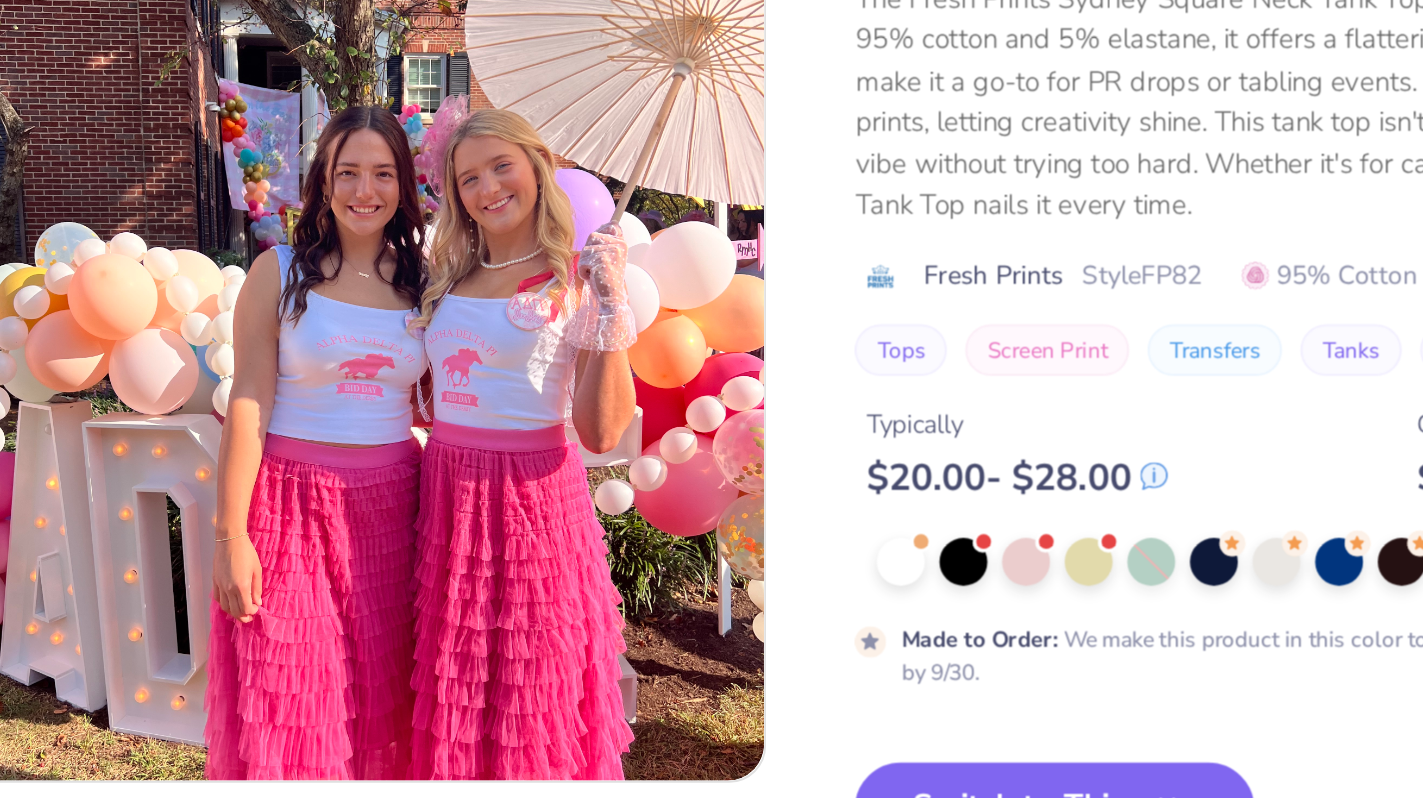 scroll, scrollTop: 1884, scrollLeft: 0, axis: vertical 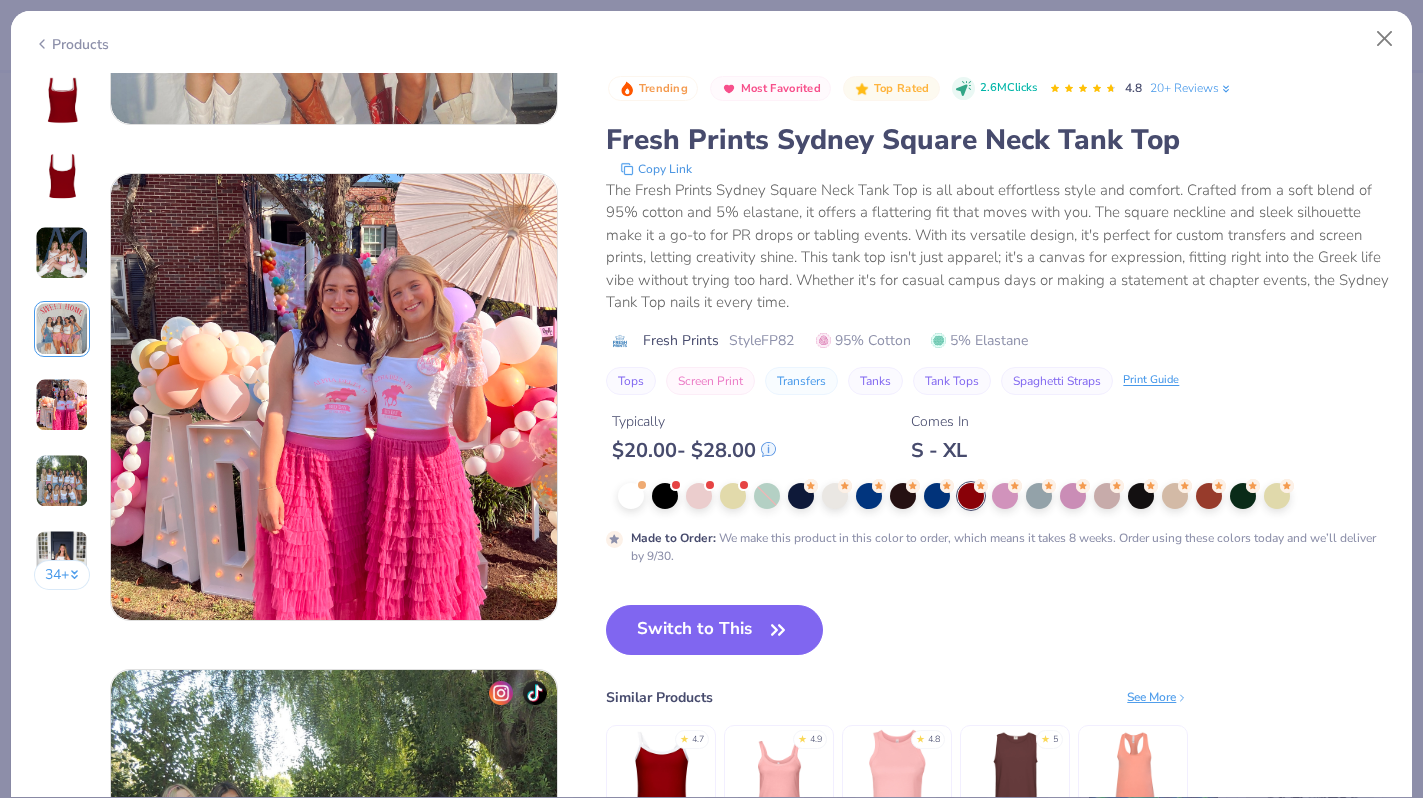 click at bounding box center [62, 101] 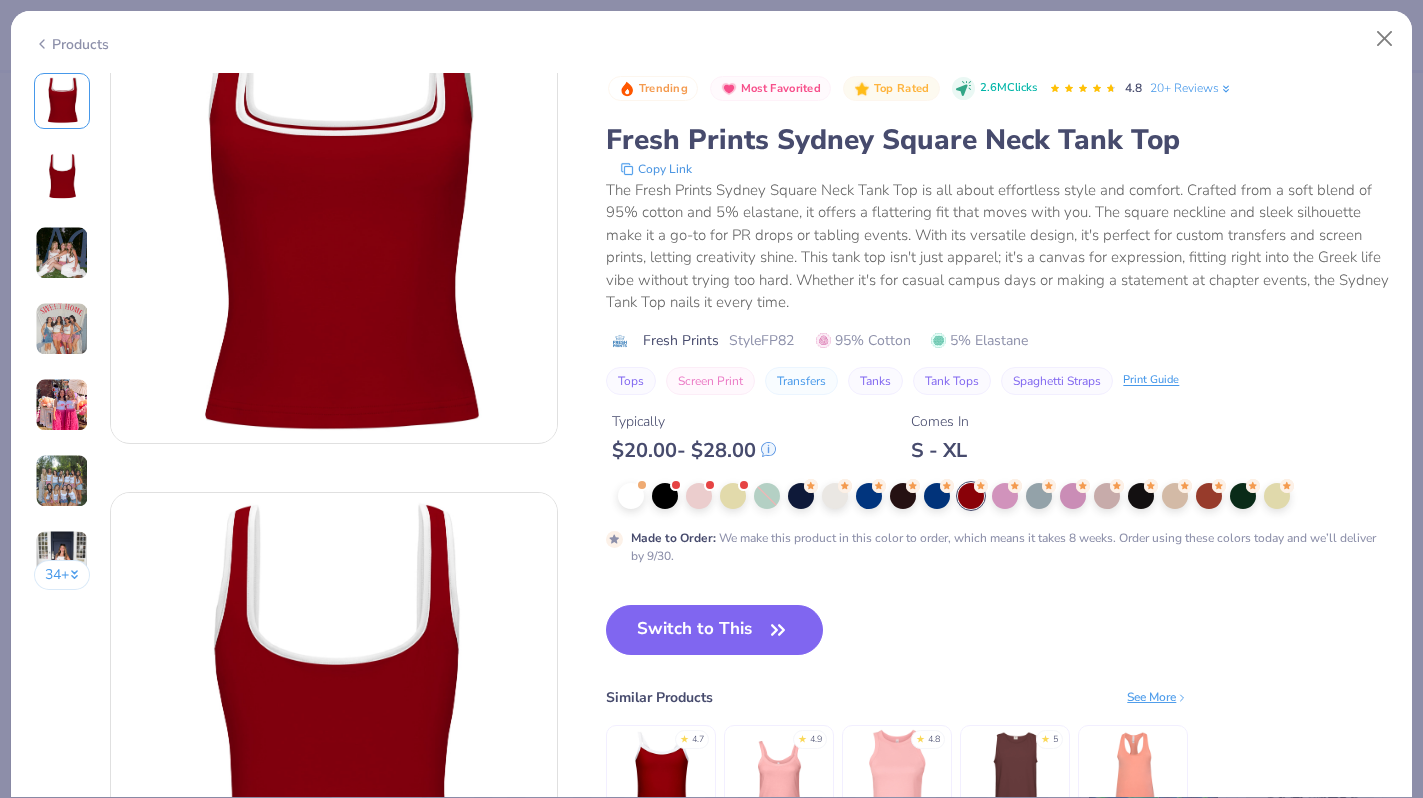 scroll, scrollTop: 0, scrollLeft: 0, axis: both 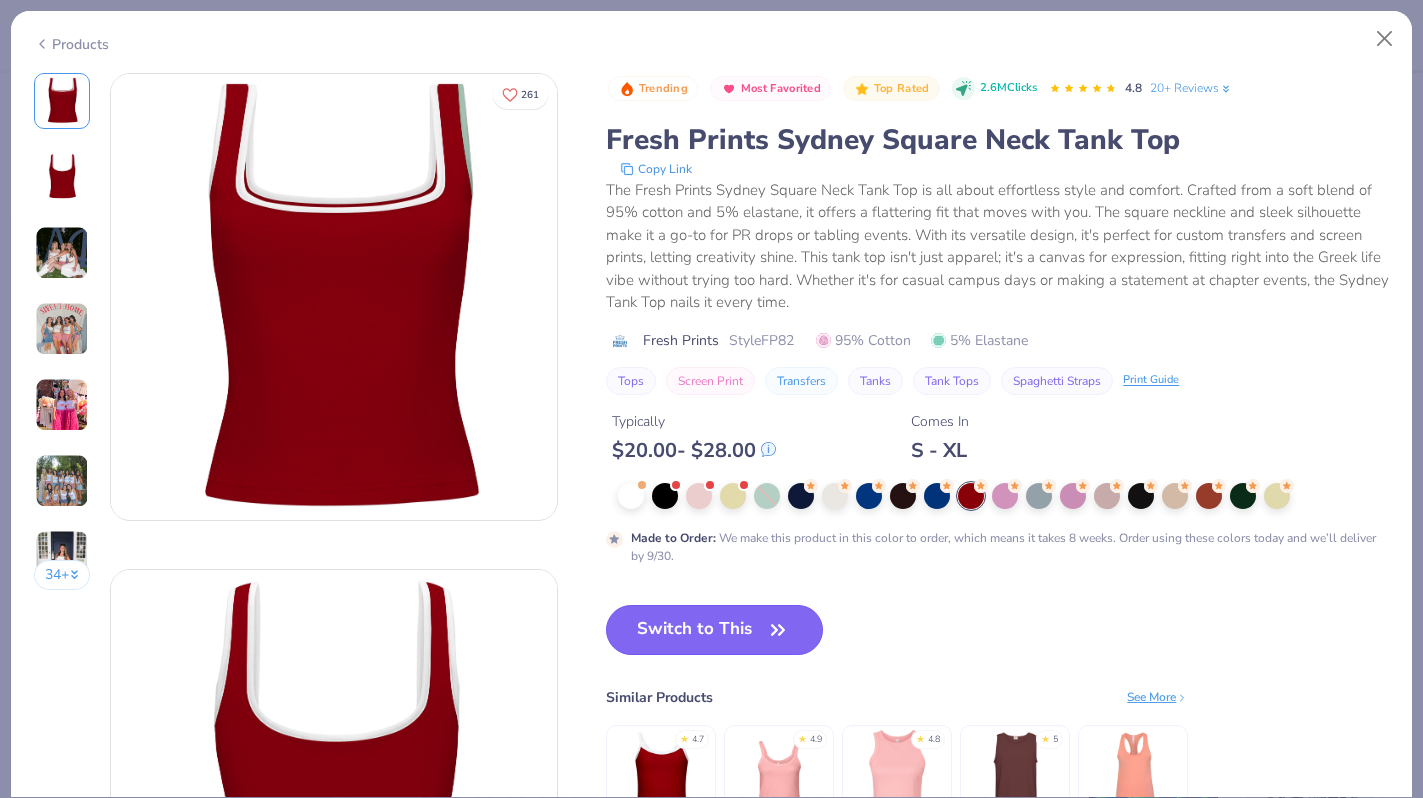 click on "Switch to This" at bounding box center [714, 630] 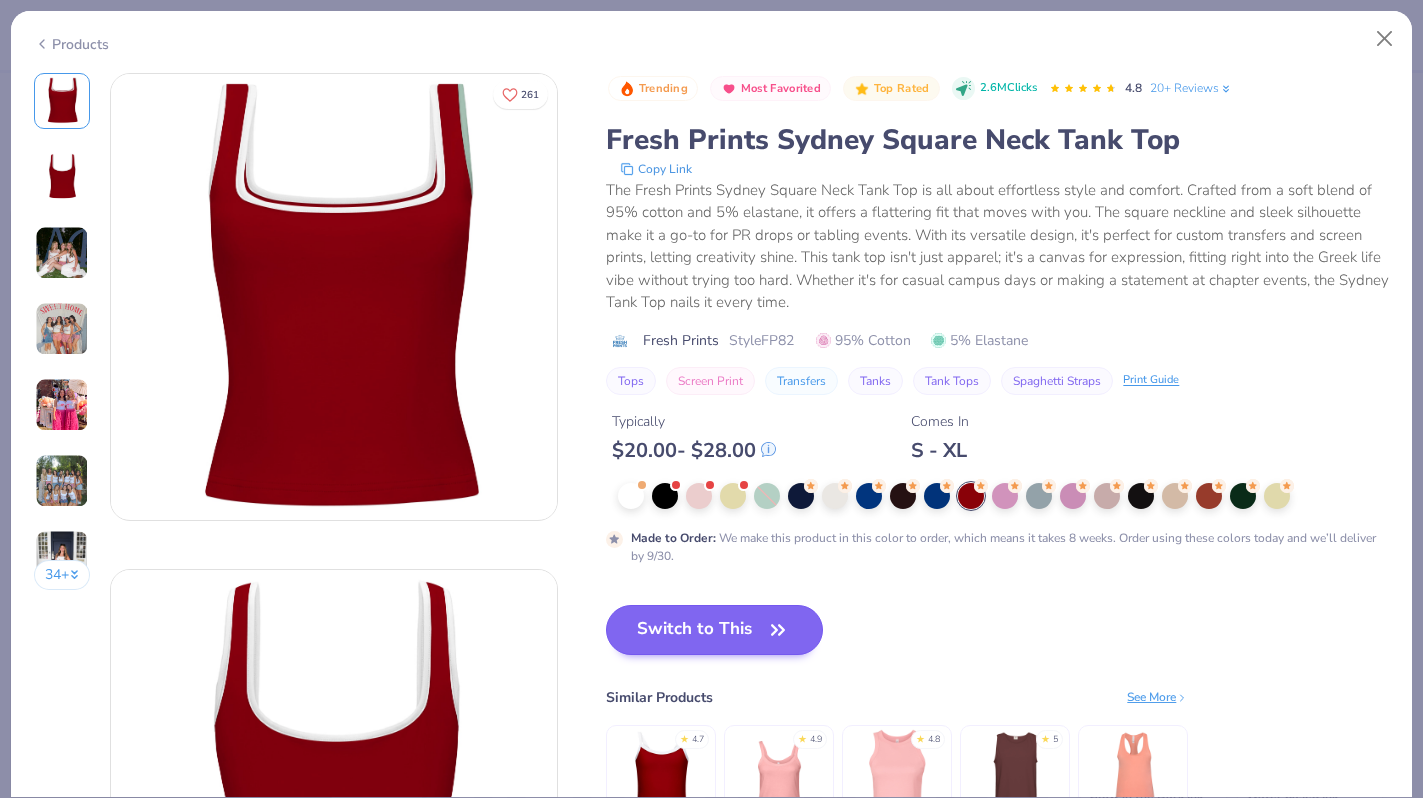 scroll, scrollTop: 497, scrollLeft: 0, axis: vertical 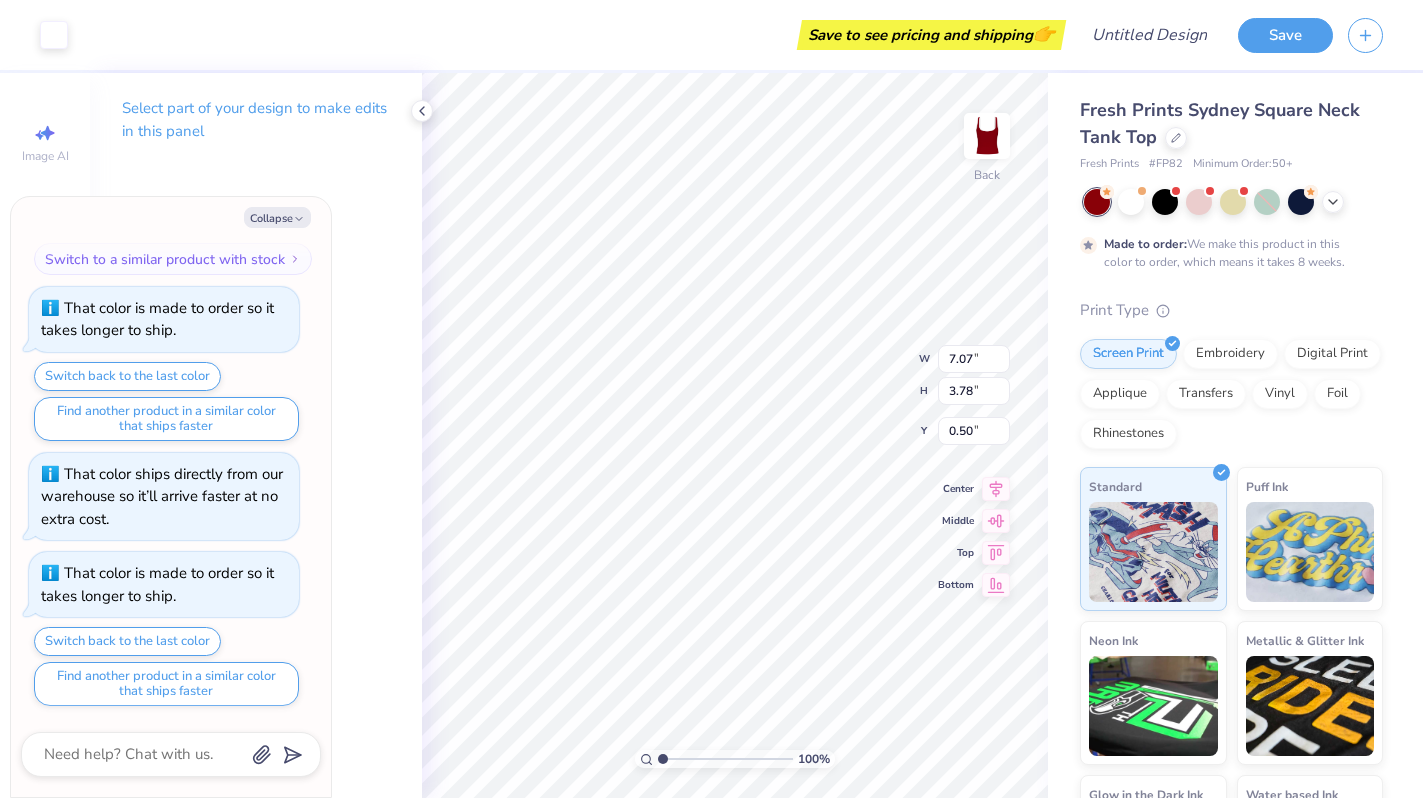 type on "x" 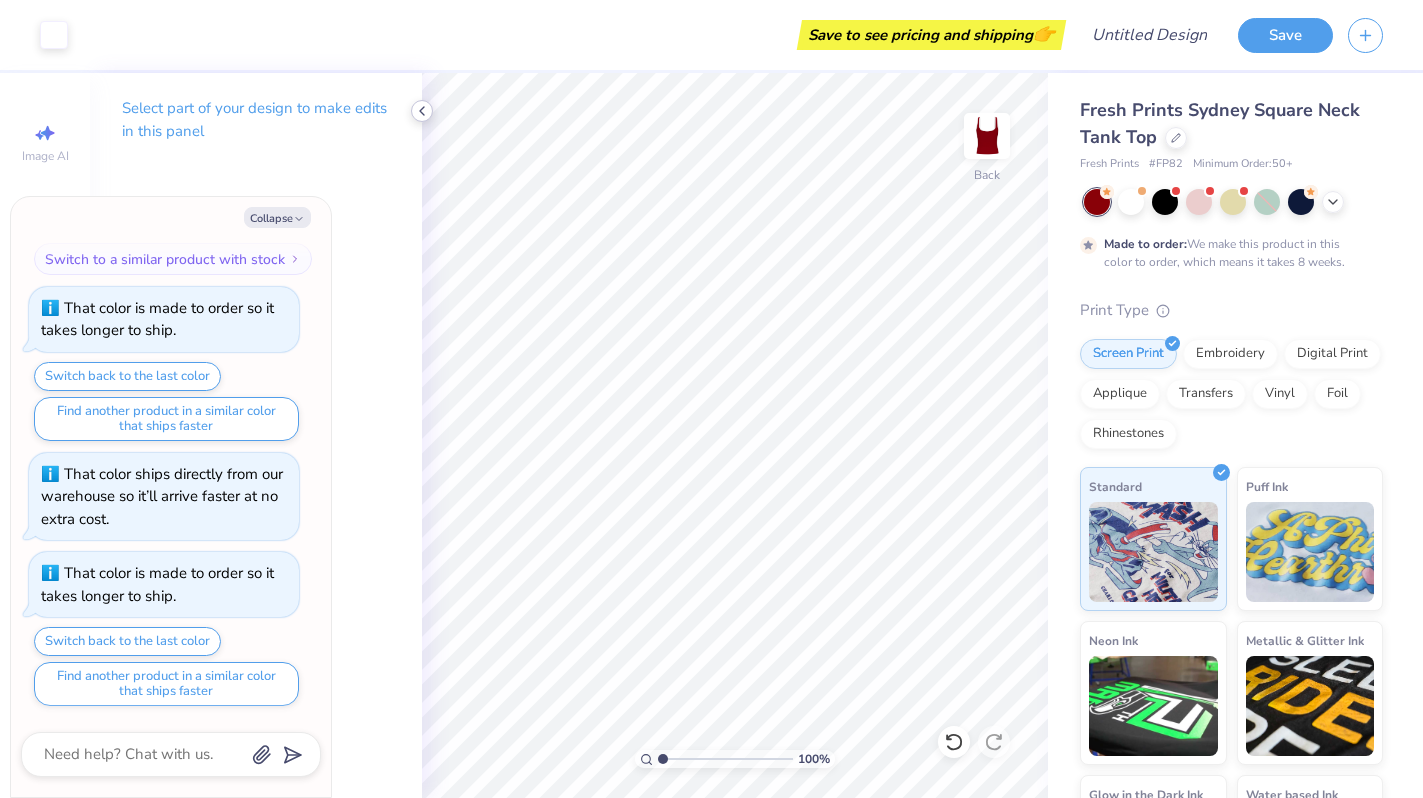 click 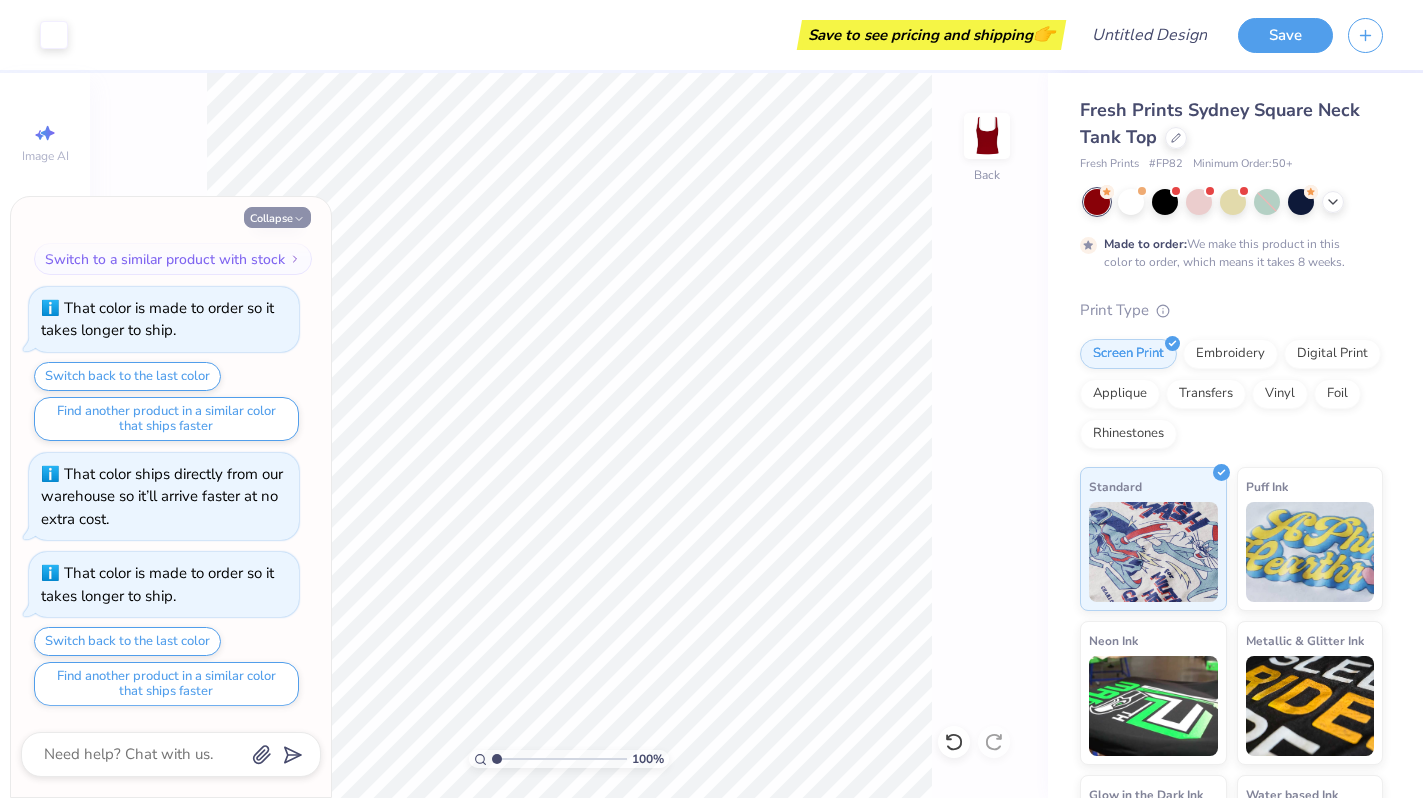 click on "Collapse" at bounding box center (277, 217) 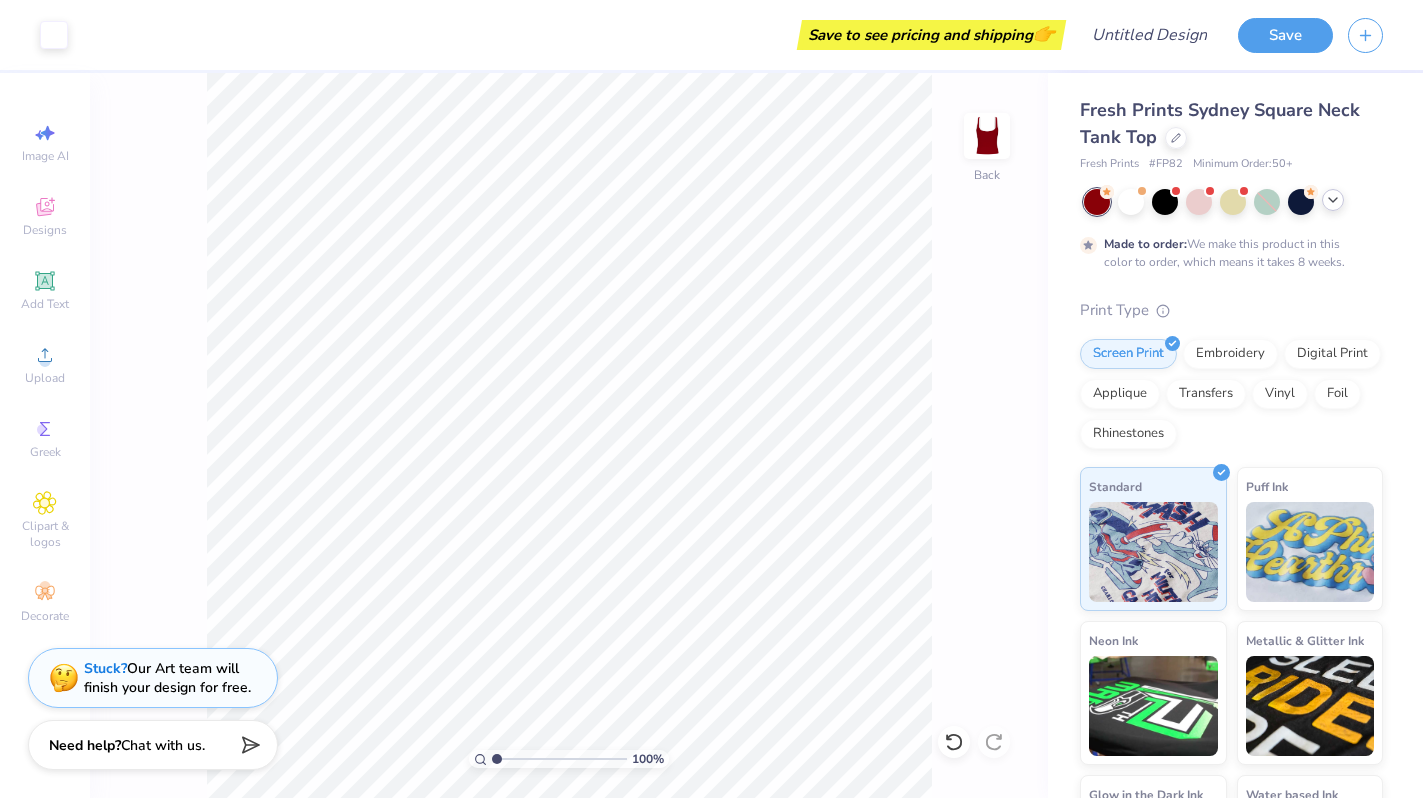 click at bounding box center [1333, 200] 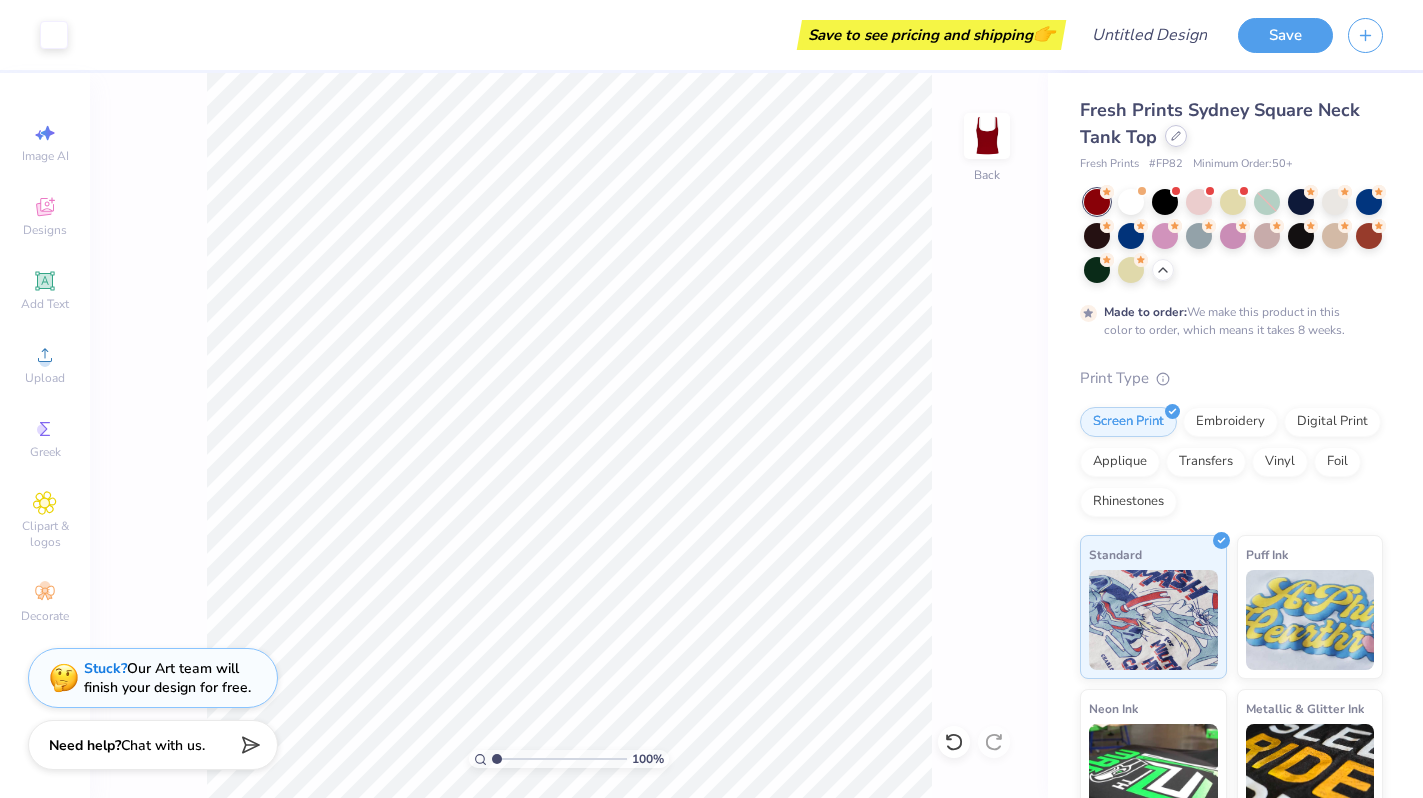 click at bounding box center (1176, 136) 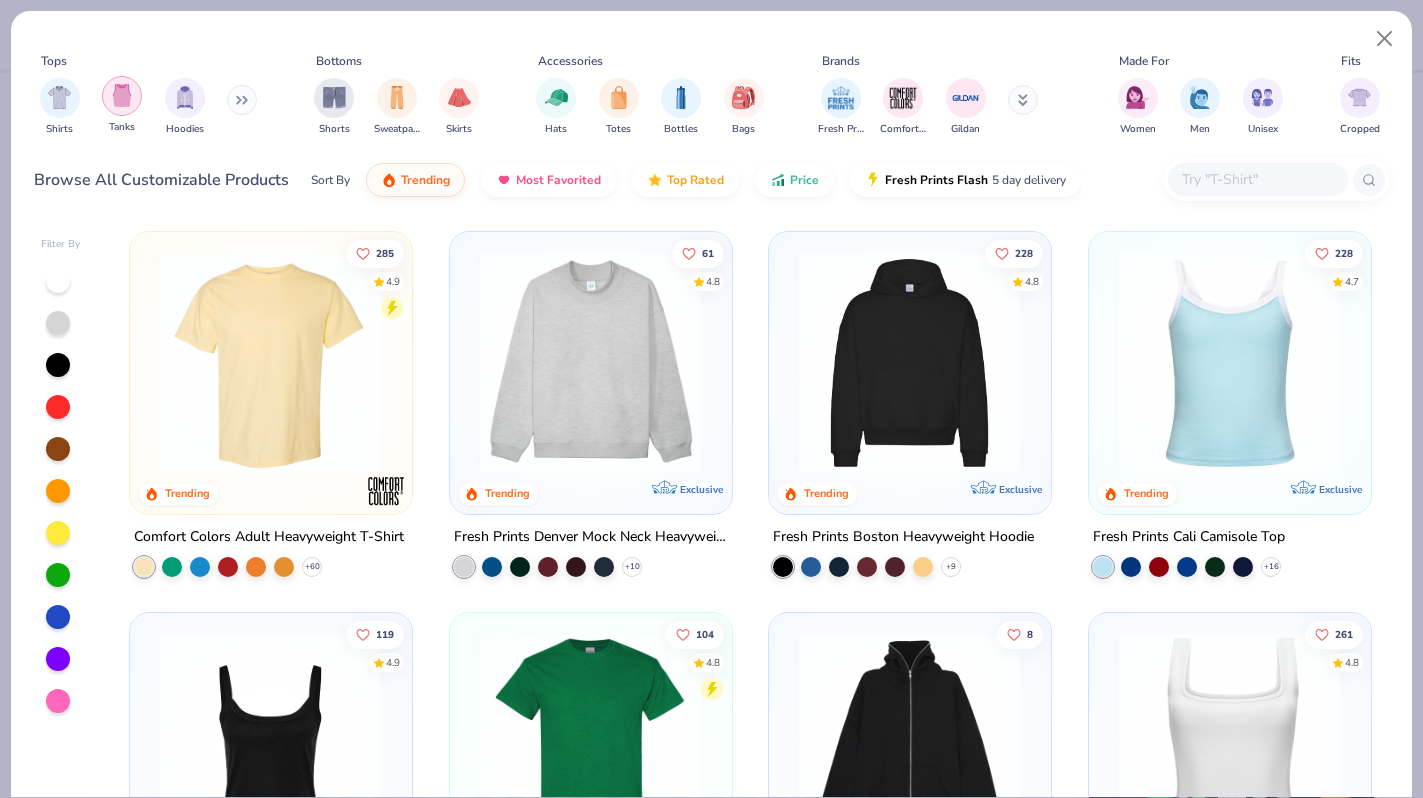 click at bounding box center [122, 95] 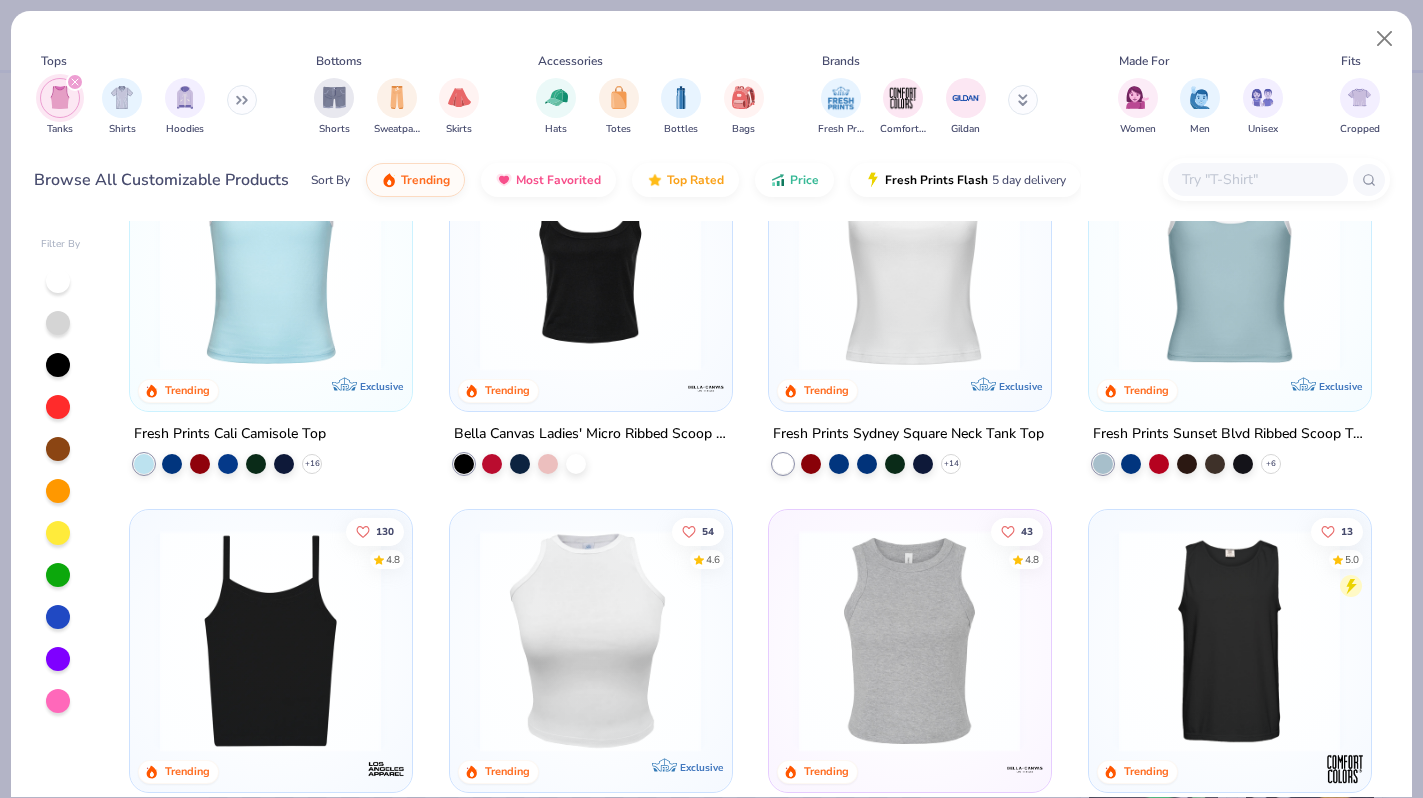 scroll, scrollTop: 140, scrollLeft: 0, axis: vertical 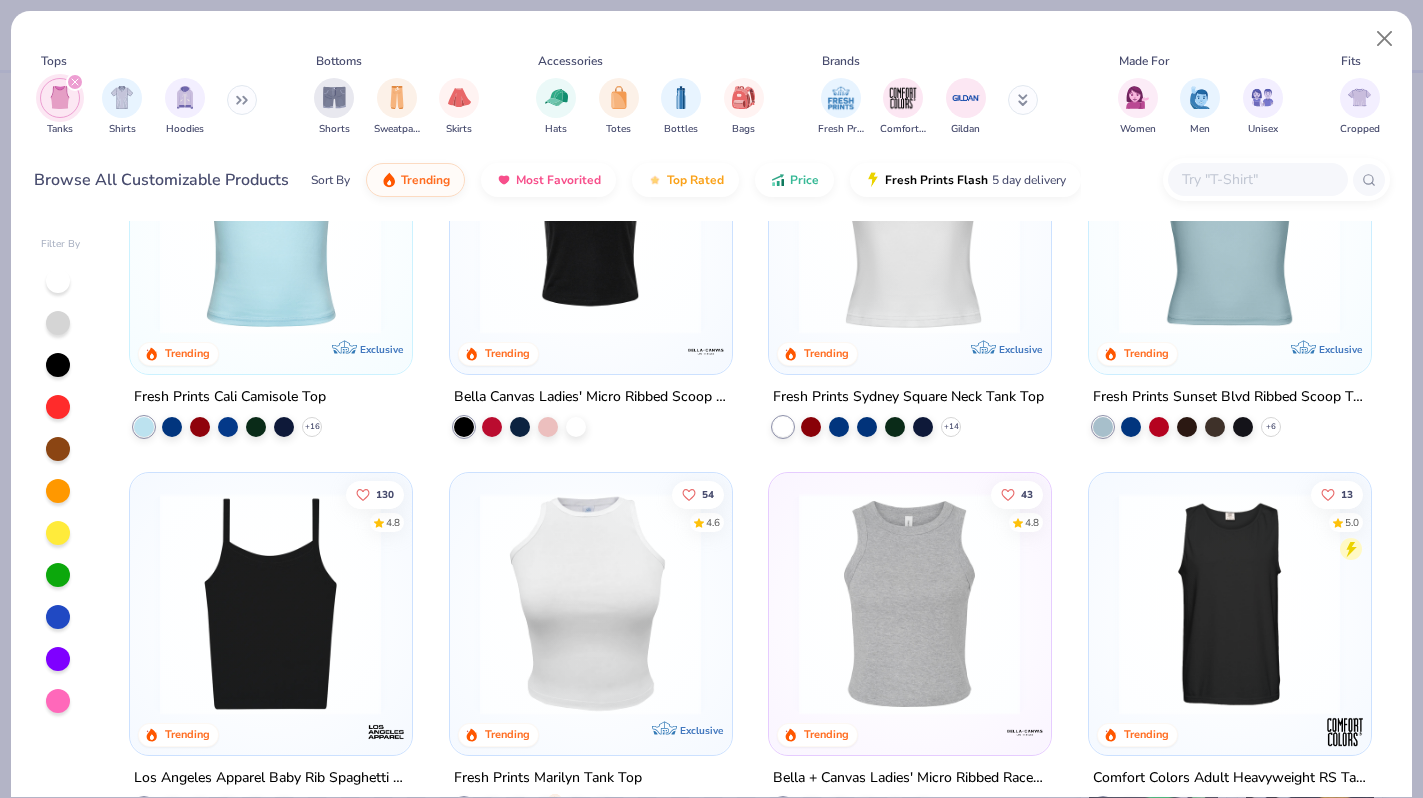 click at bounding box center (909, 603) 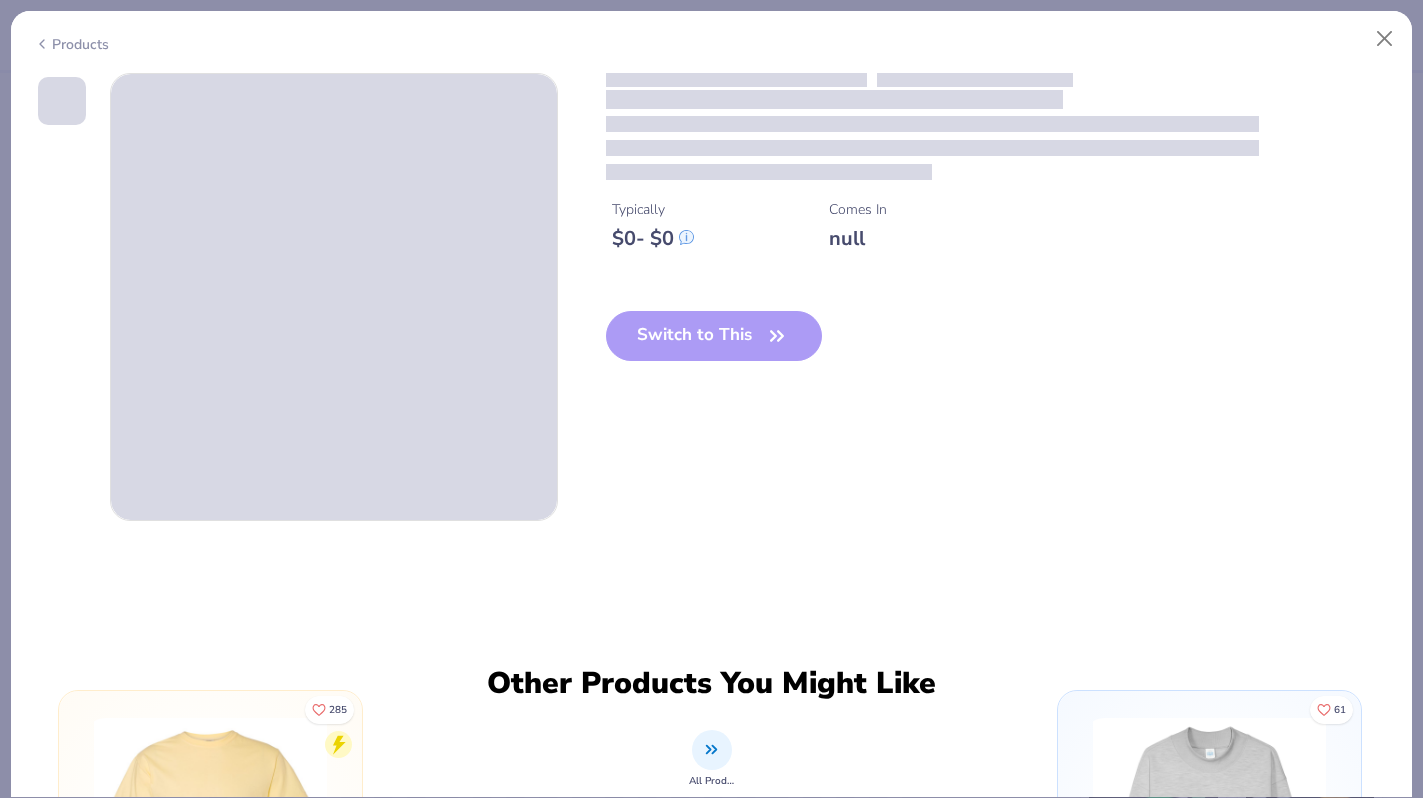click on "Switch to This" at bounding box center (714, 352) 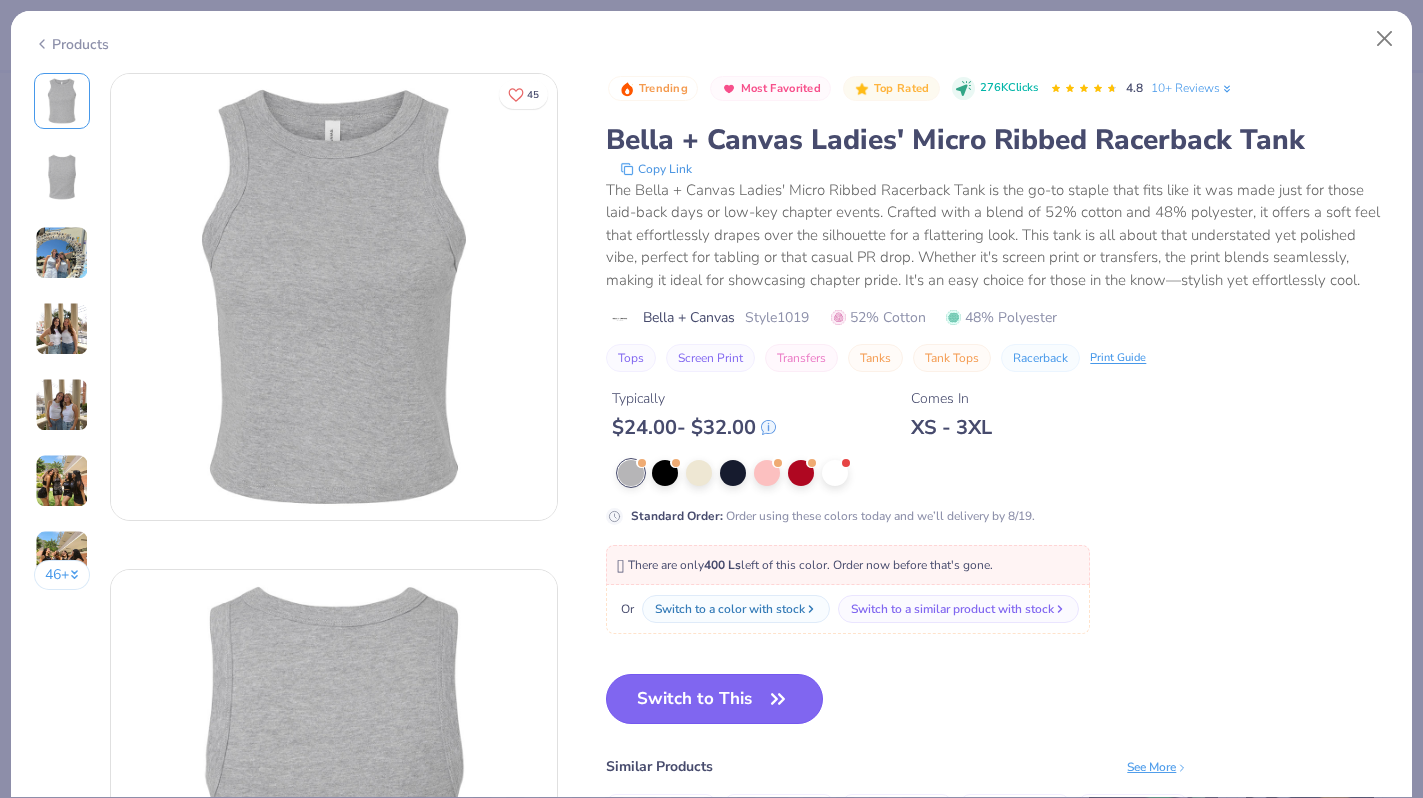 click on "Switch to This" at bounding box center (714, 699) 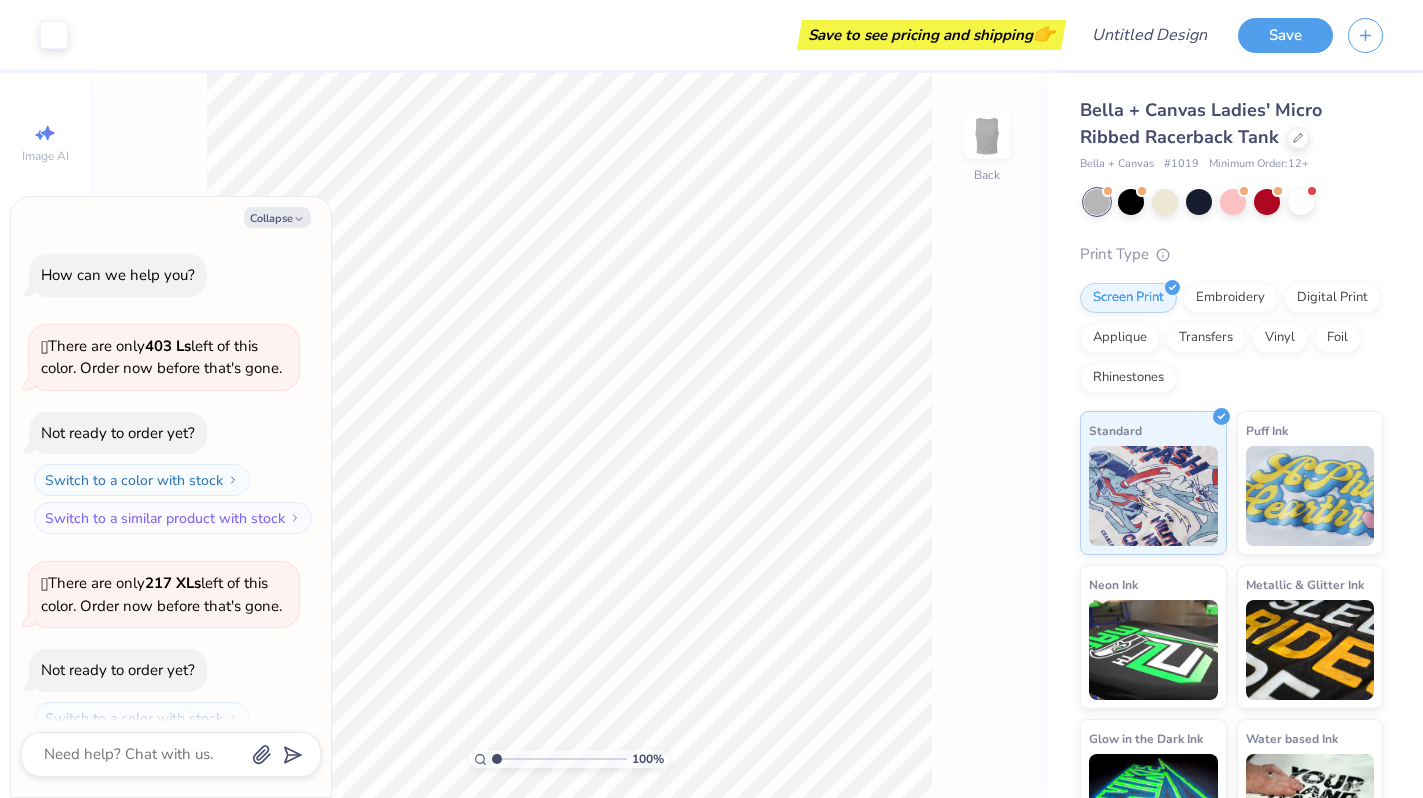scroll, scrollTop: 596, scrollLeft: 0, axis: vertical 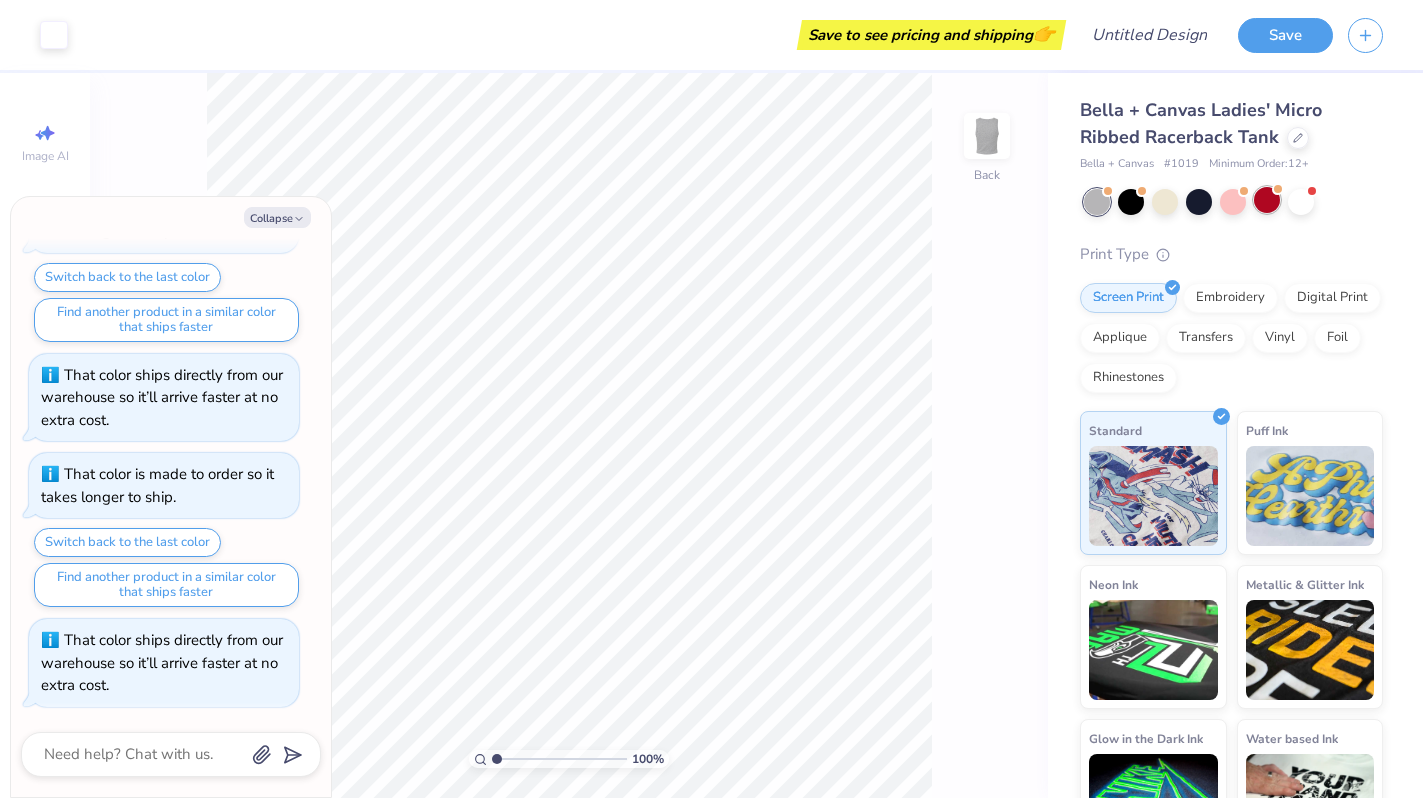 click at bounding box center (1277, 189) 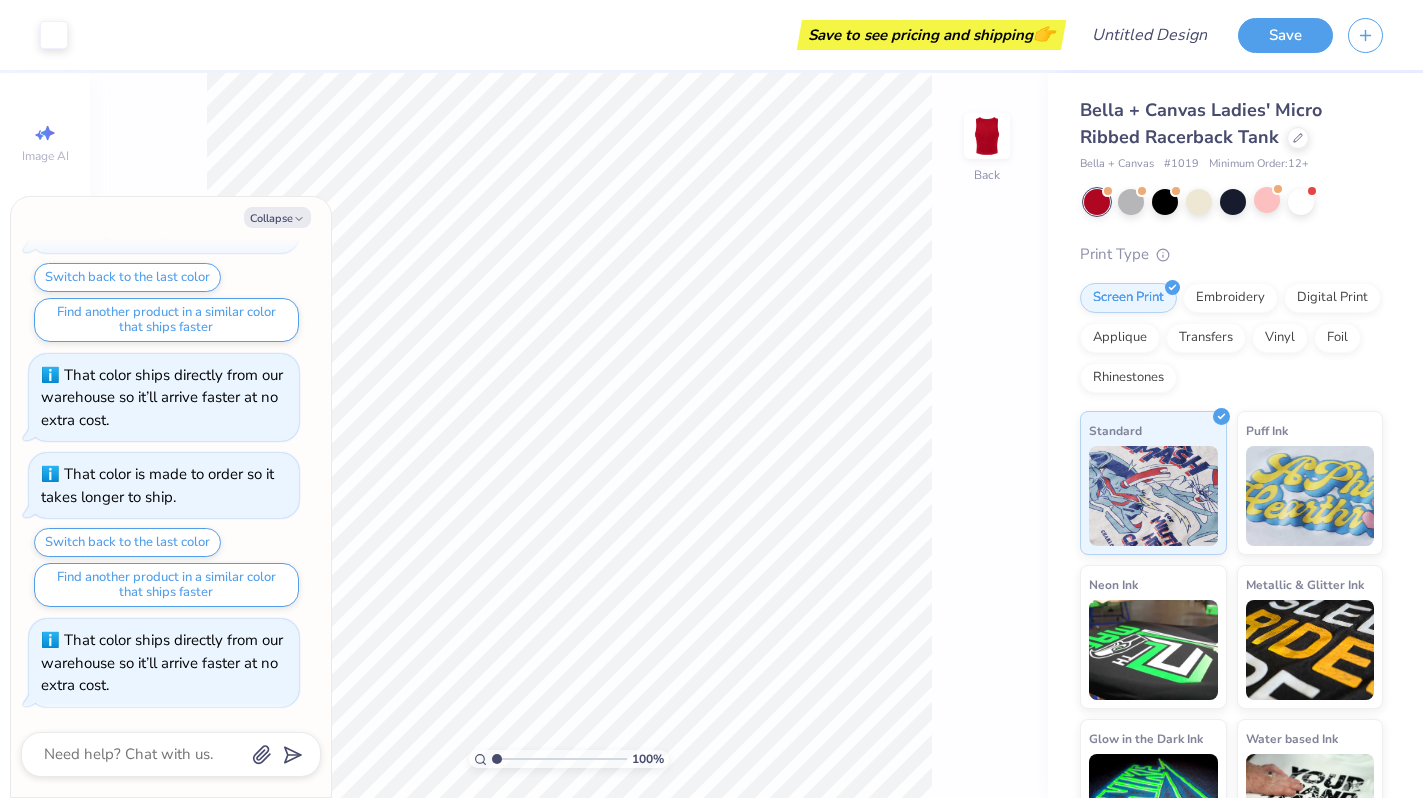 scroll, scrollTop: 834, scrollLeft: 0, axis: vertical 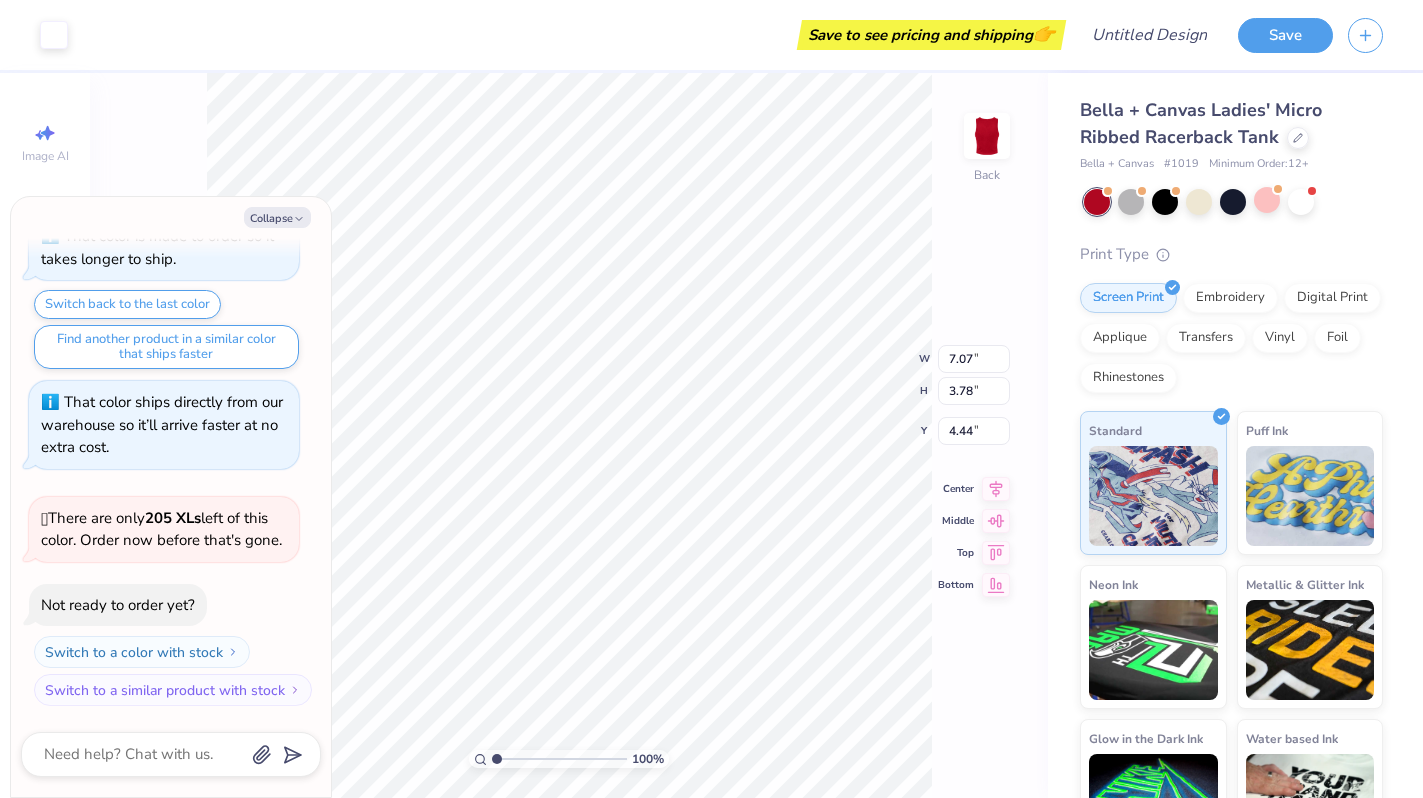 type on "x" 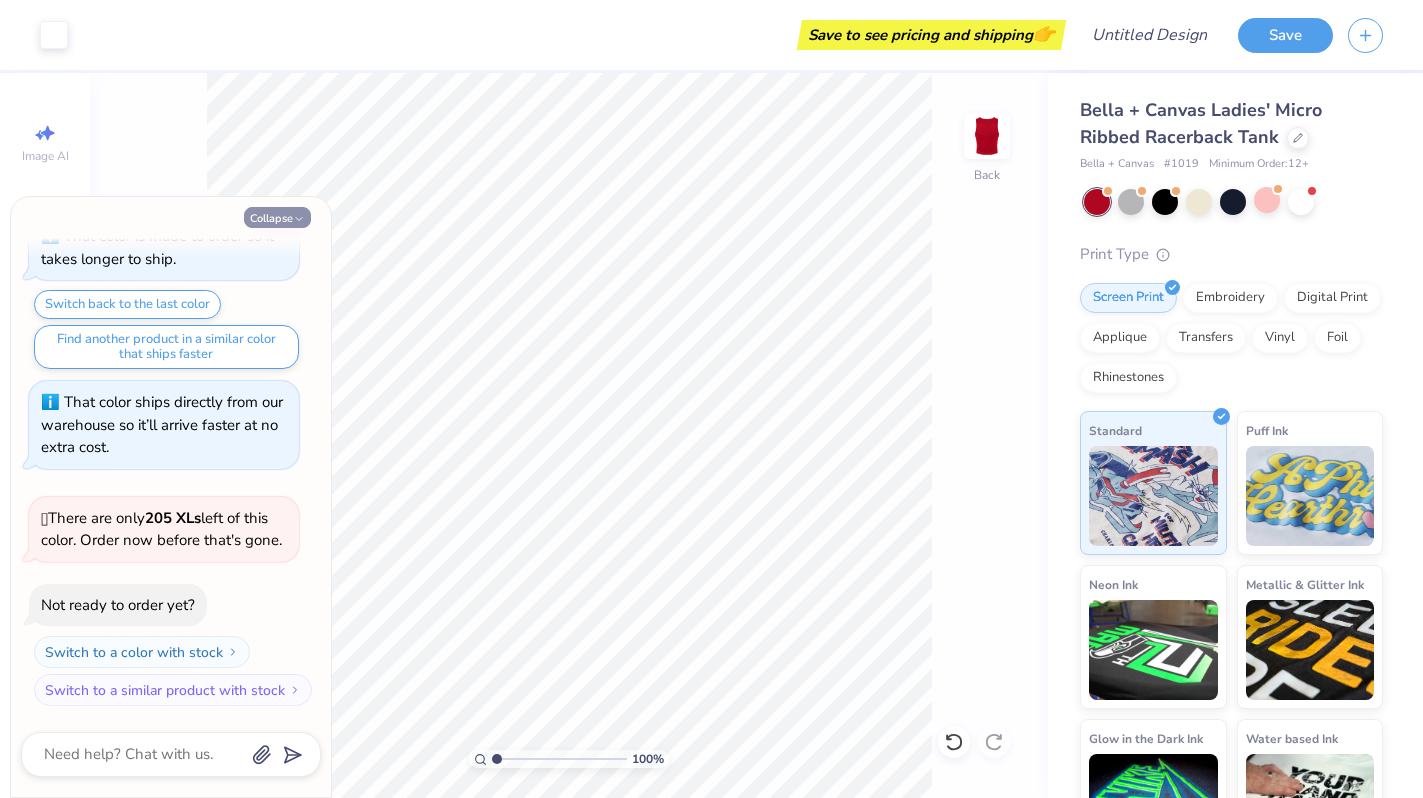 click 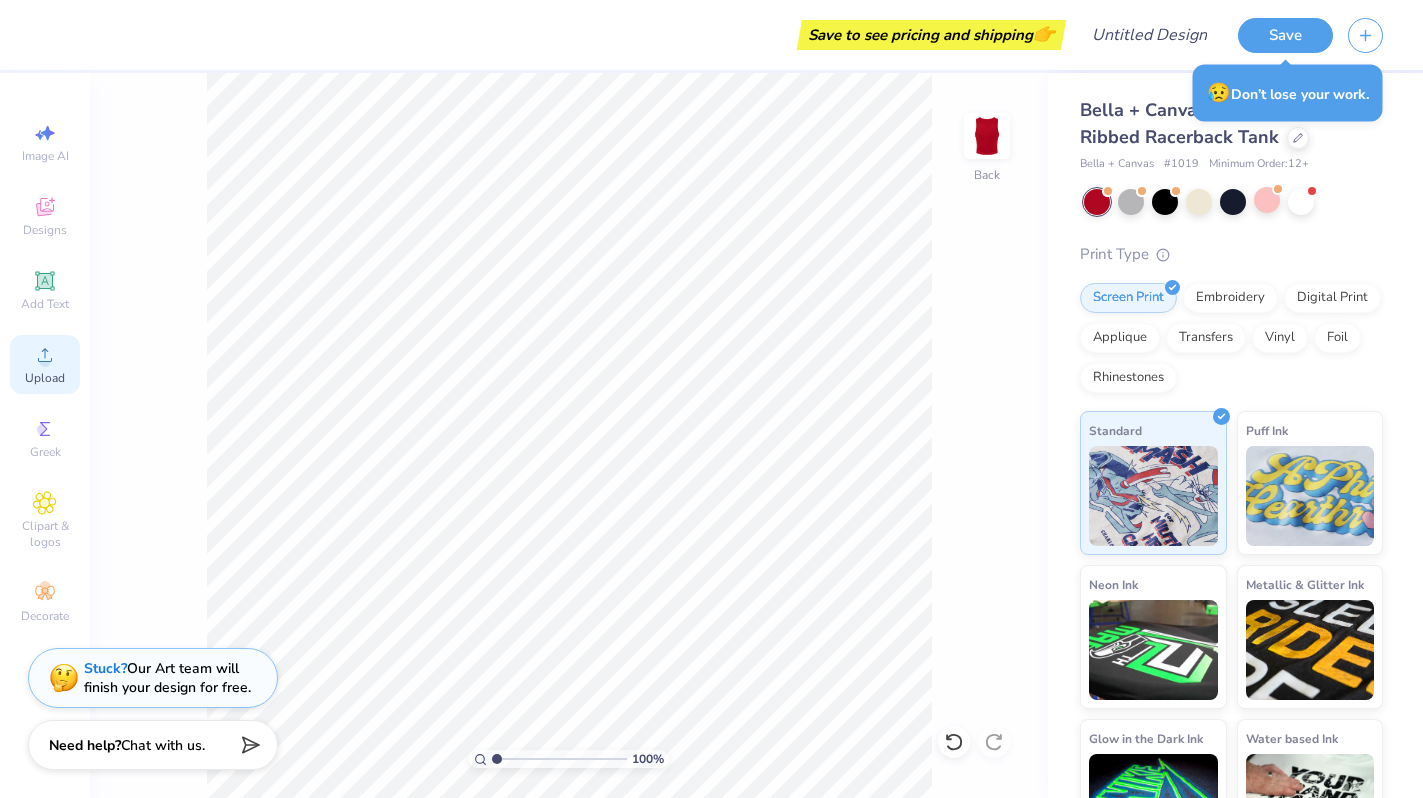 click 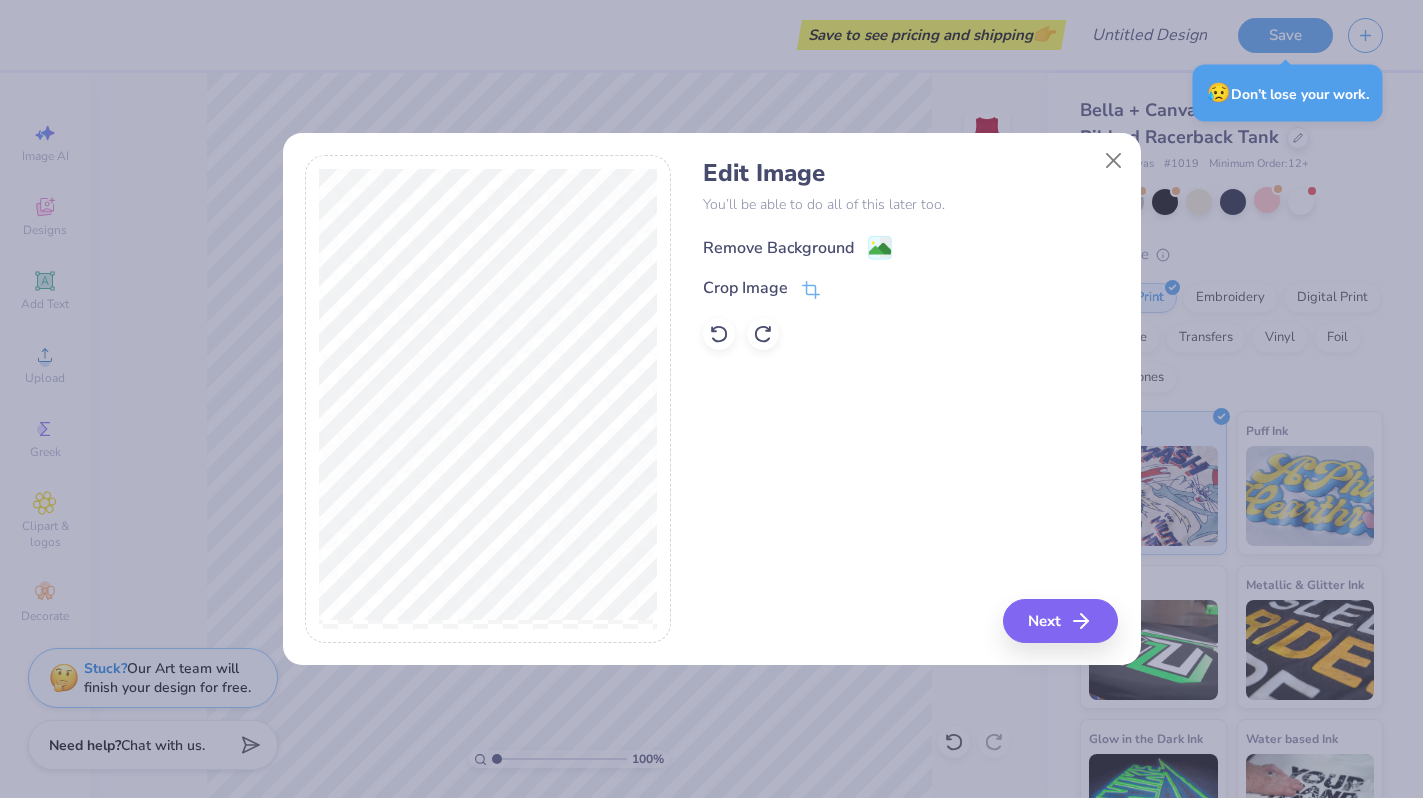 click on "Remove Background" at bounding box center [778, 248] 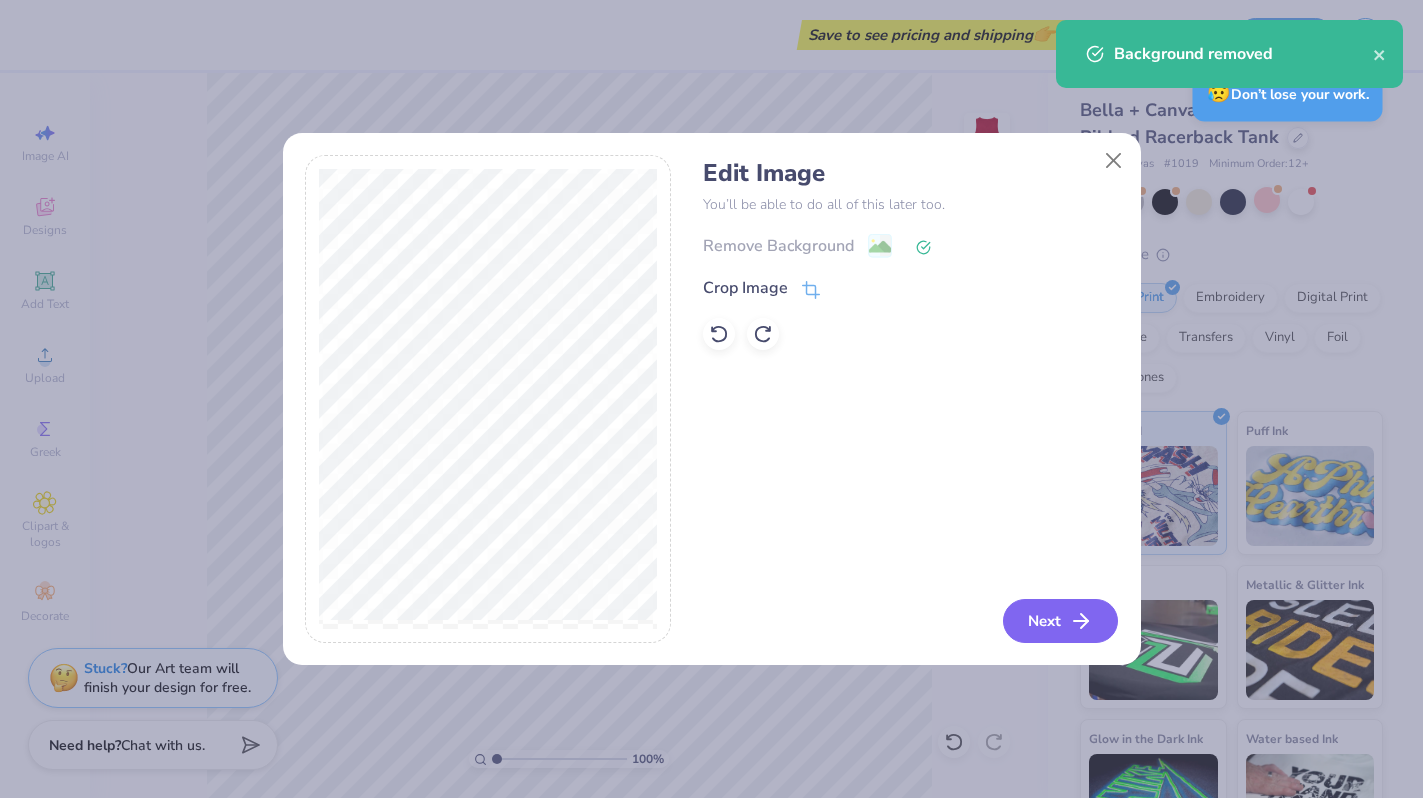 click on "Next" at bounding box center [1060, 621] 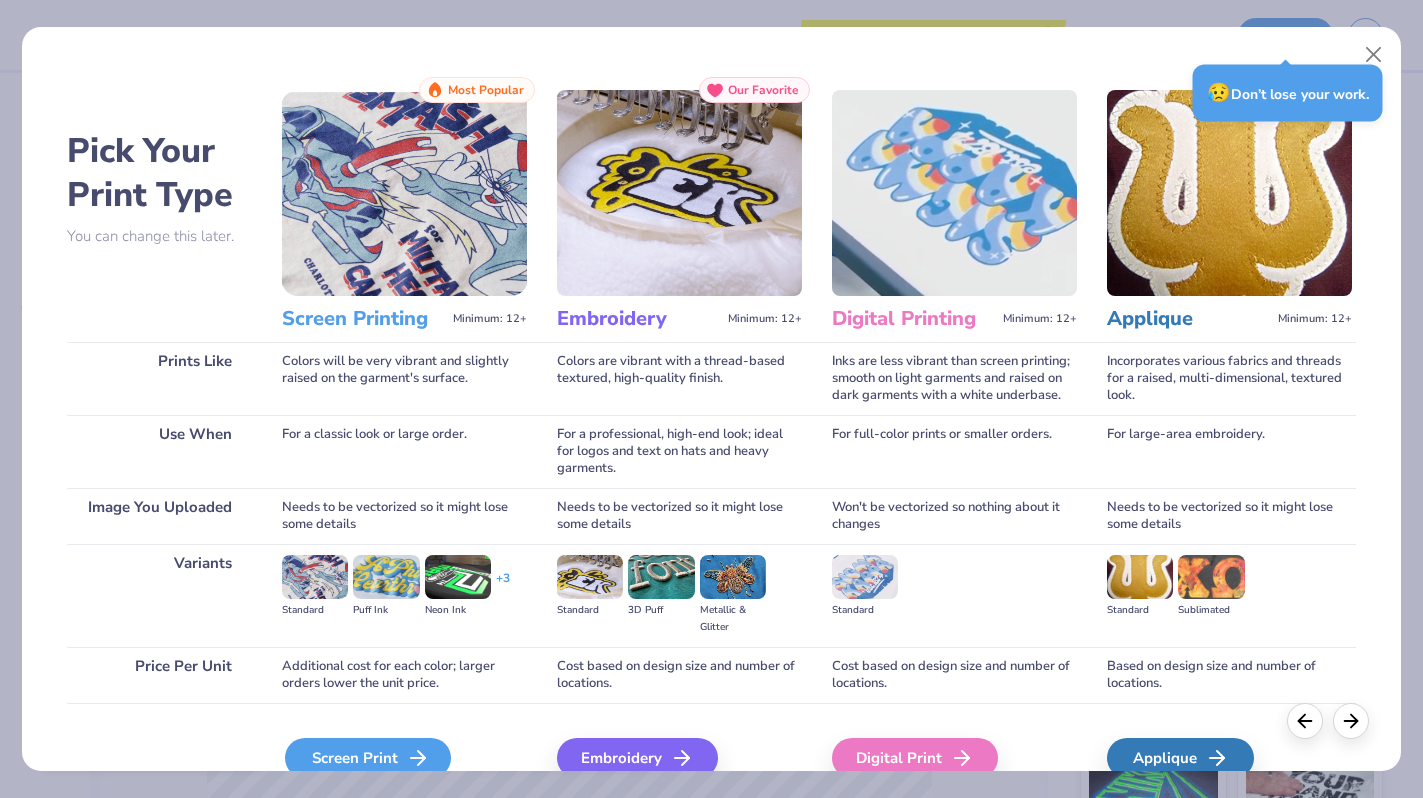 click on "Screen Print" at bounding box center [368, 758] 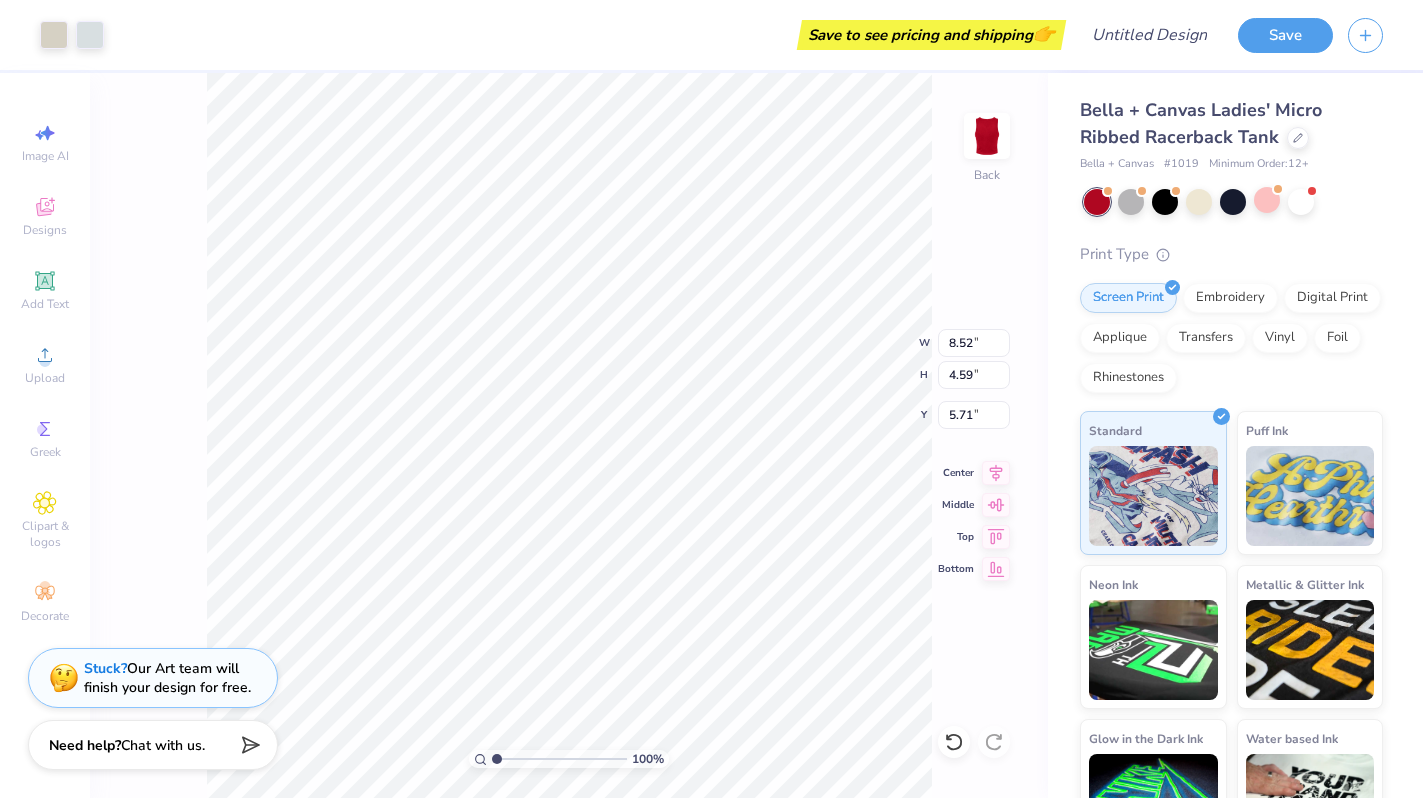 type on "2.39" 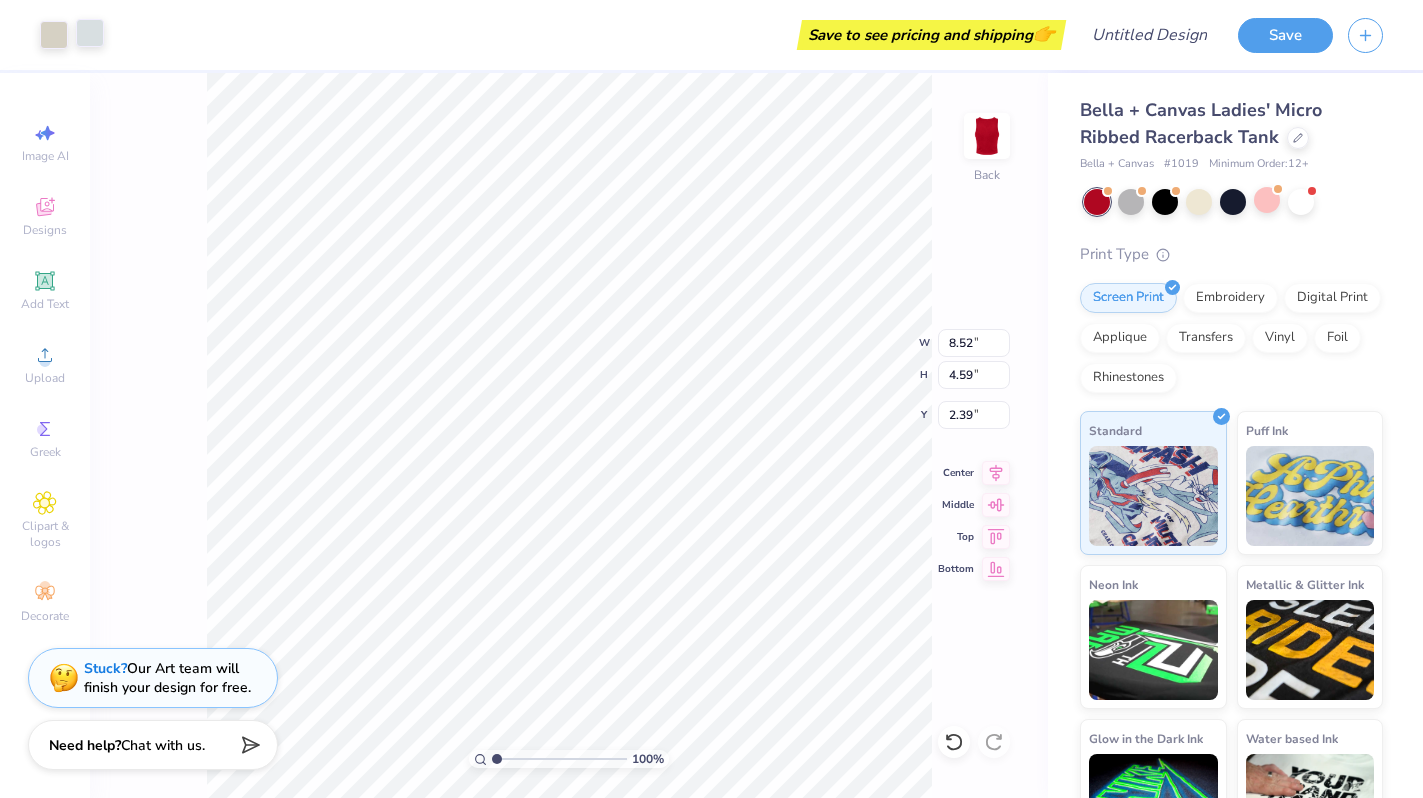 click at bounding box center [90, 33] 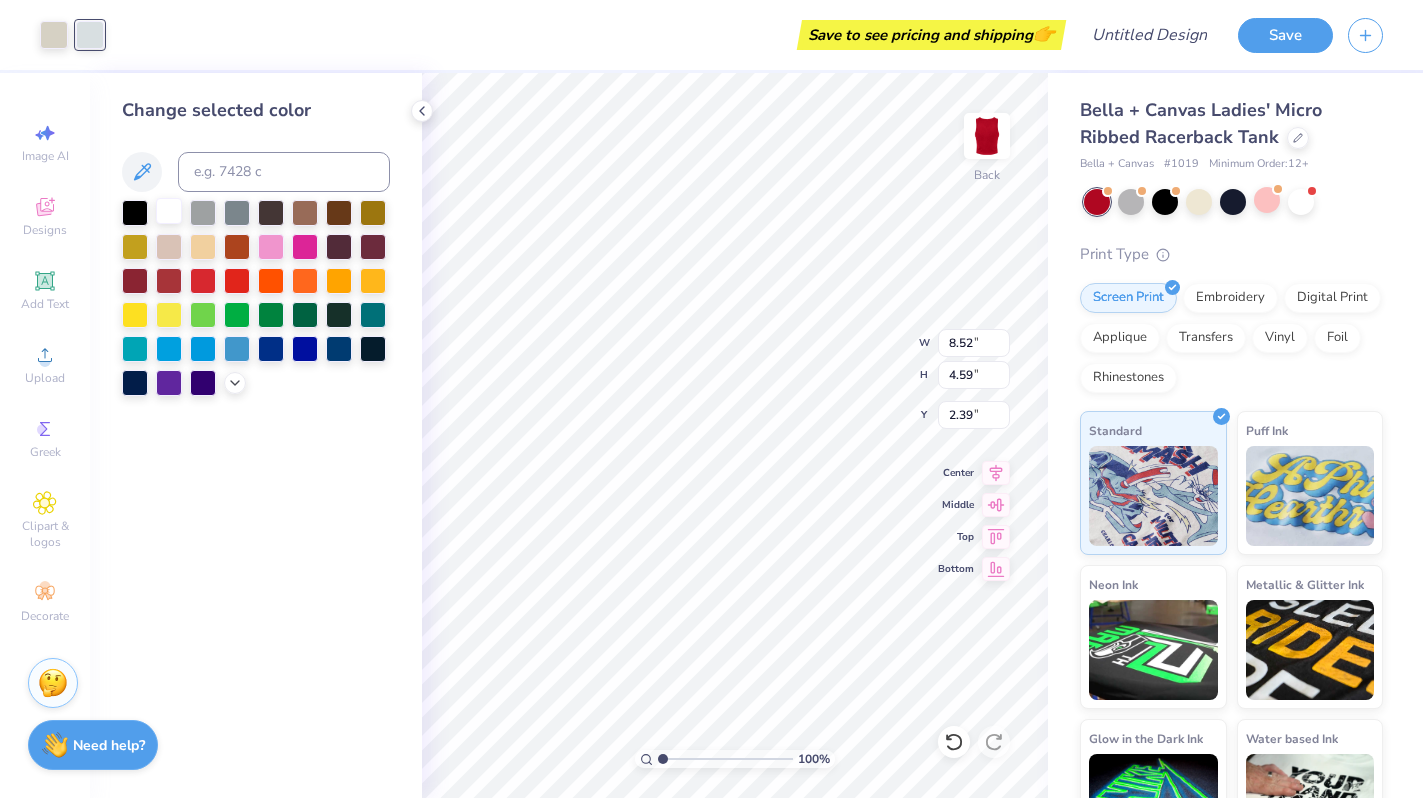 click at bounding box center (169, 211) 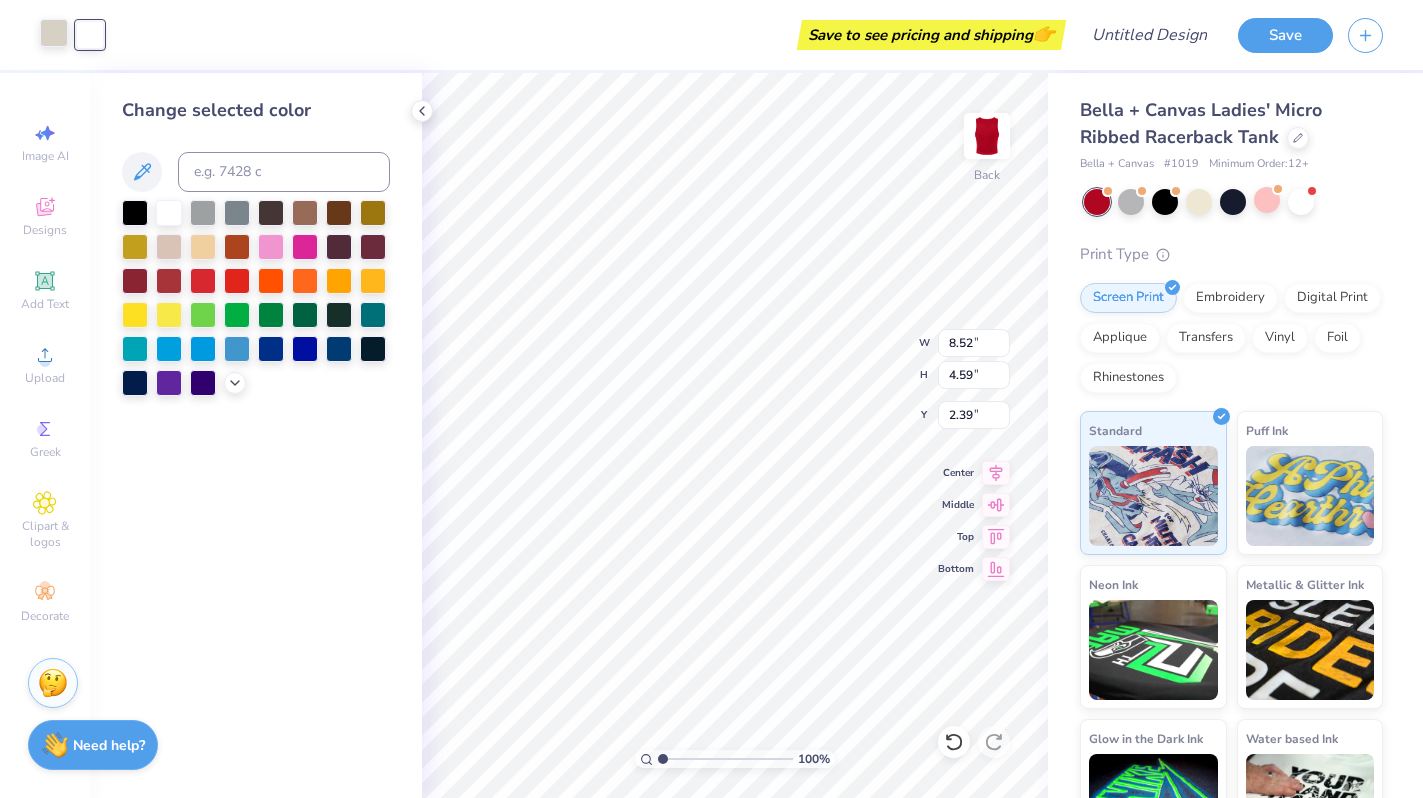 click at bounding box center [54, 33] 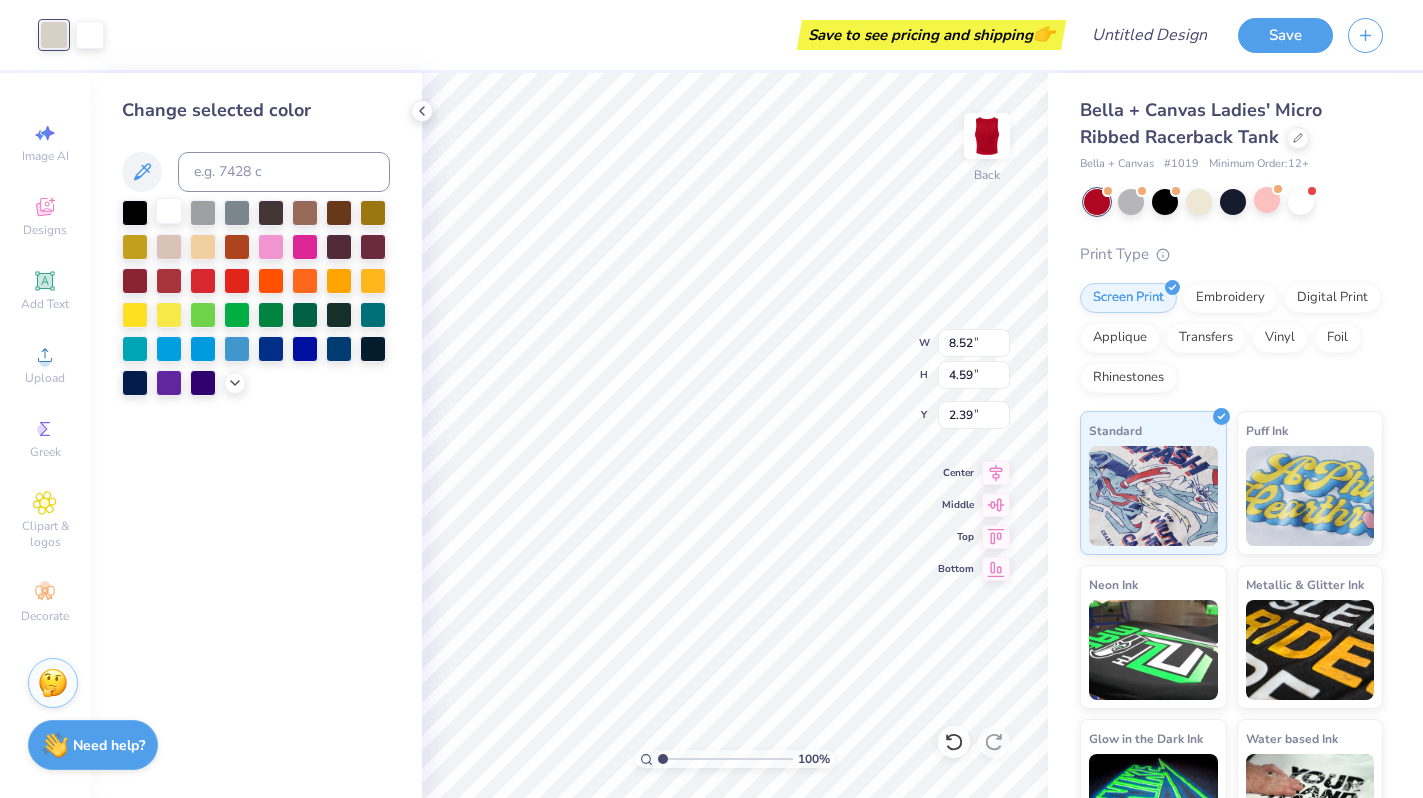click at bounding box center (169, 211) 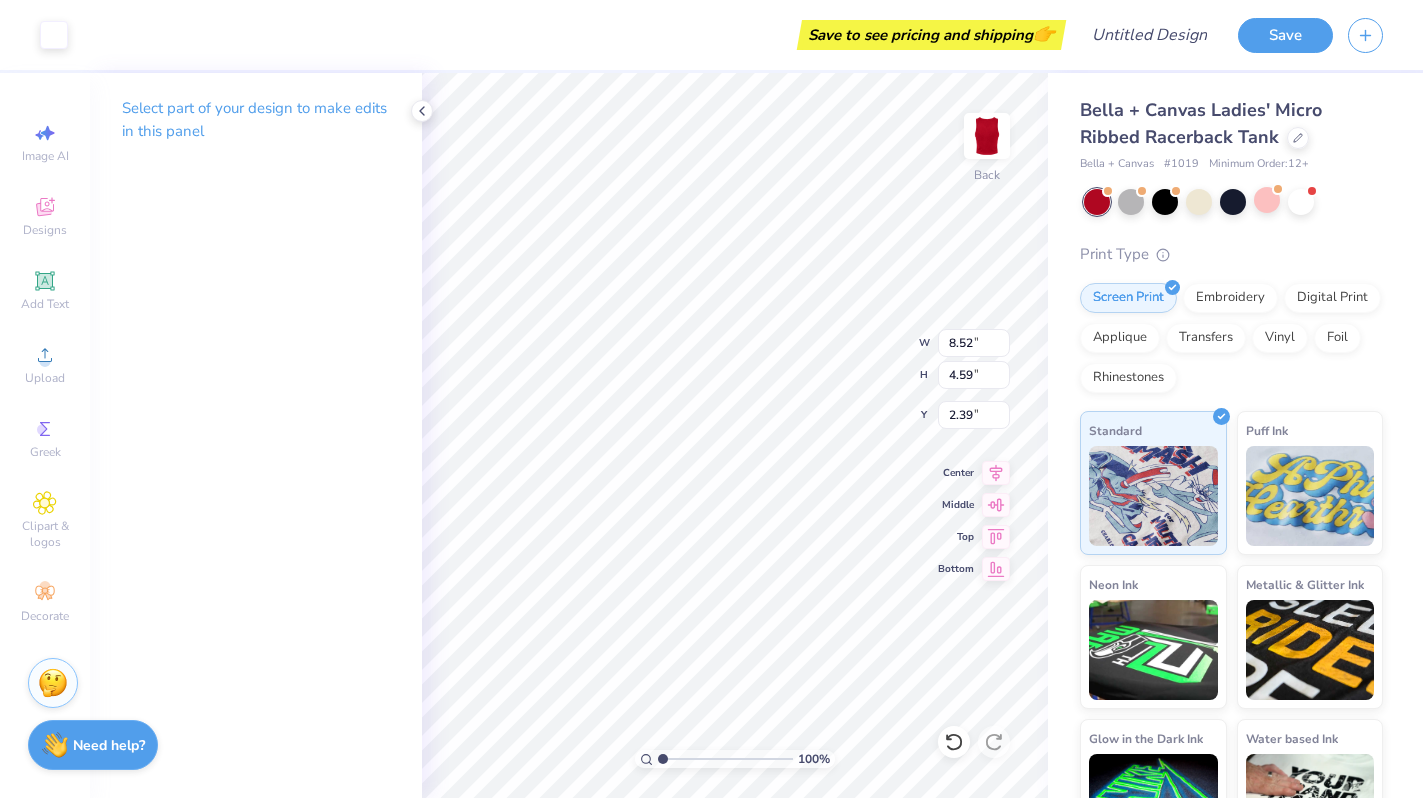 type on "2.40" 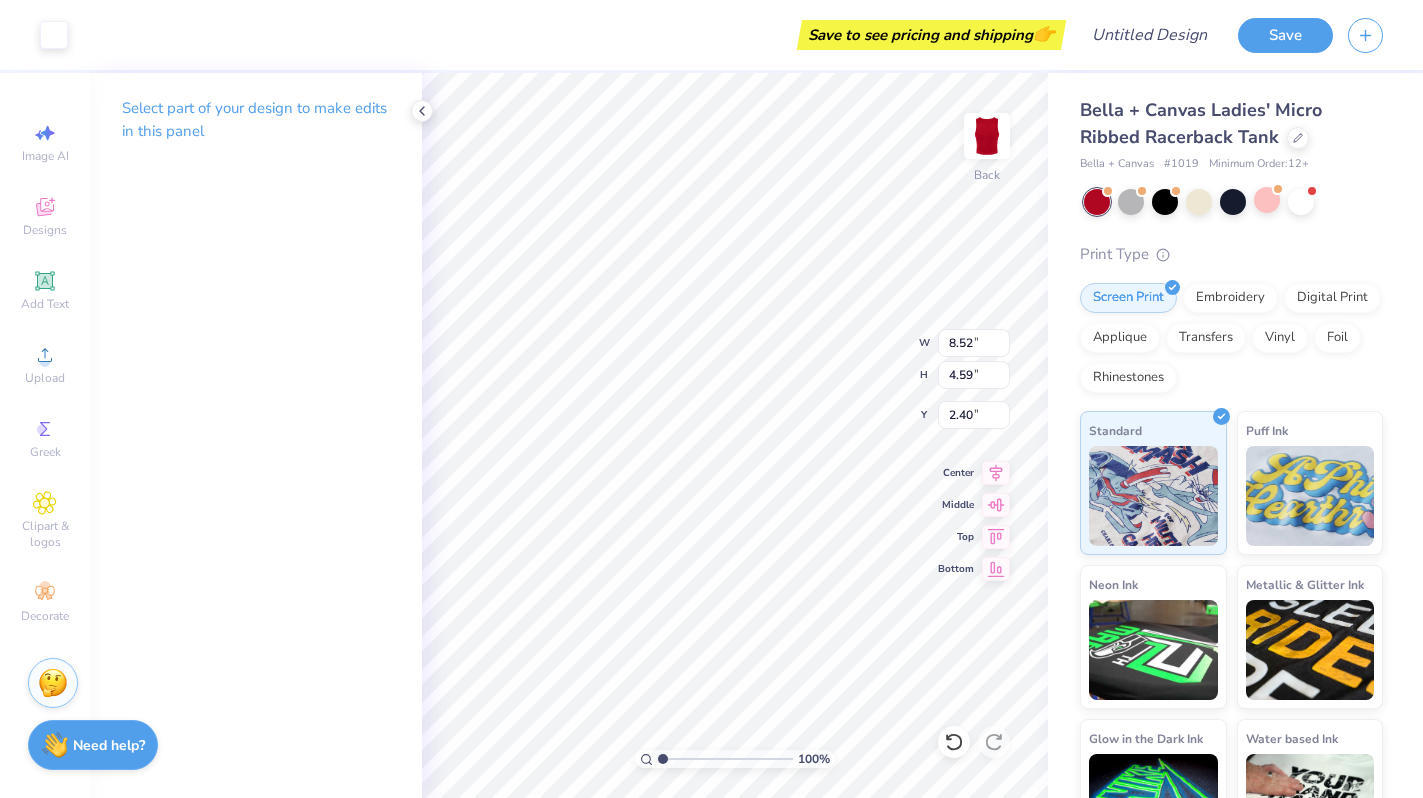 type on "7.94" 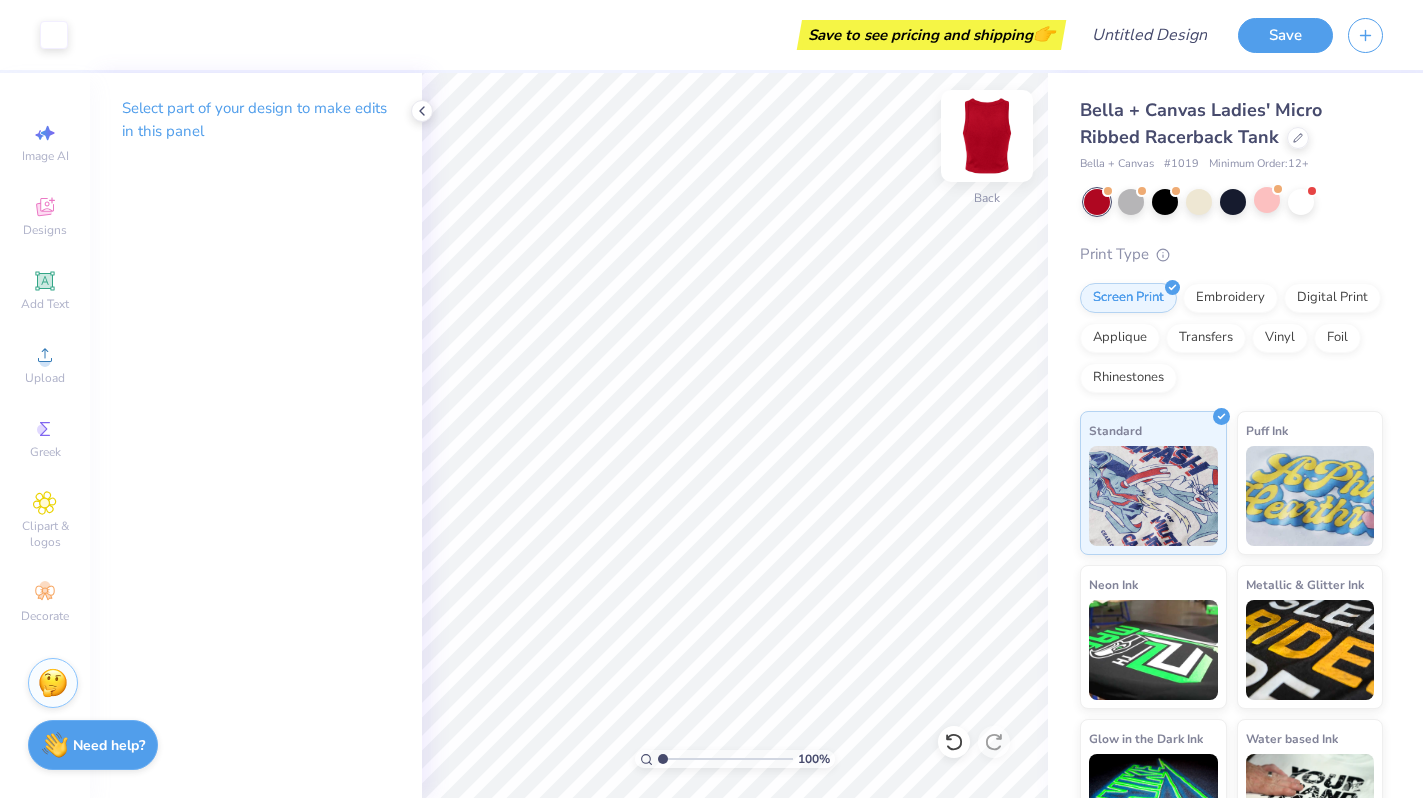 click at bounding box center [987, 136] 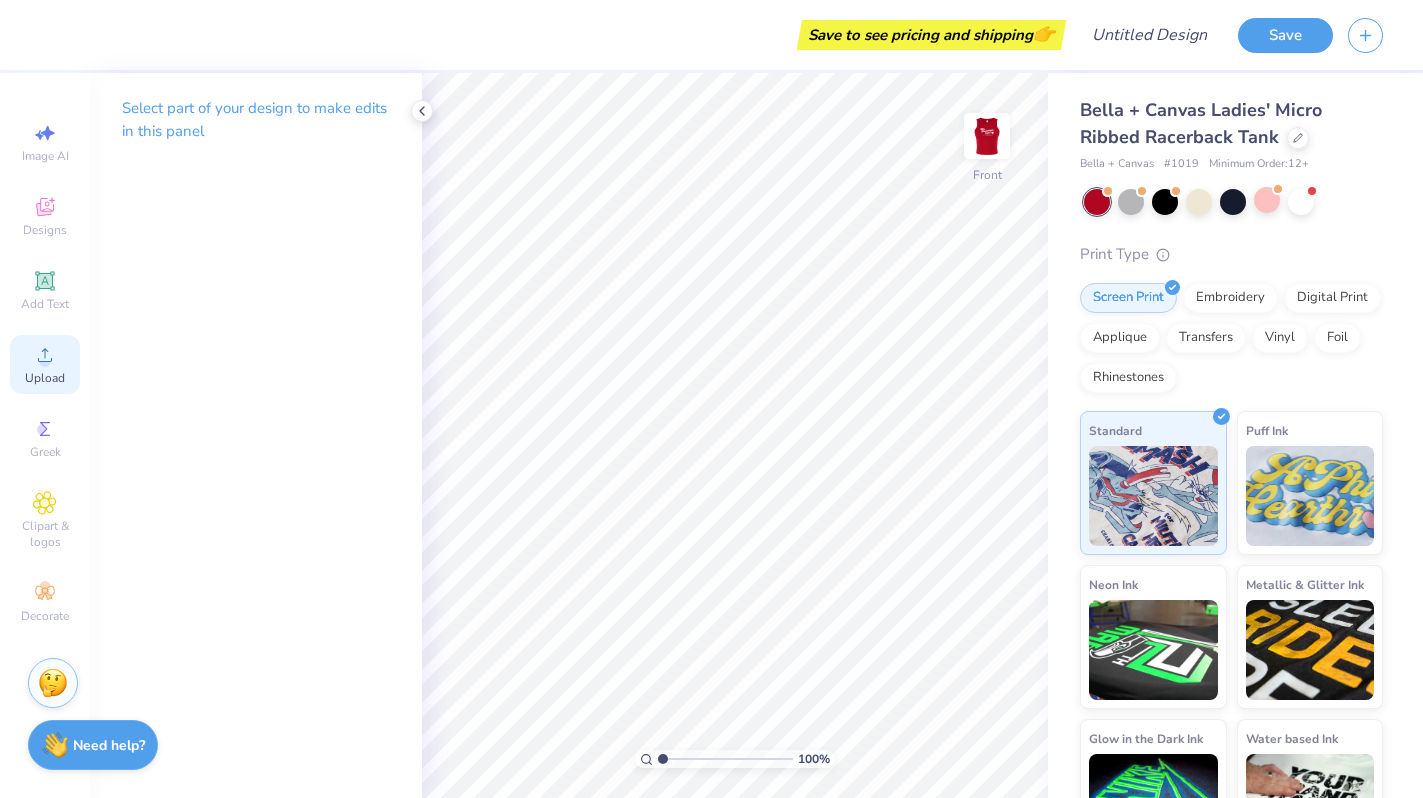 click on "Upload" at bounding box center [45, 378] 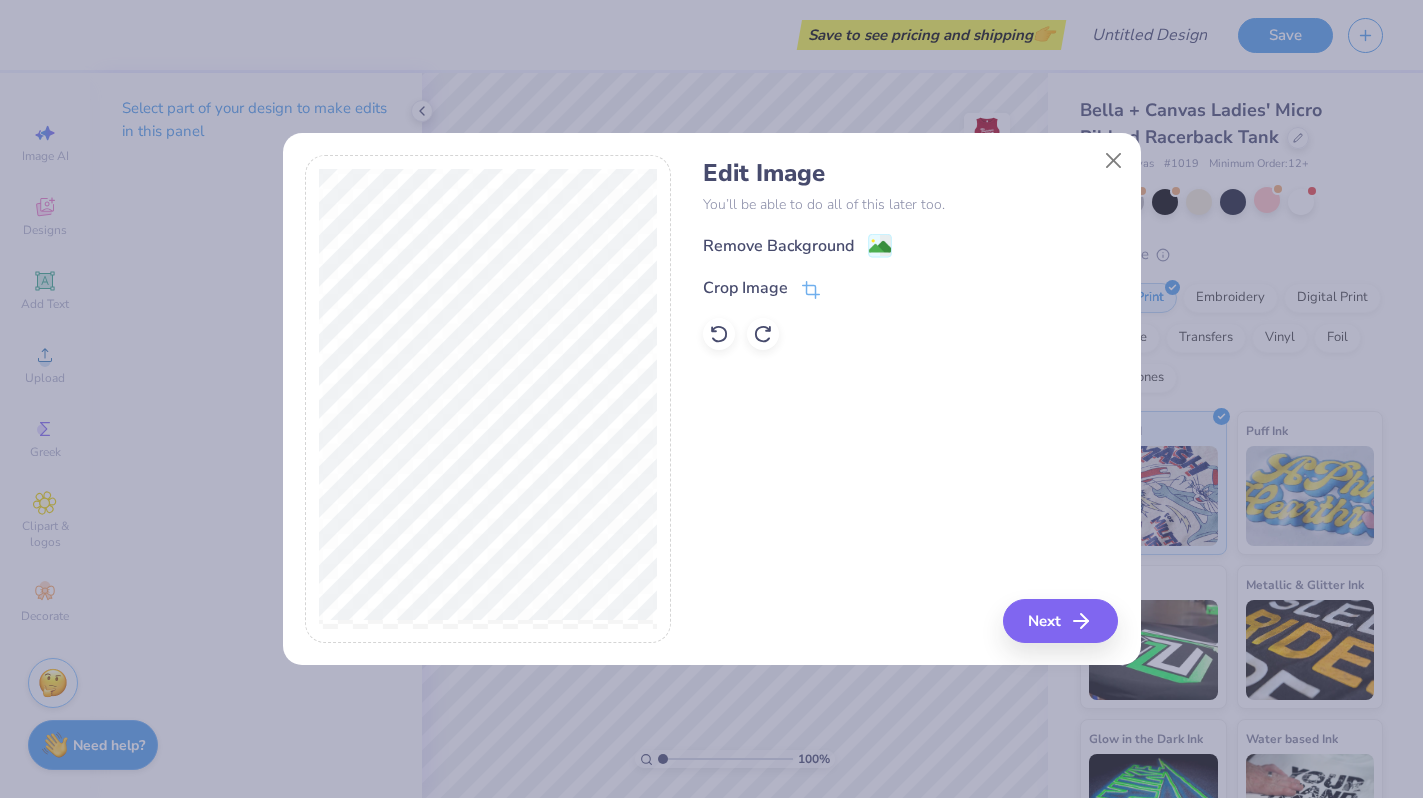 click on "Edit Image You’ll be able to do all of this later too. Remove Background Crop Image" at bounding box center [910, 254] 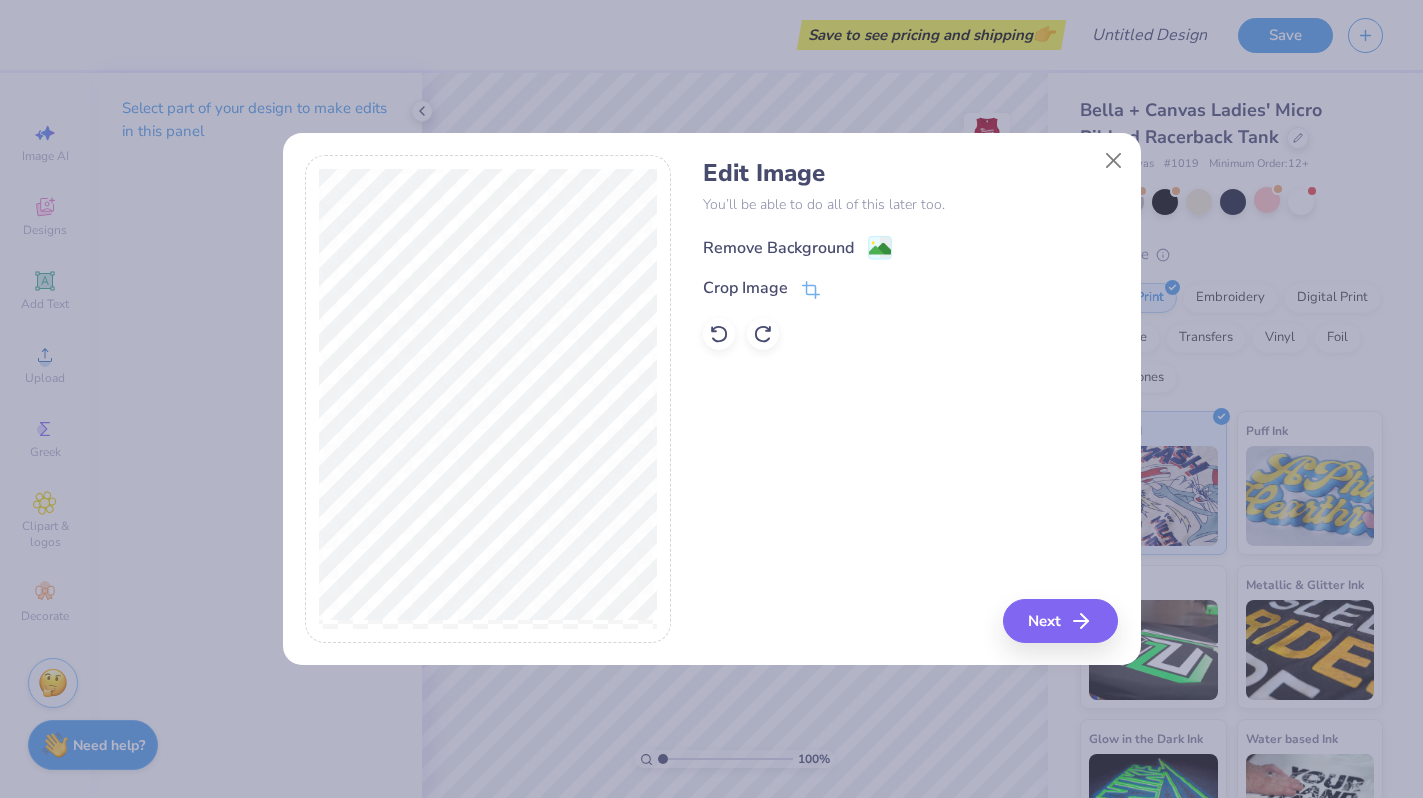 click on "Remove Background" at bounding box center (778, 248) 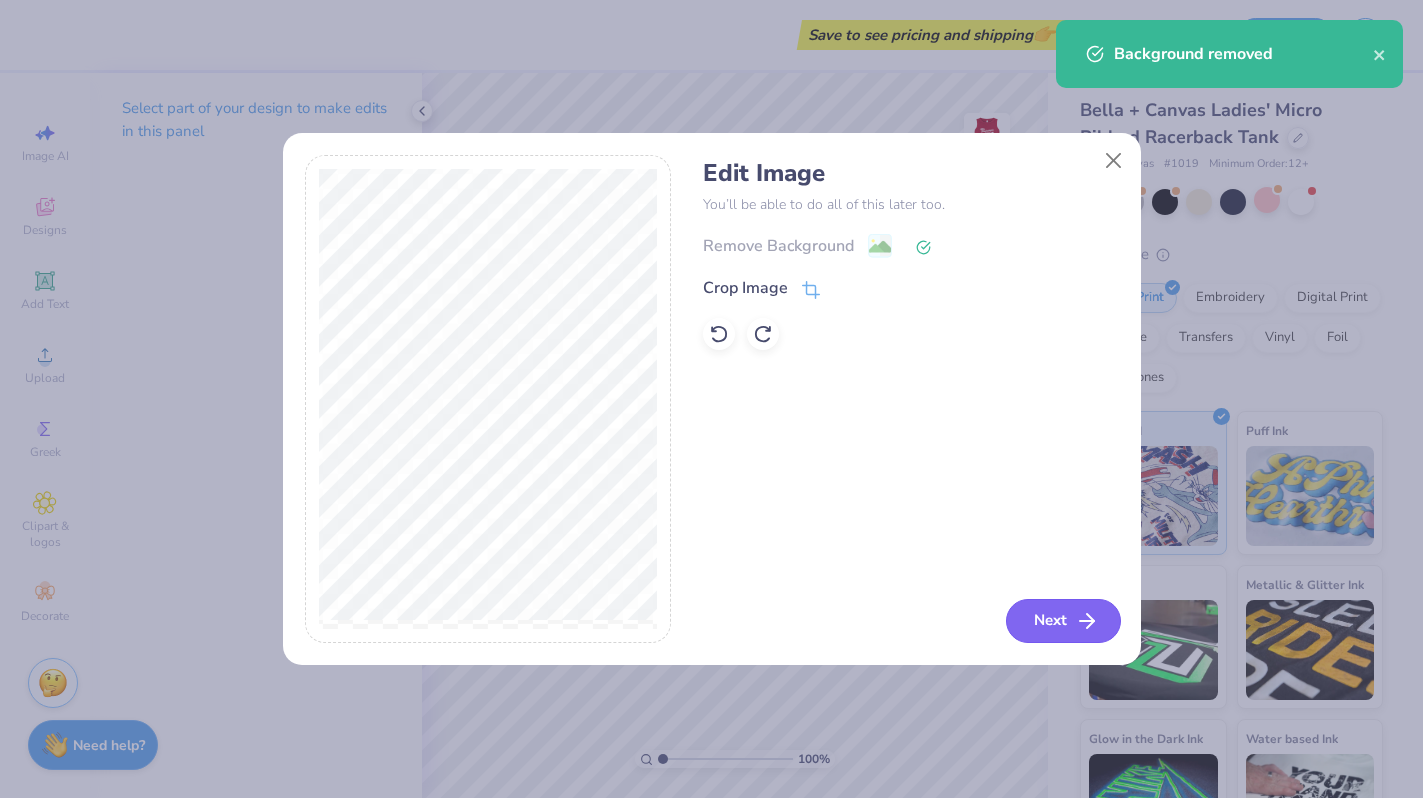 click 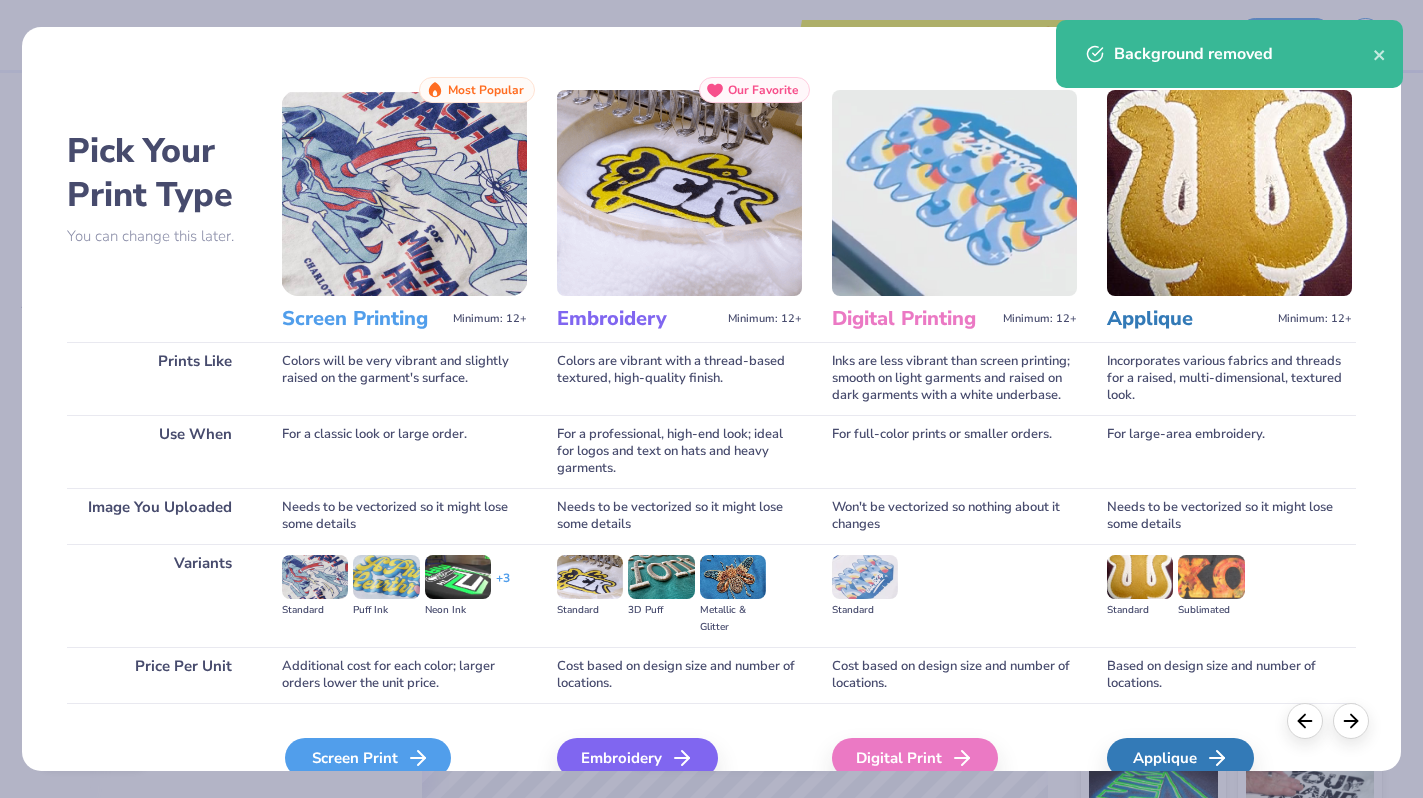 click on "Screen Print" at bounding box center (368, 758) 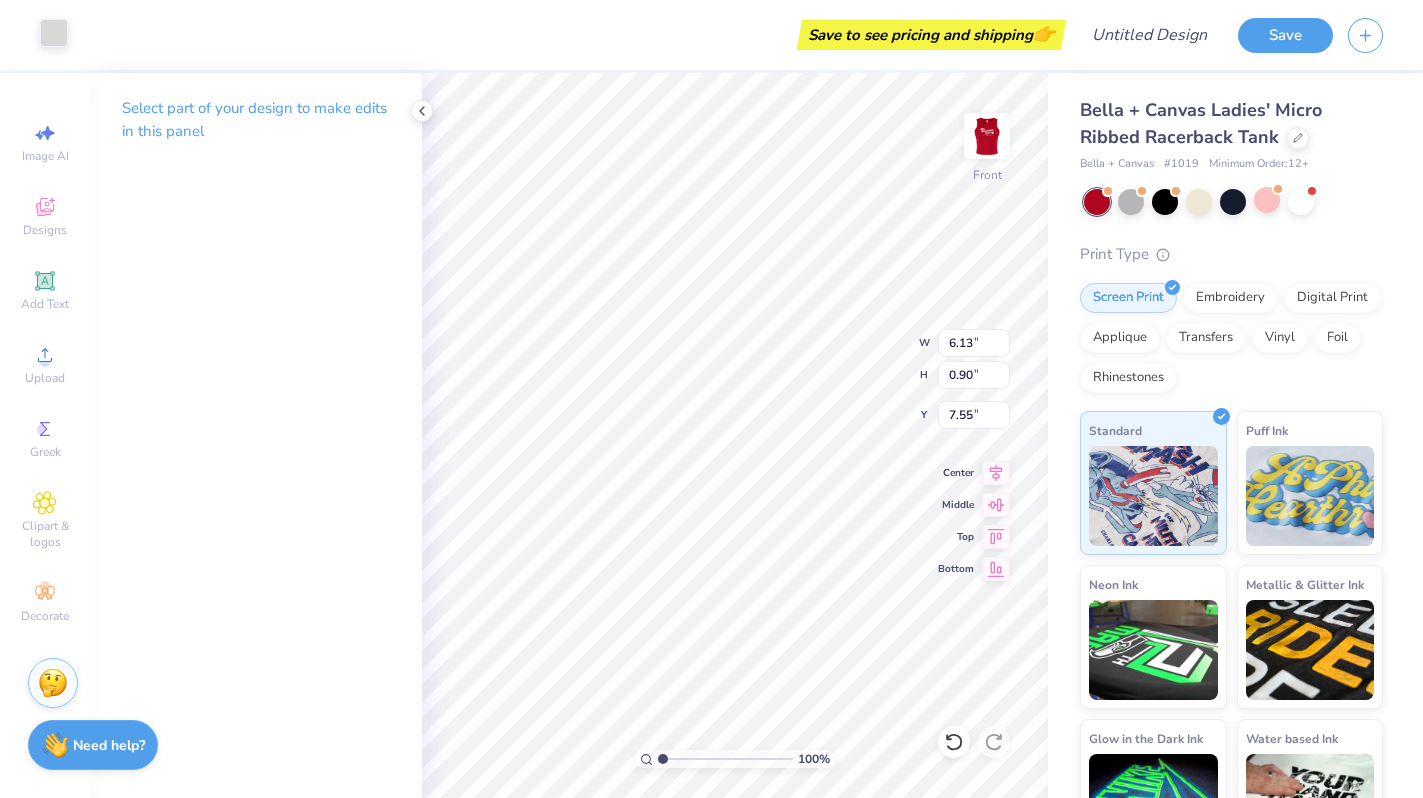 click at bounding box center (54, 33) 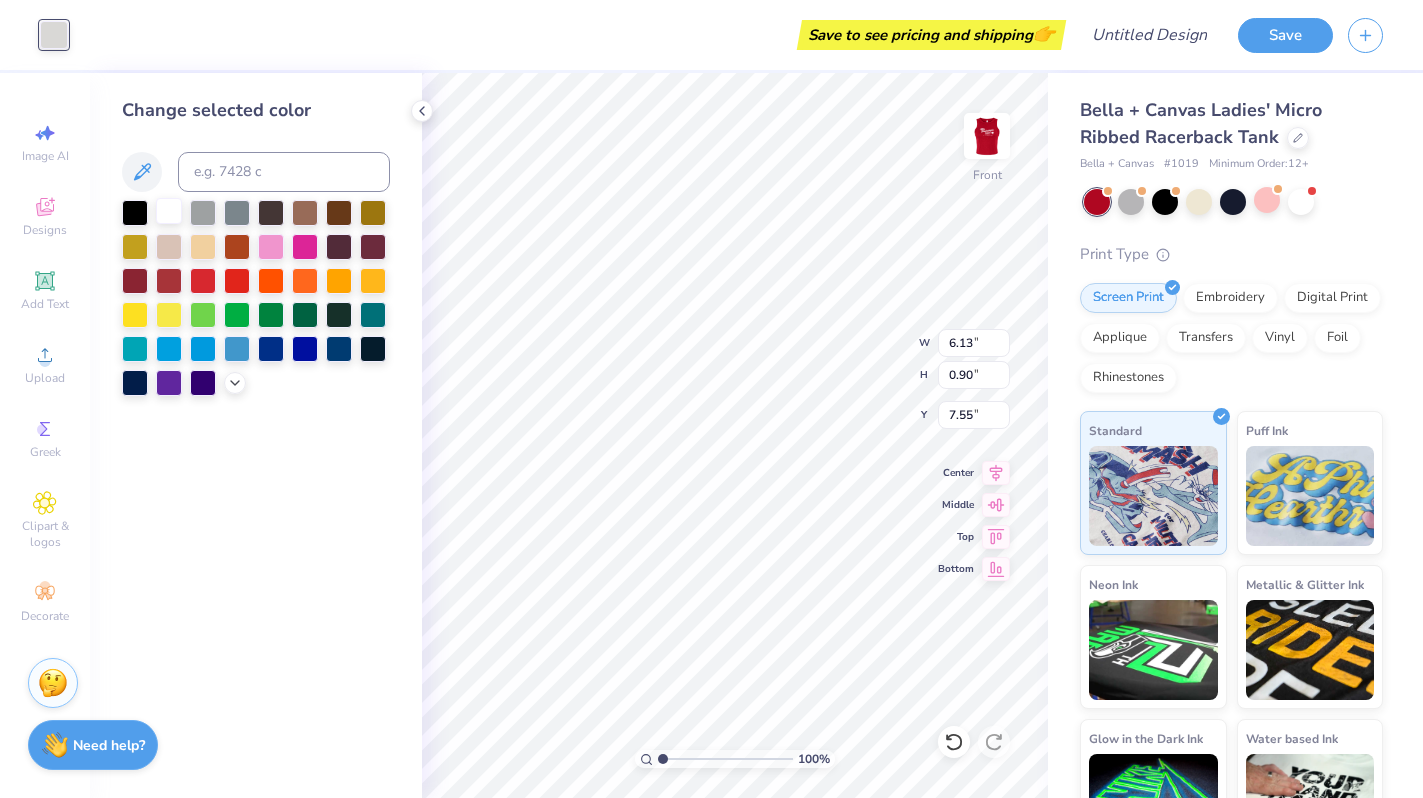 click at bounding box center [169, 211] 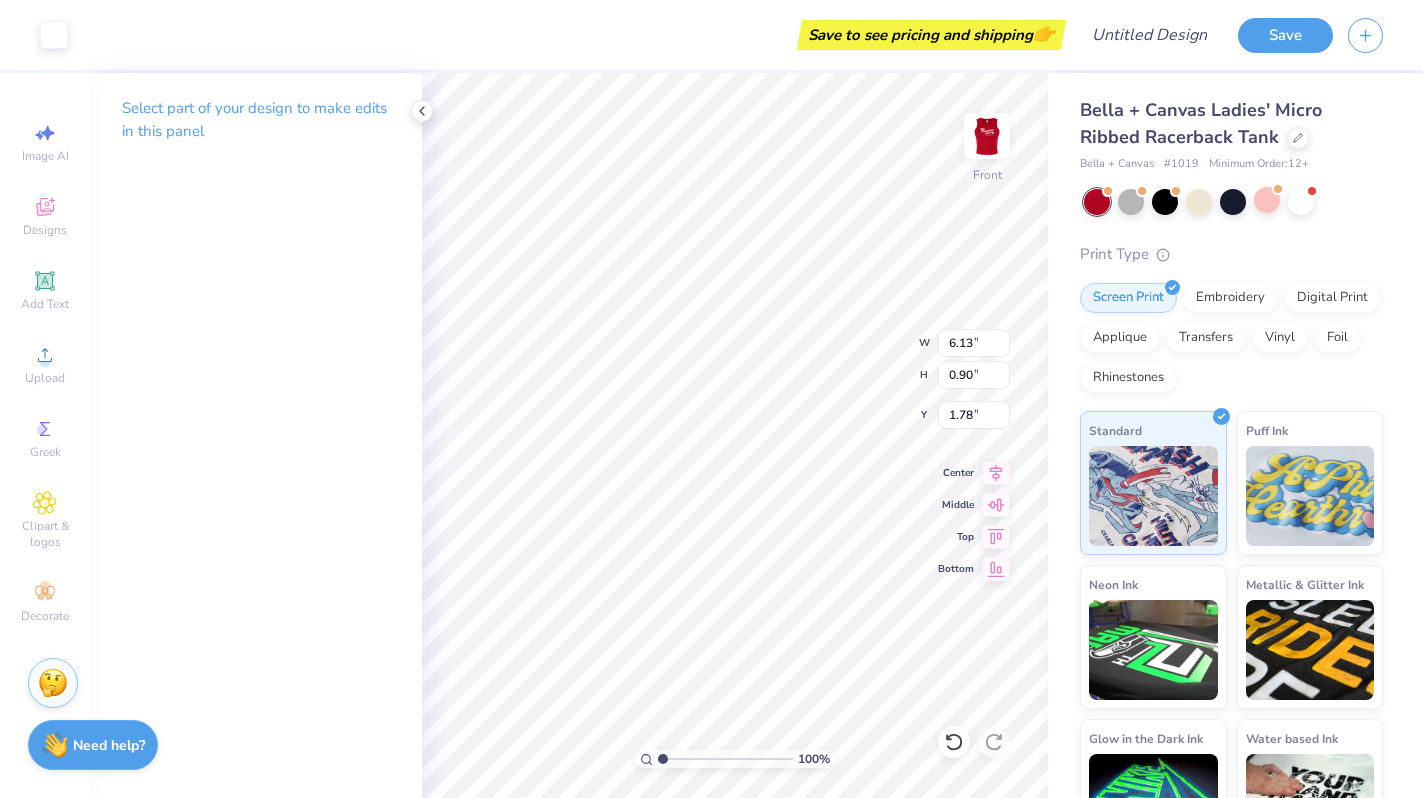 type on "0.50" 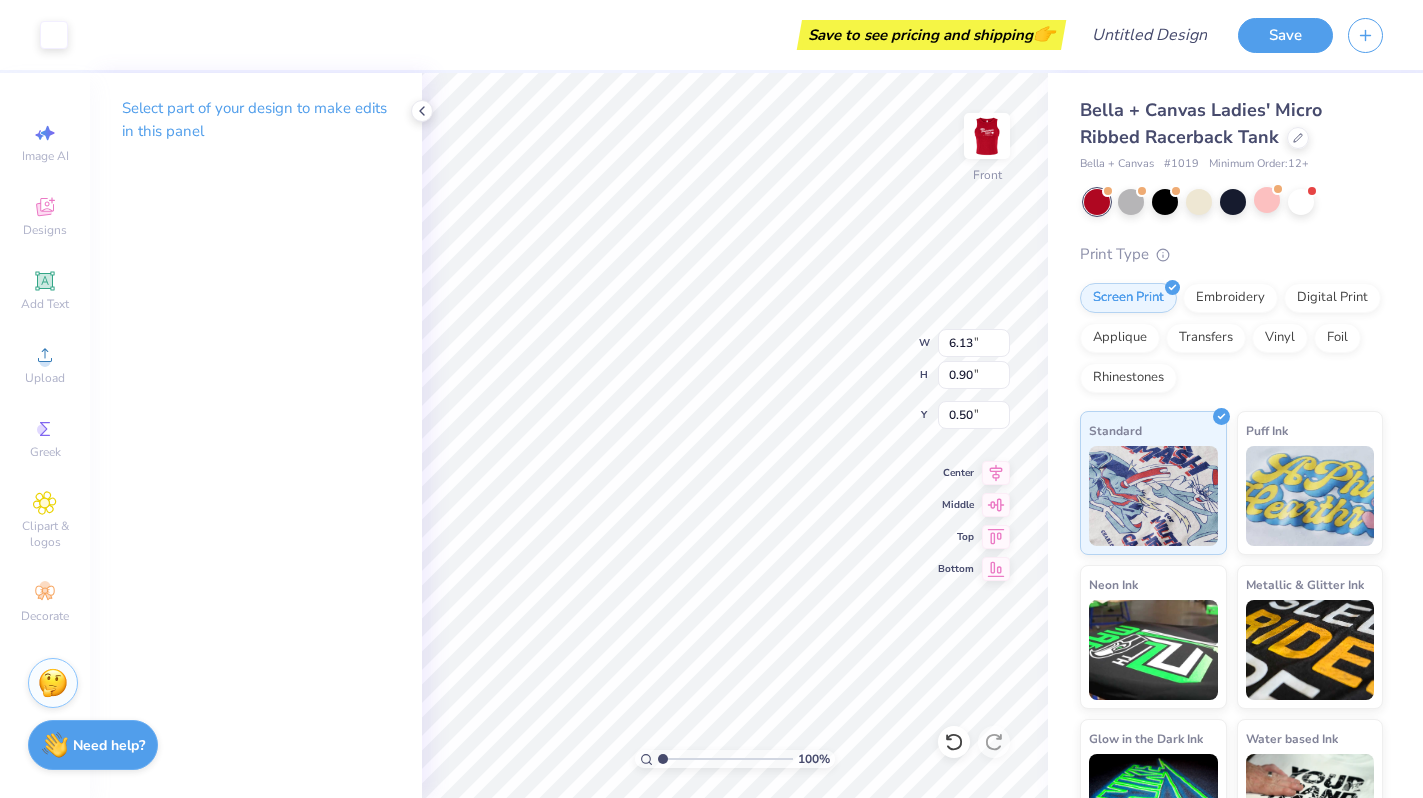 type on "14.60" 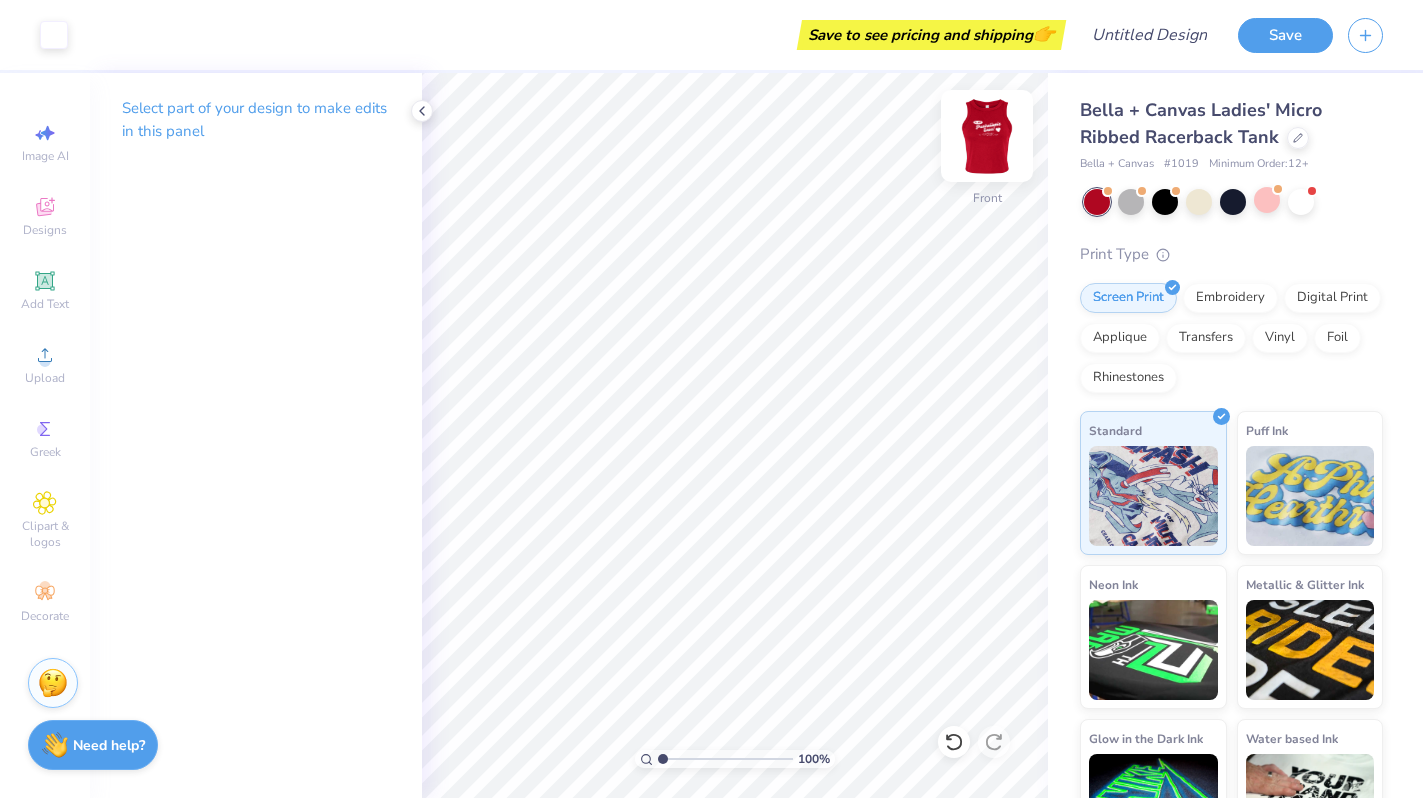 click at bounding box center [987, 136] 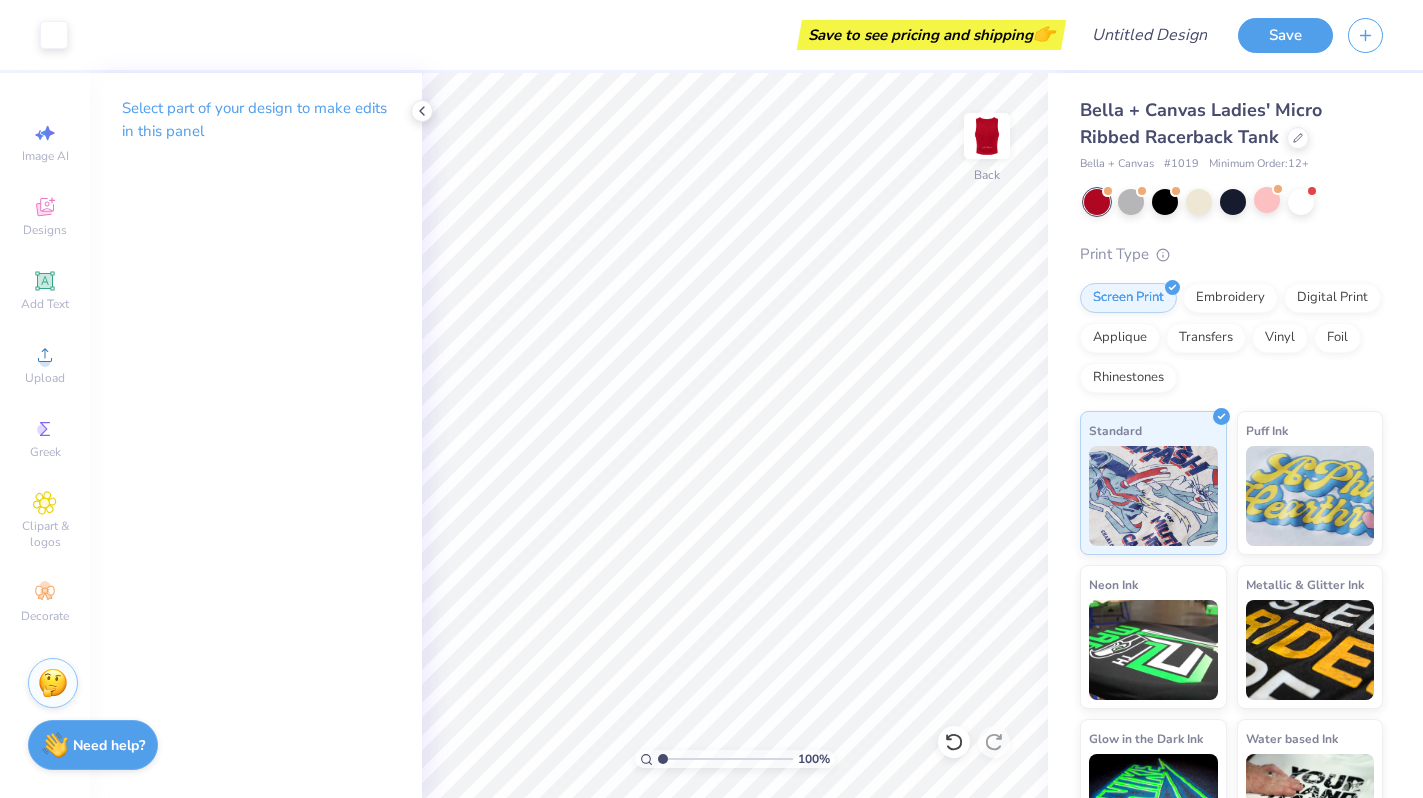 click at bounding box center [987, 136] 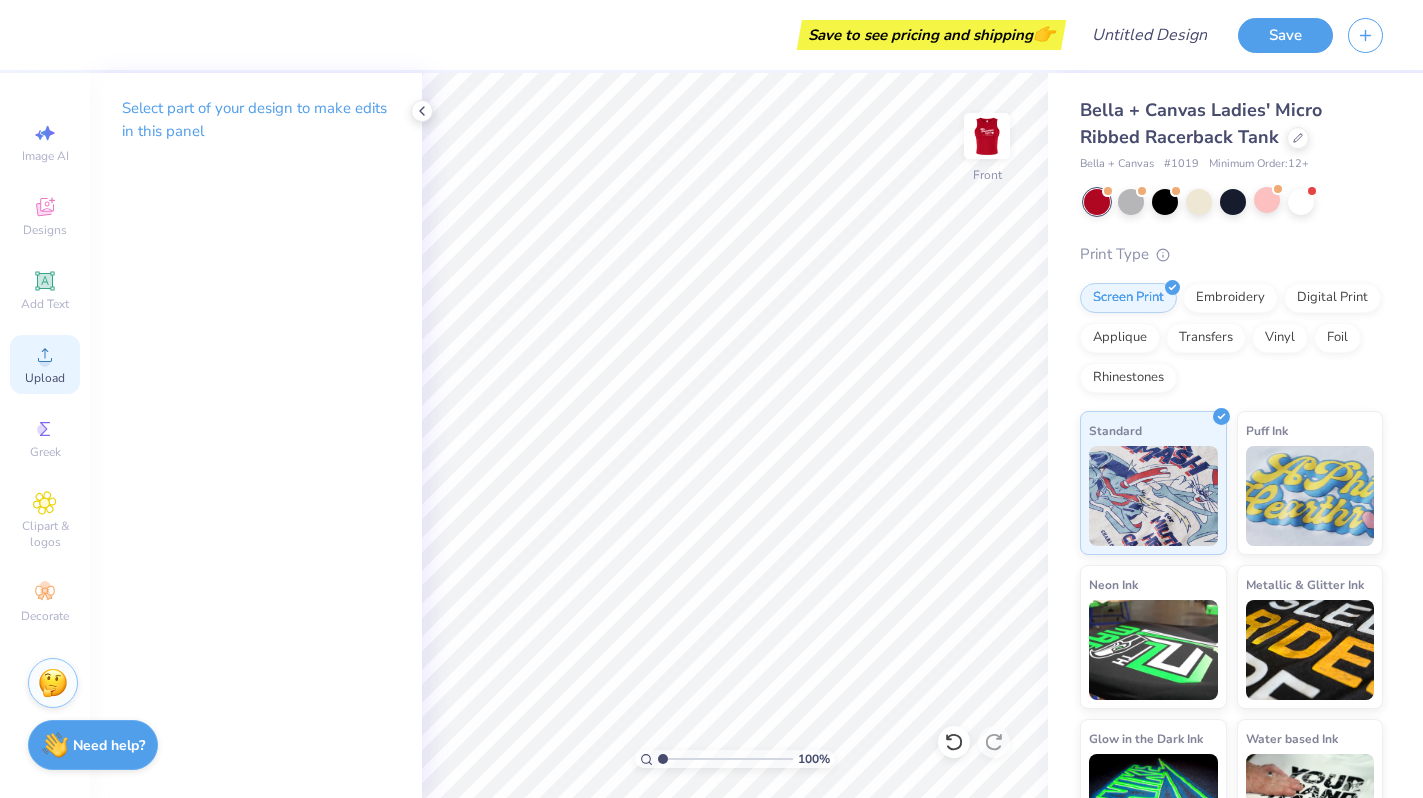 click 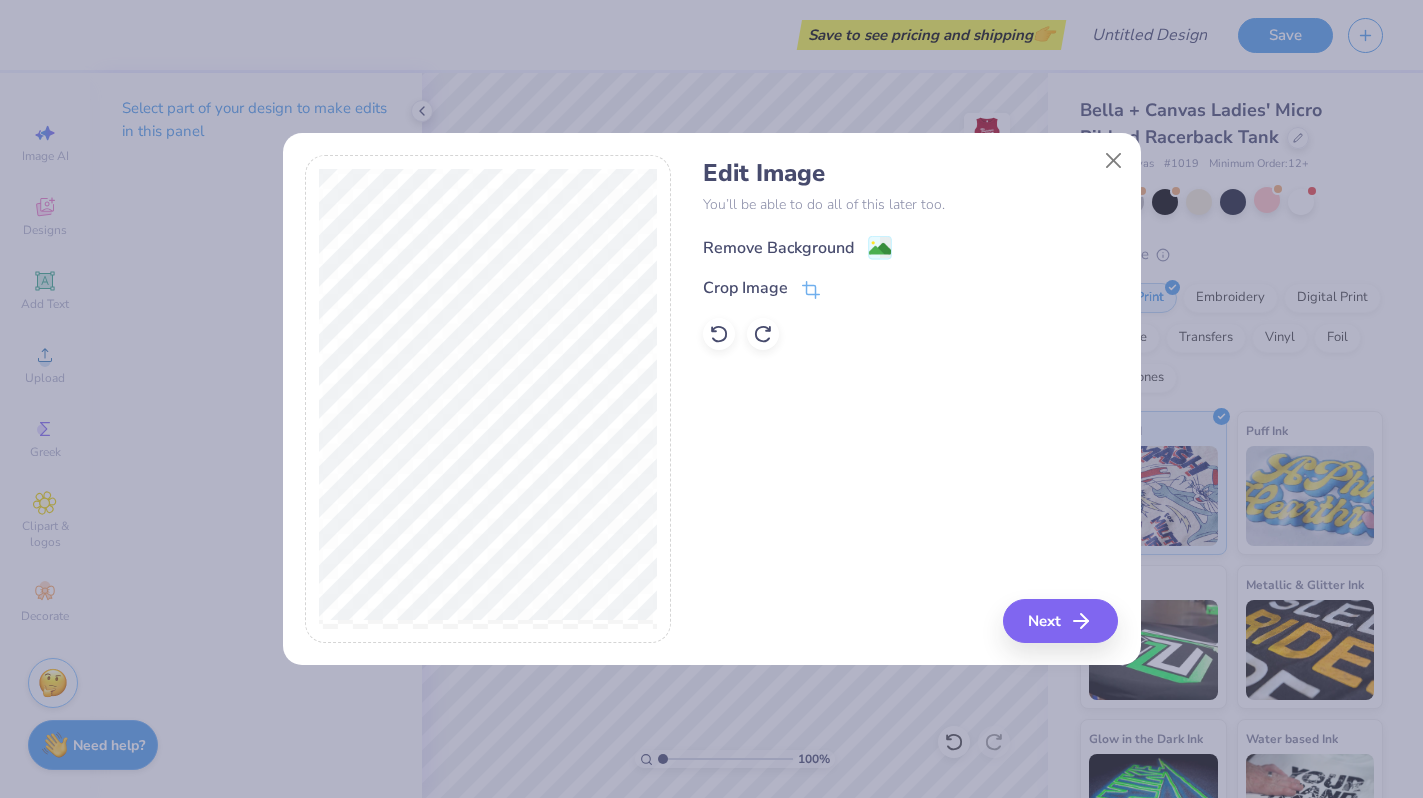 click on "Remove Background" at bounding box center (797, 247) 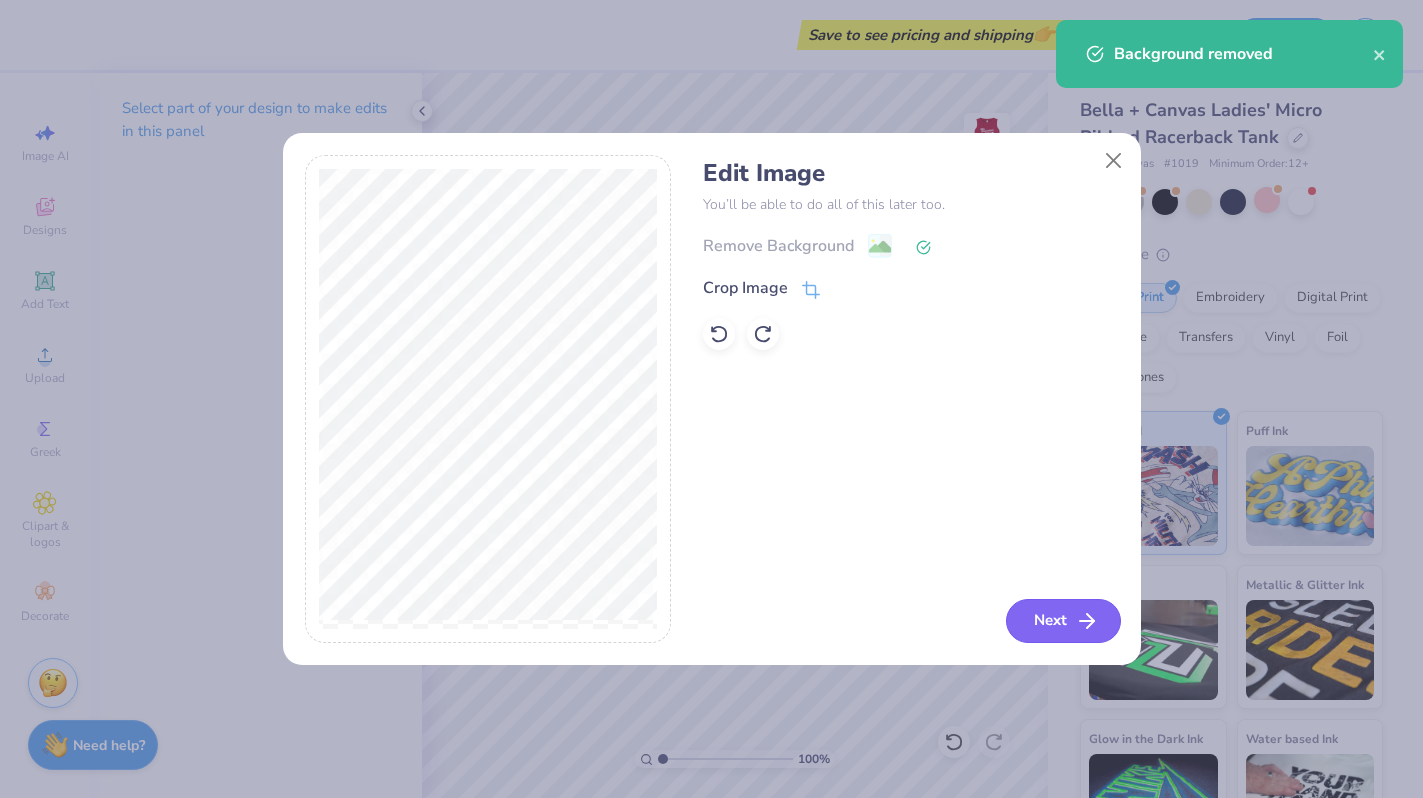 click on "Next" at bounding box center [1063, 621] 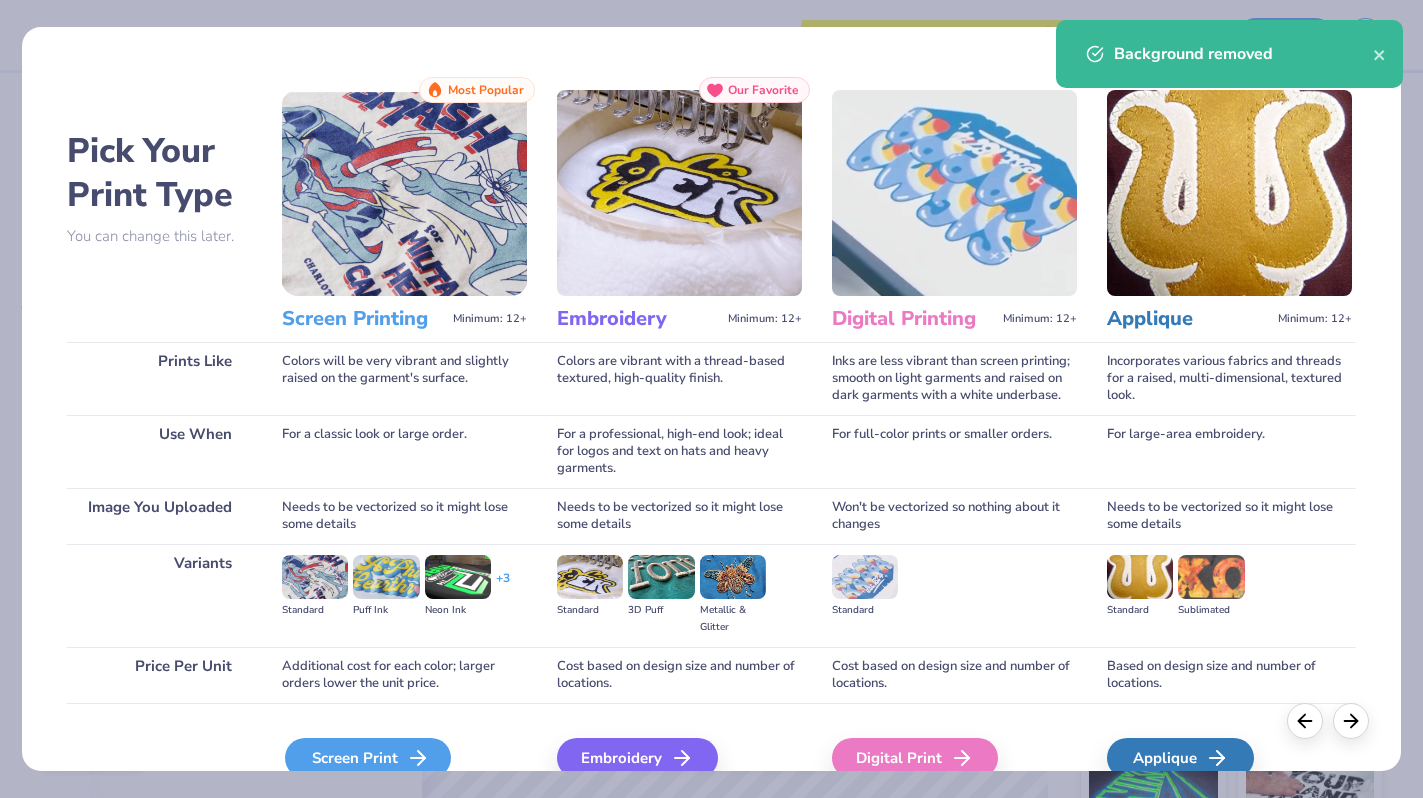 click on "Screen Print" at bounding box center [368, 758] 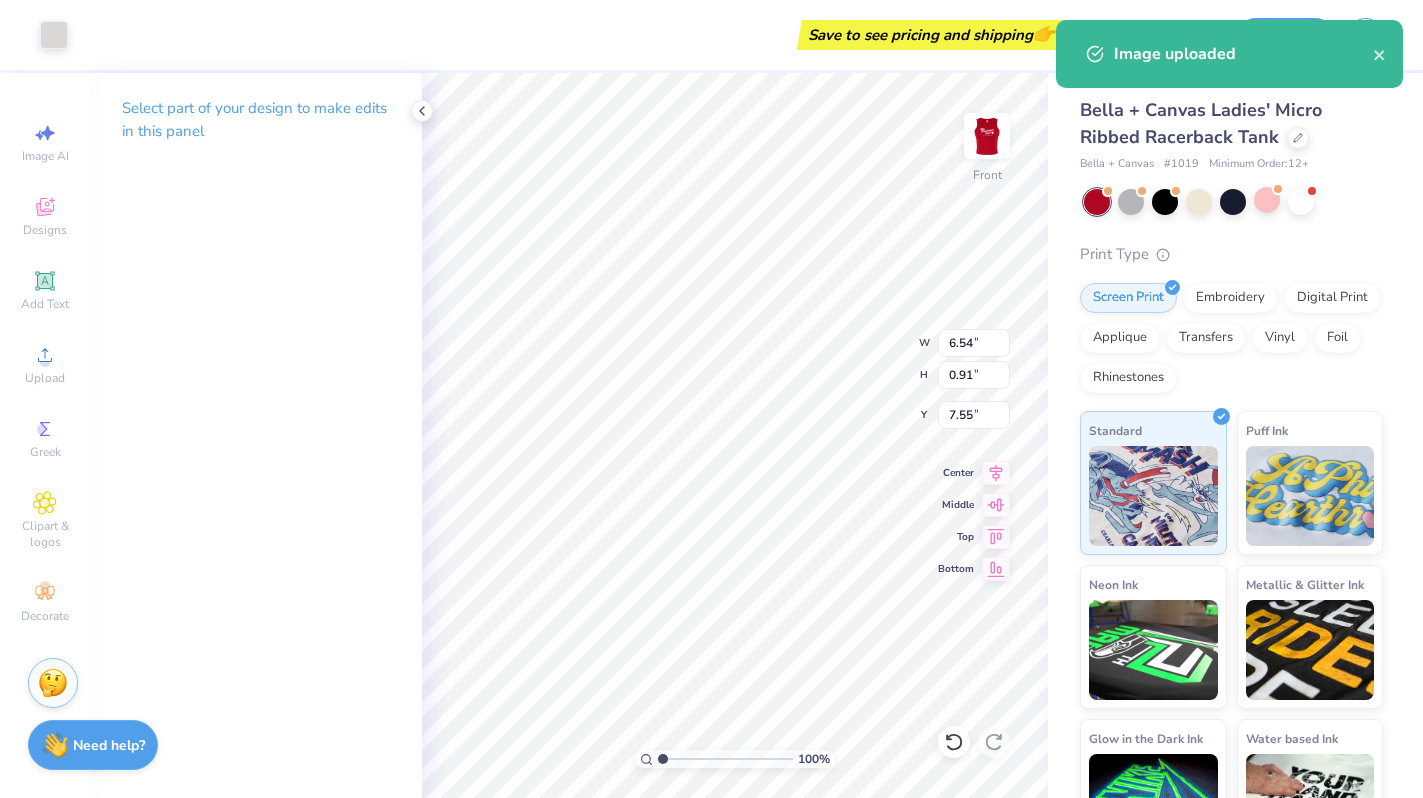 type on "14.59" 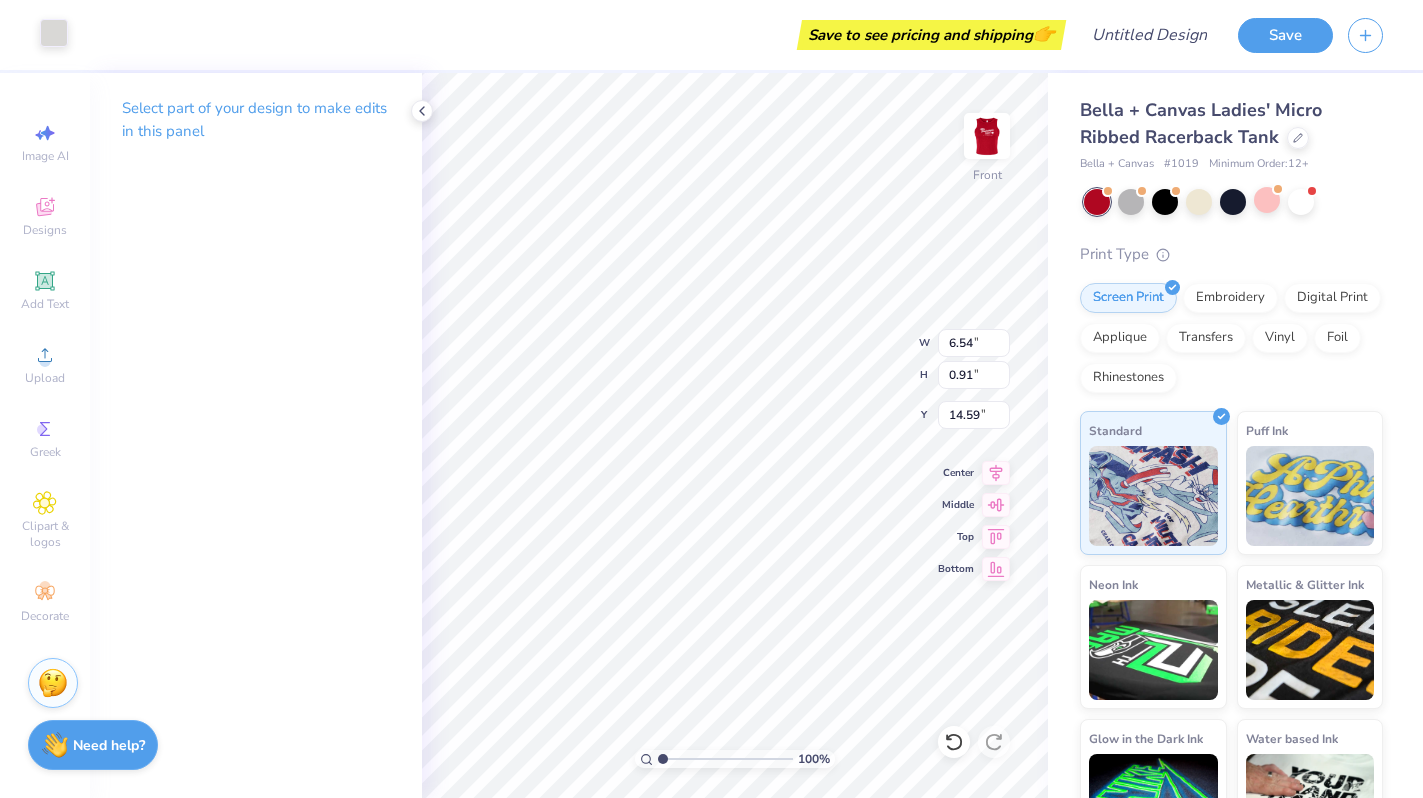 click at bounding box center [54, 33] 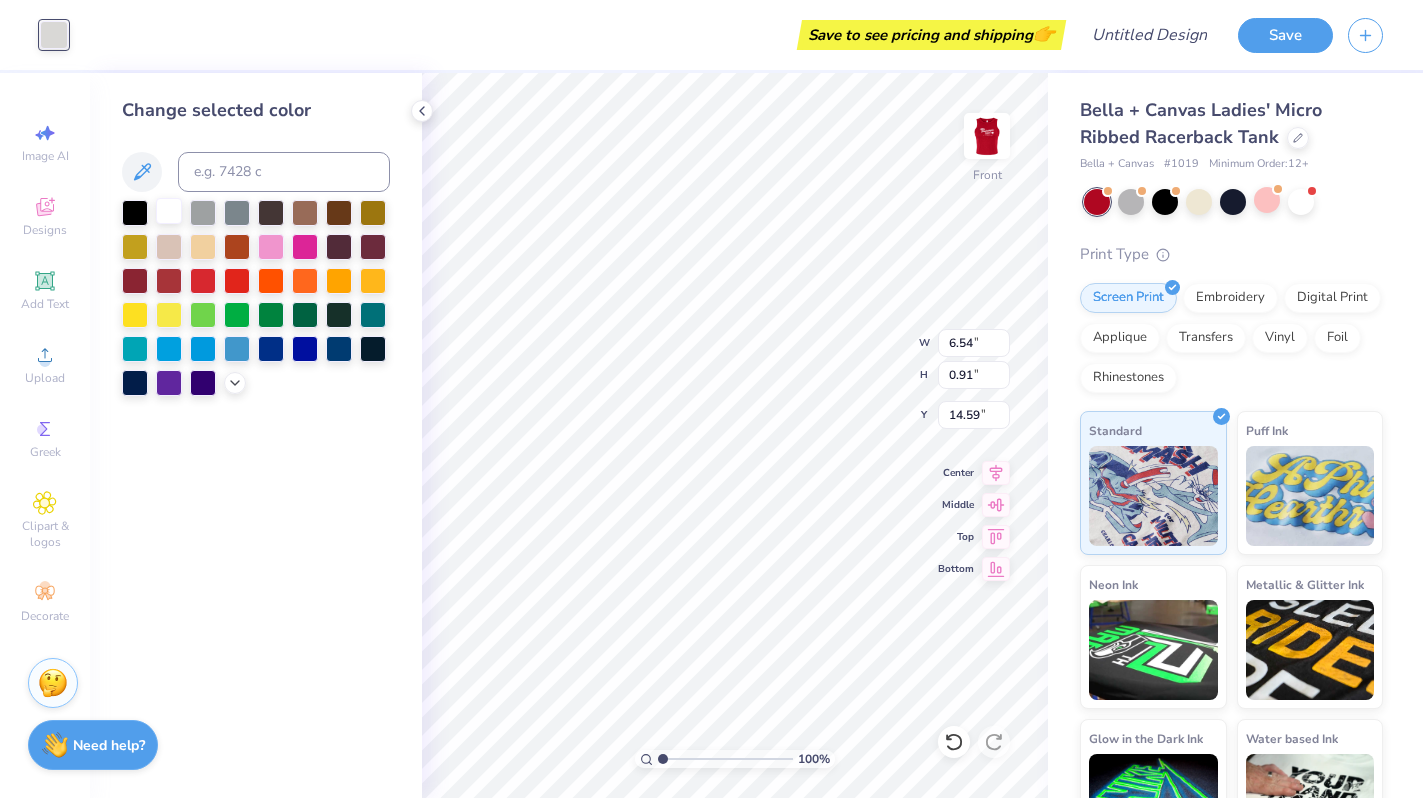 click at bounding box center [169, 211] 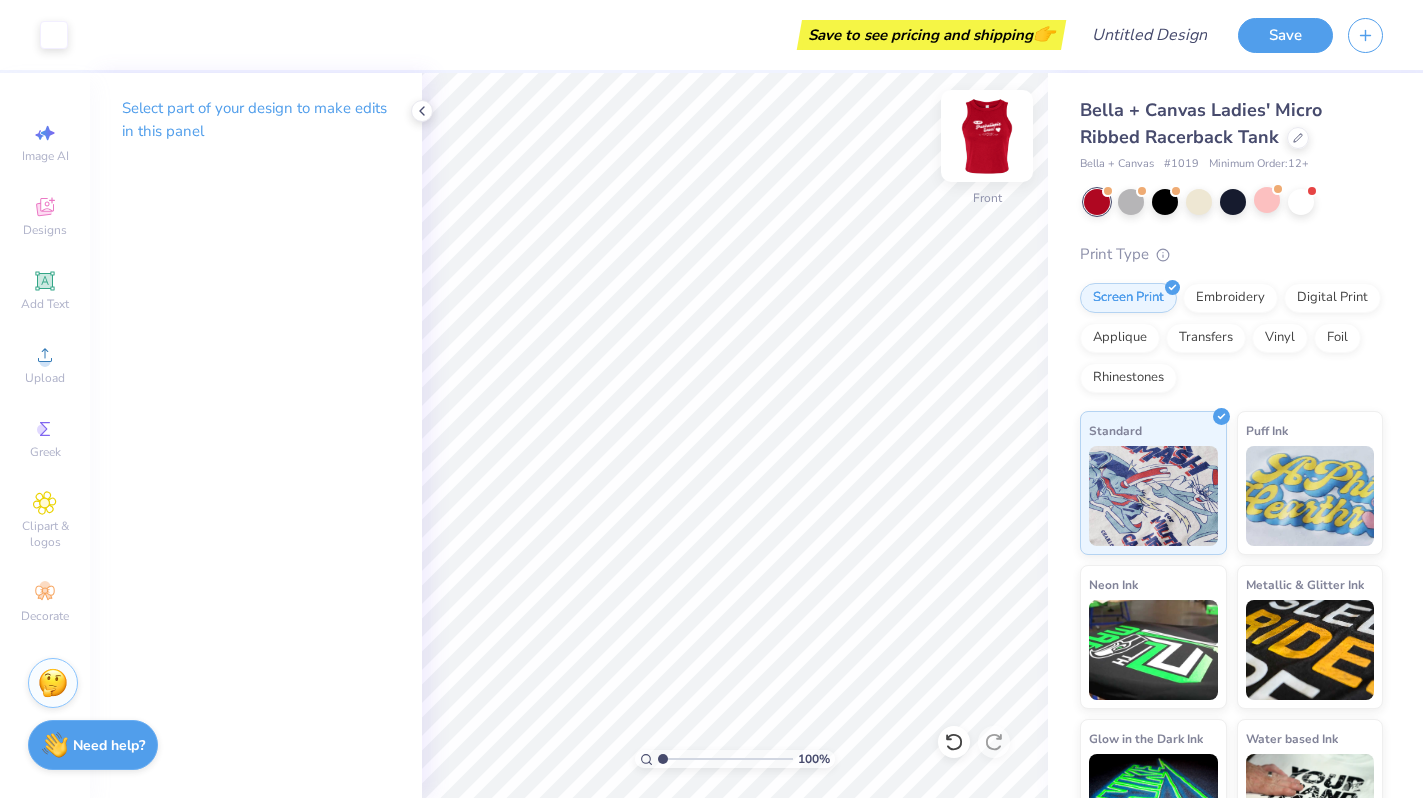 click at bounding box center (987, 136) 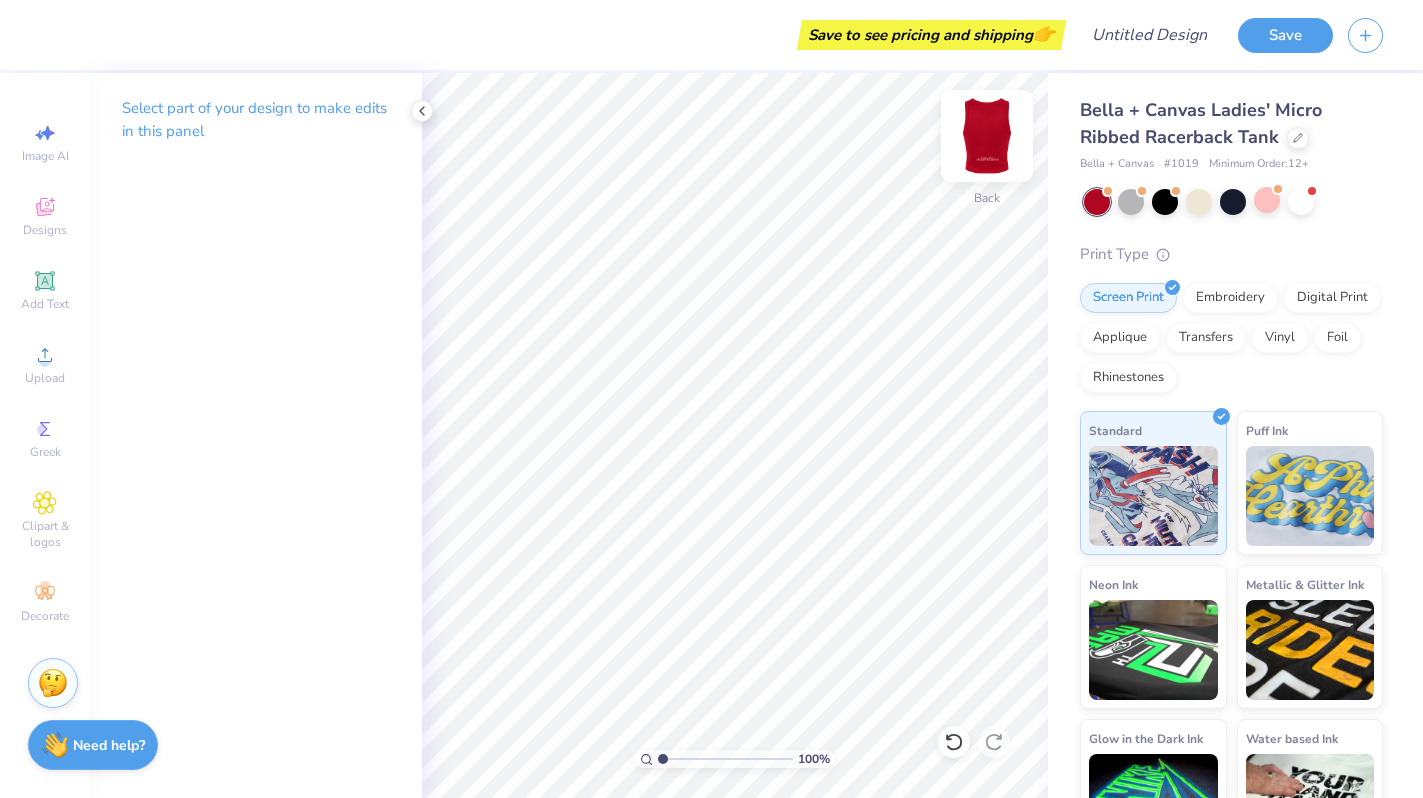 click at bounding box center [987, 136] 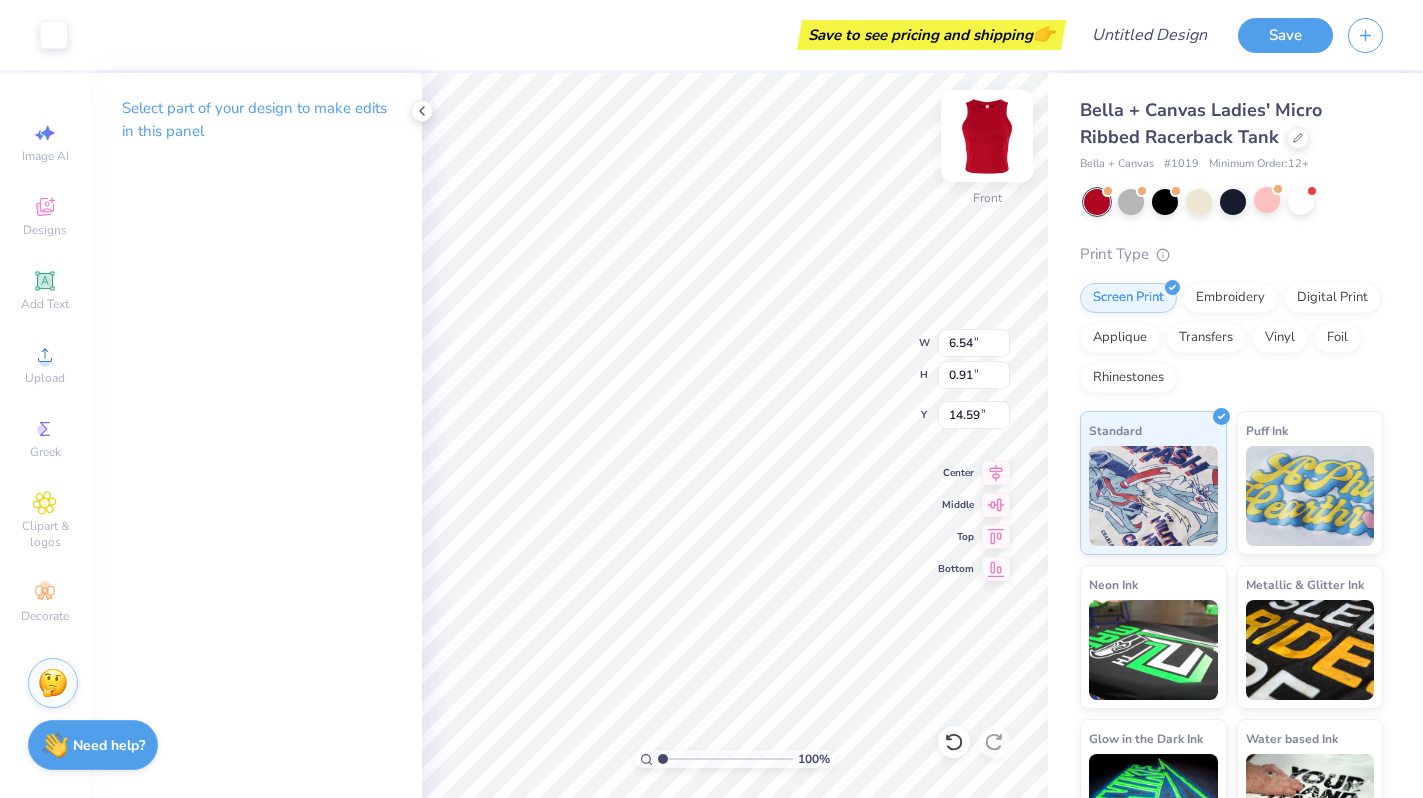 type on "7.55" 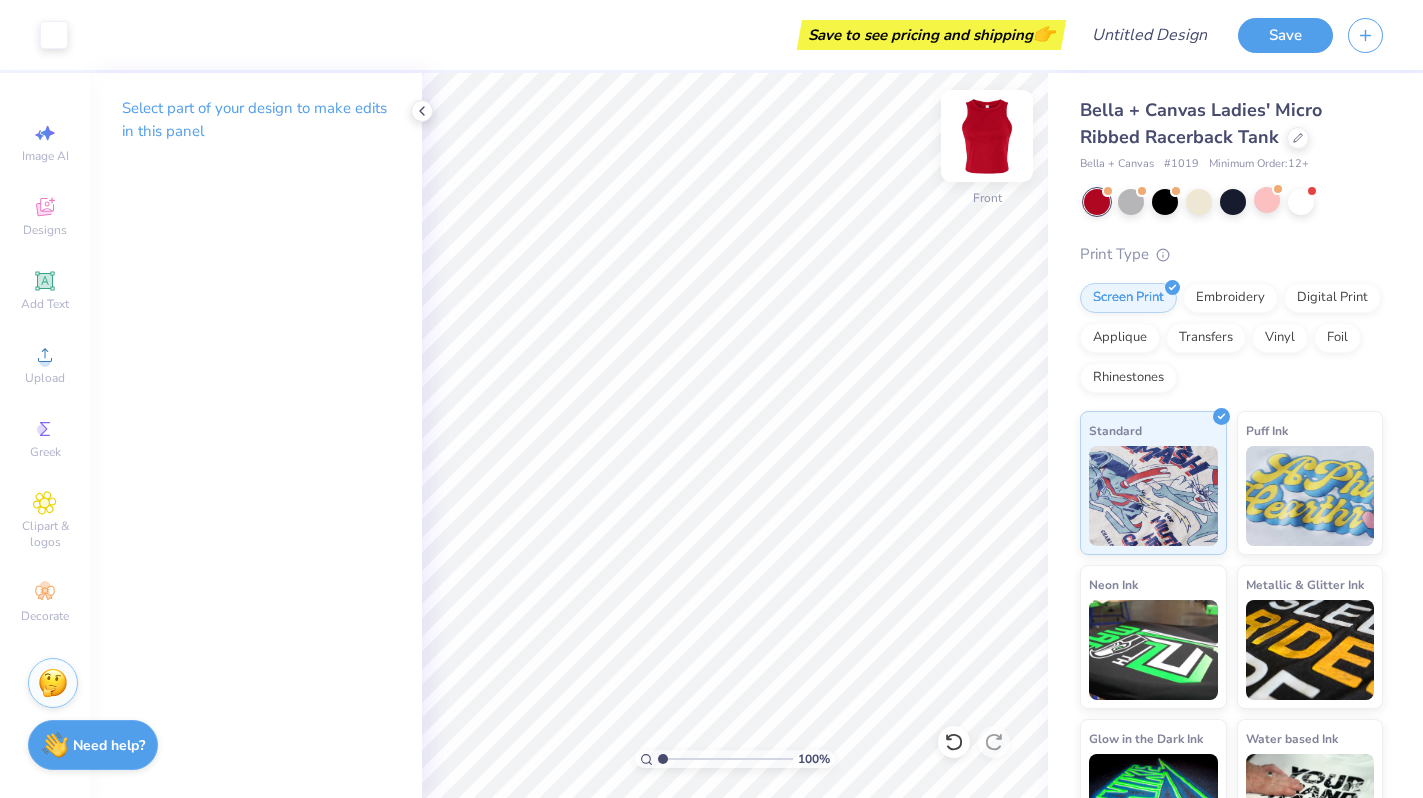 click at bounding box center (987, 136) 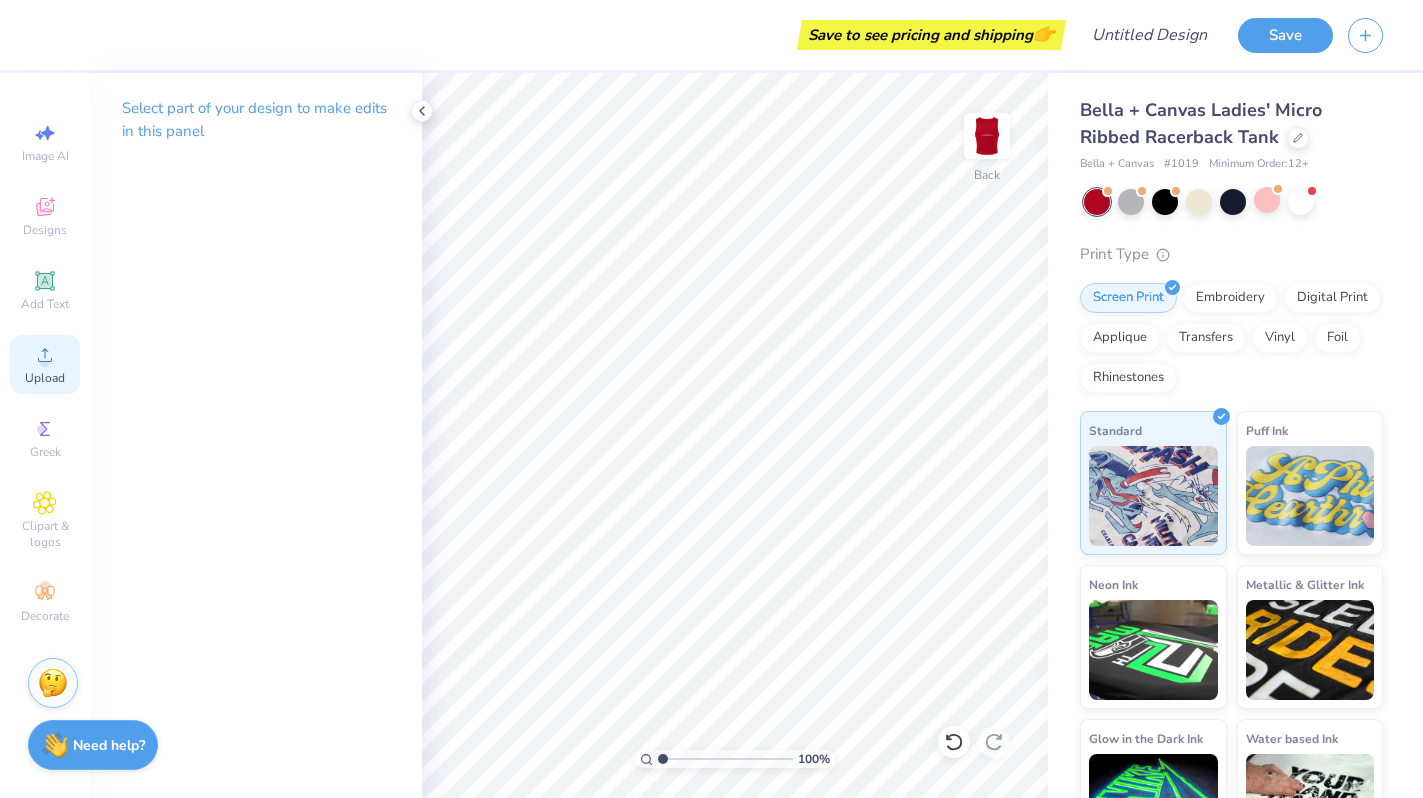 click 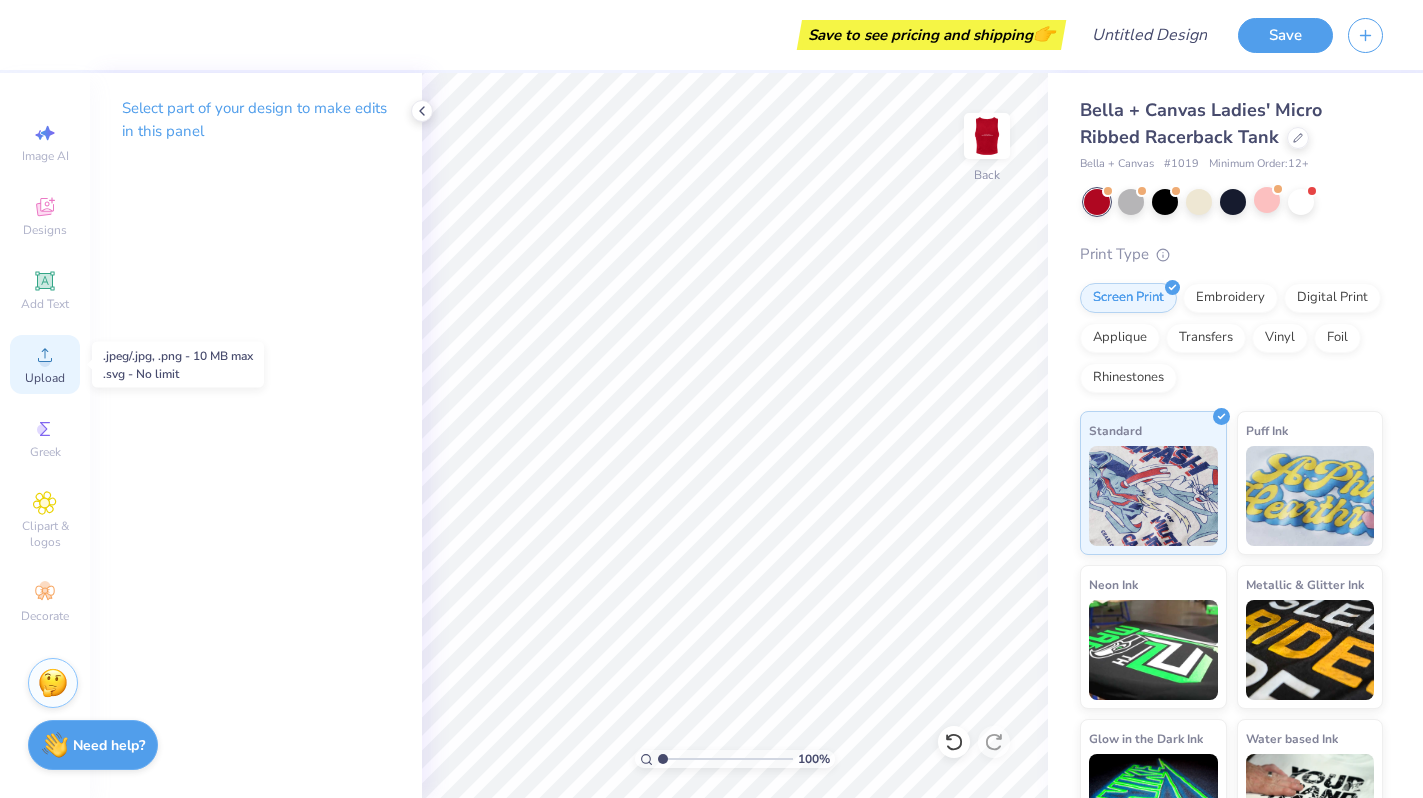click 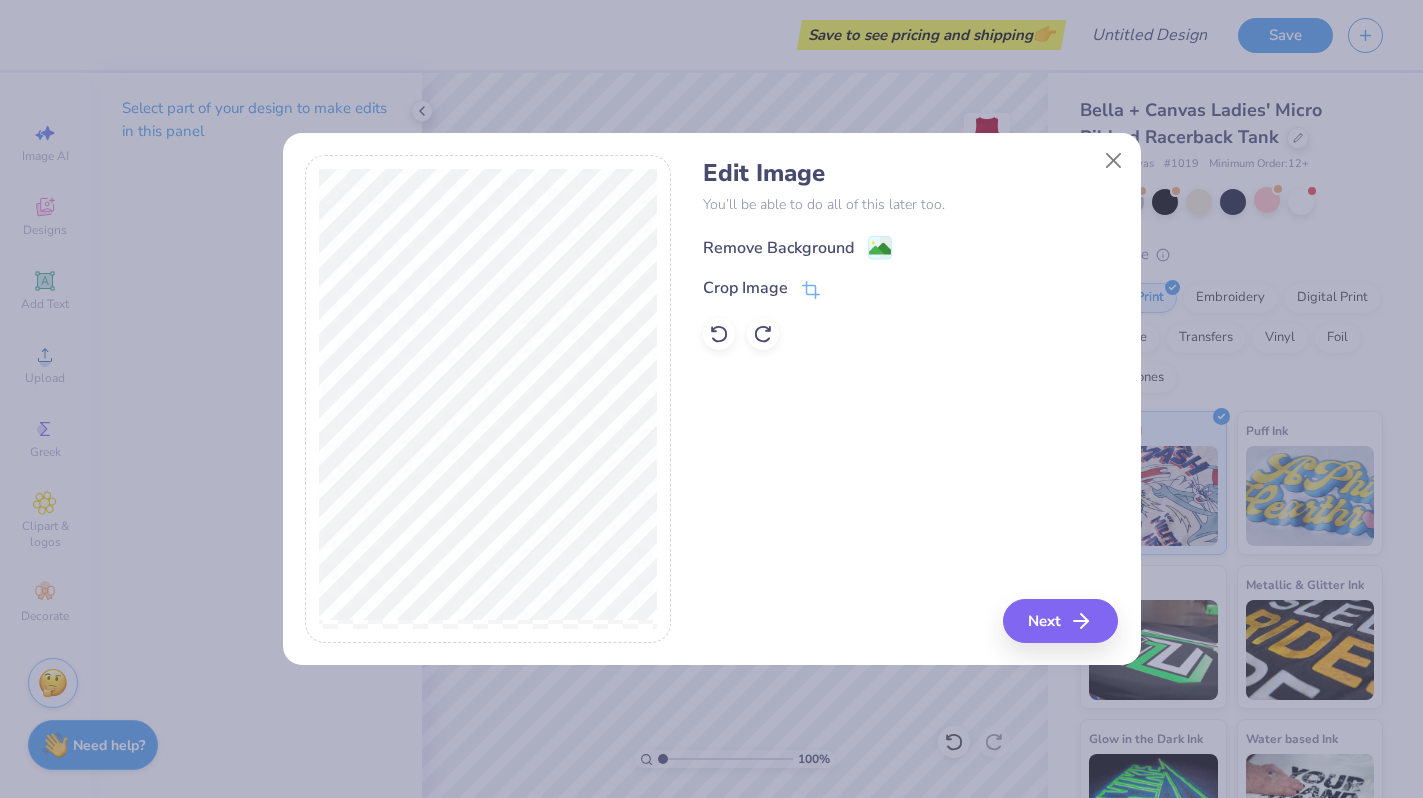 click on "Remove Background" at bounding box center (778, 248) 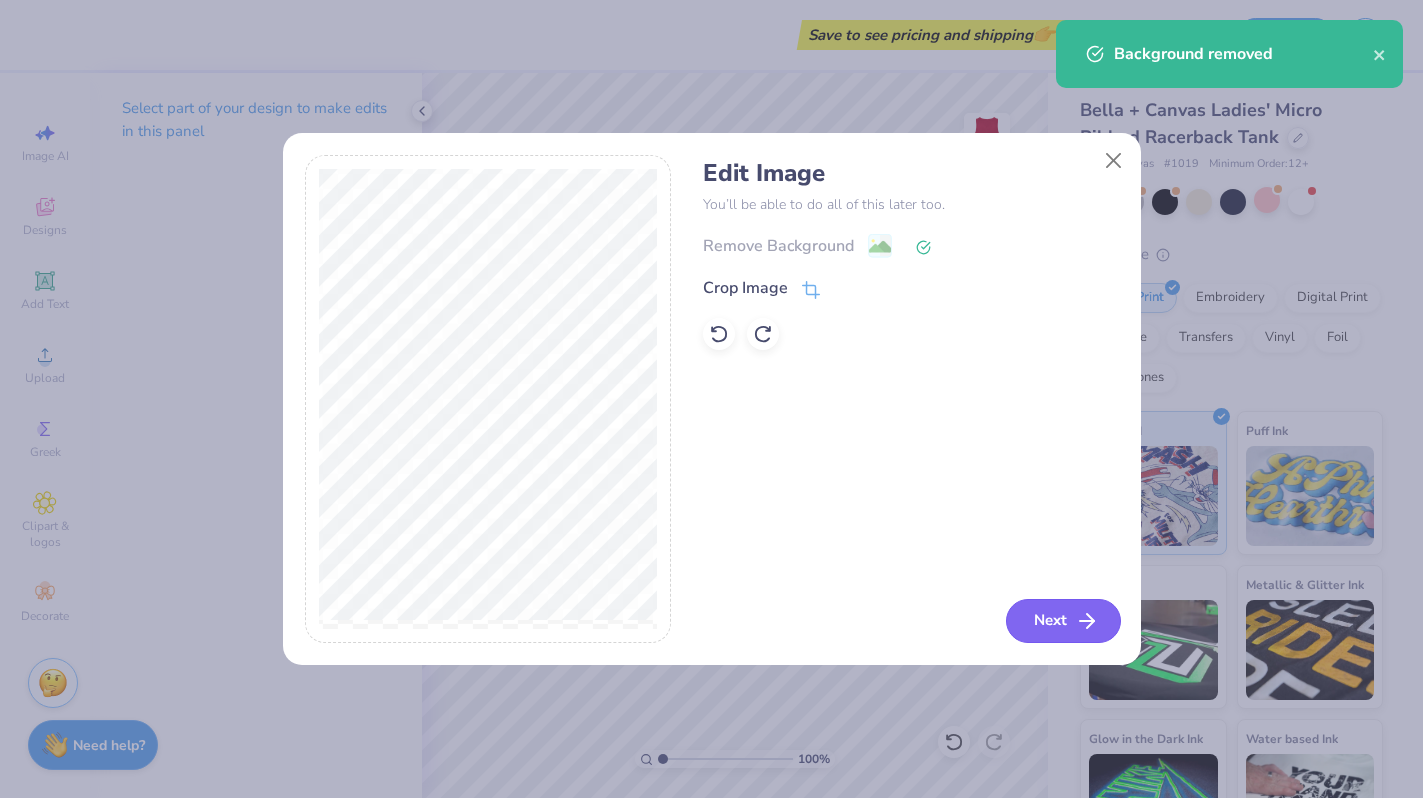 click on "Next" at bounding box center (1063, 621) 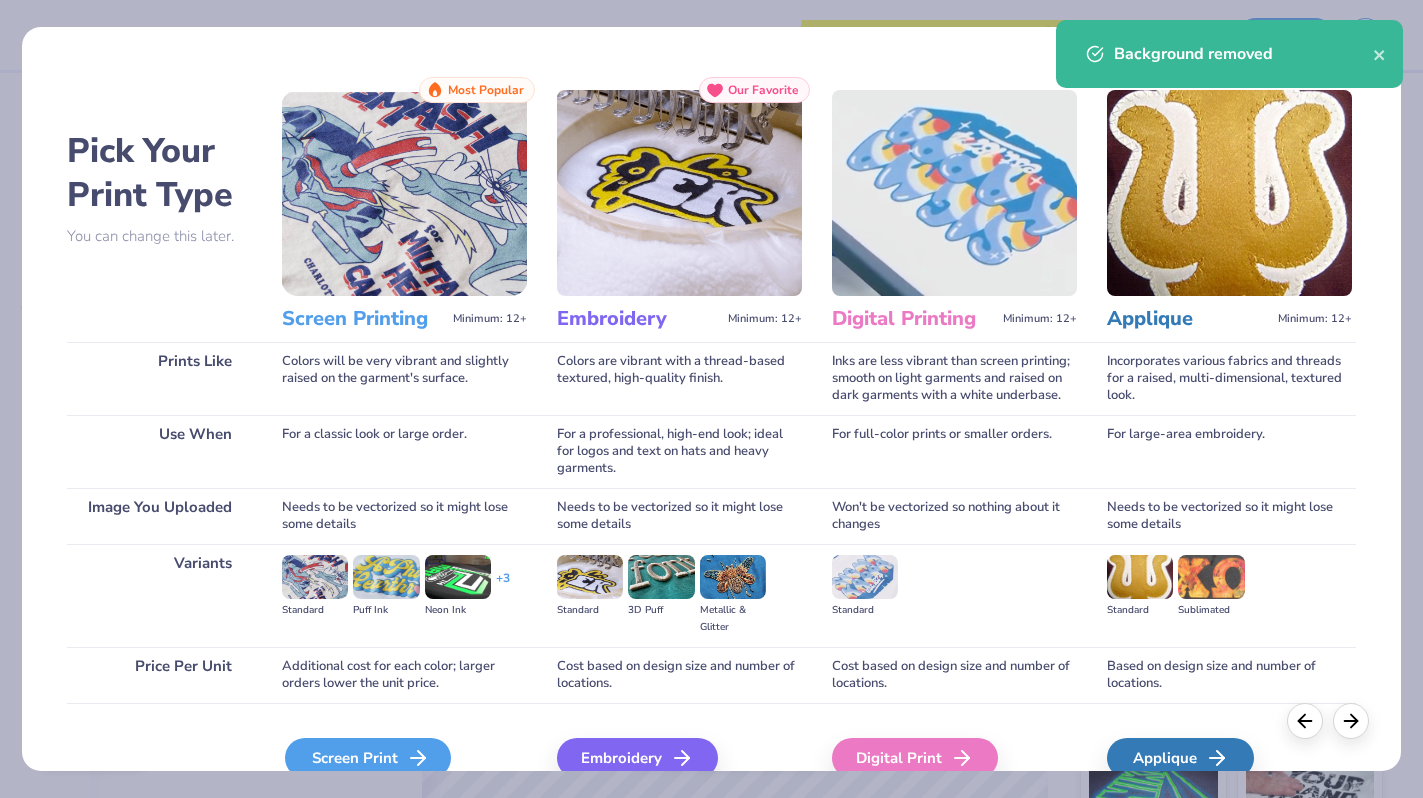 click on "Screen Print" at bounding box center [368, 758] 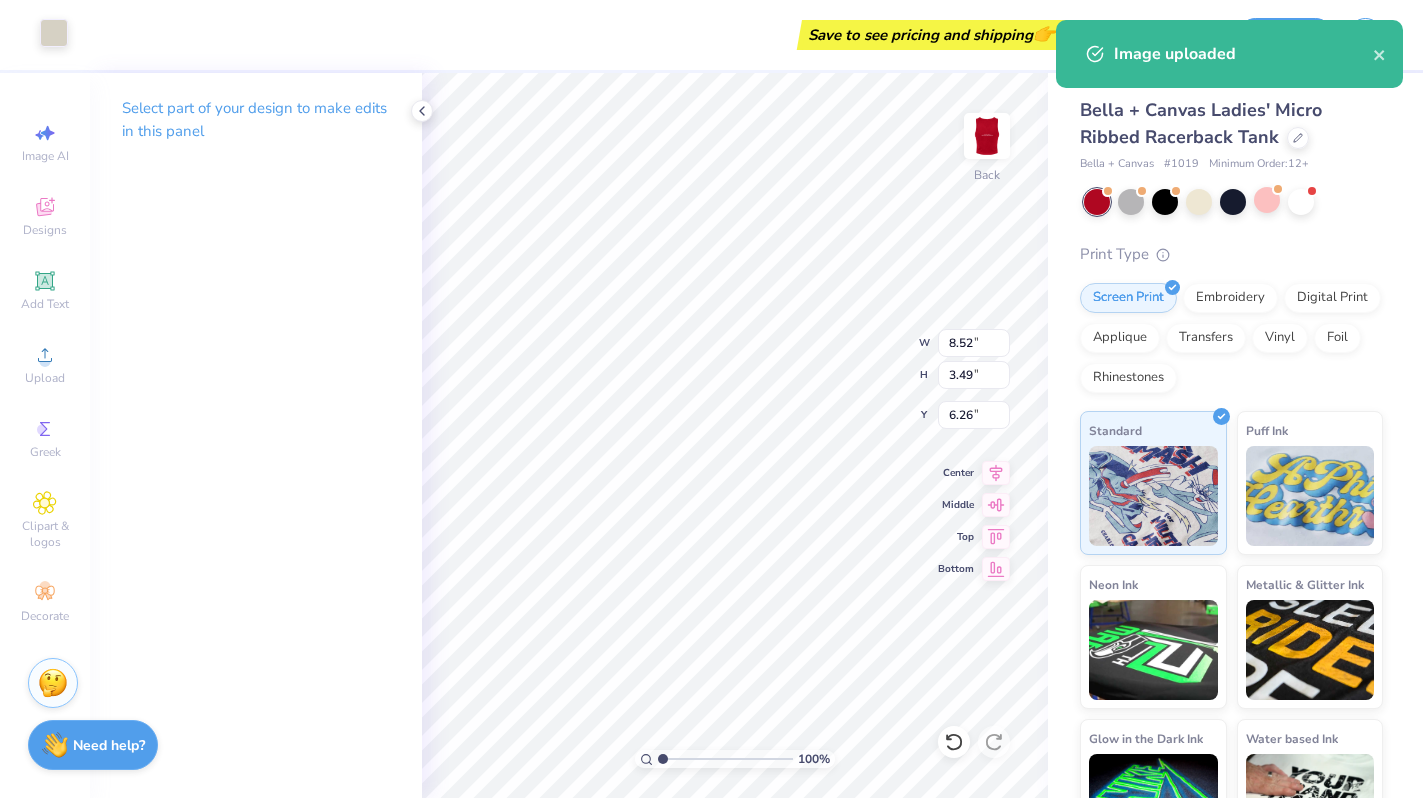 click at bounding box center (54, 33) 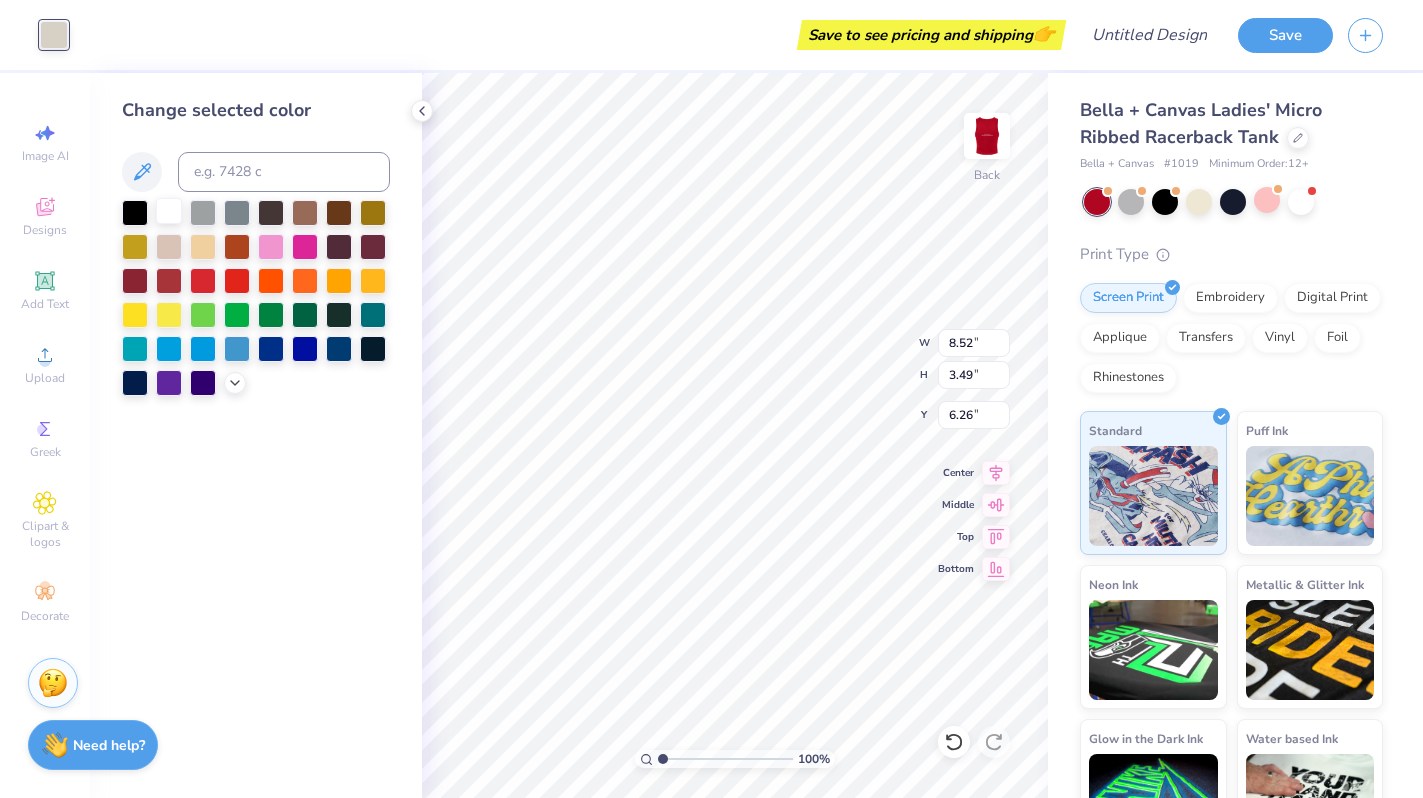 click at bounding box center (169, 211) 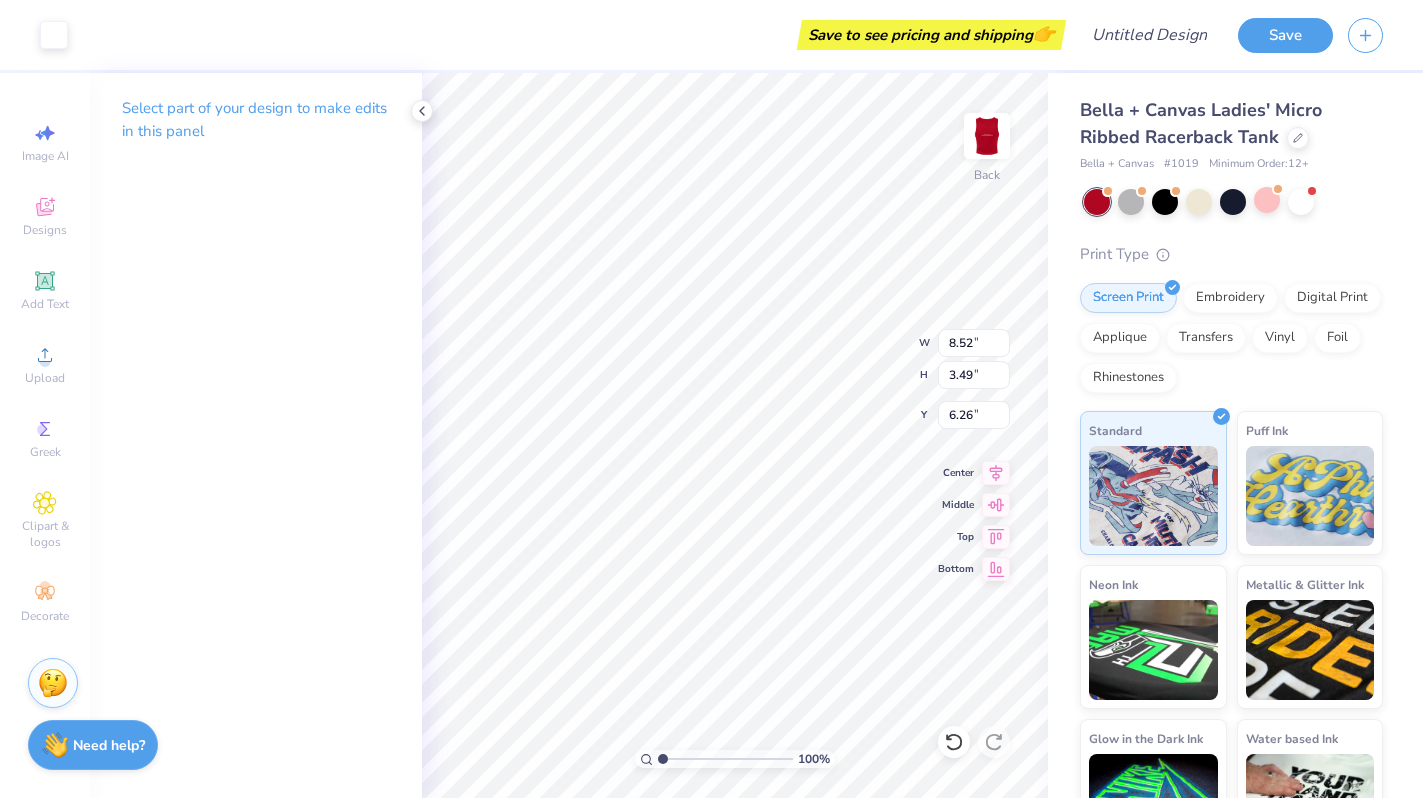 type on "2.83" 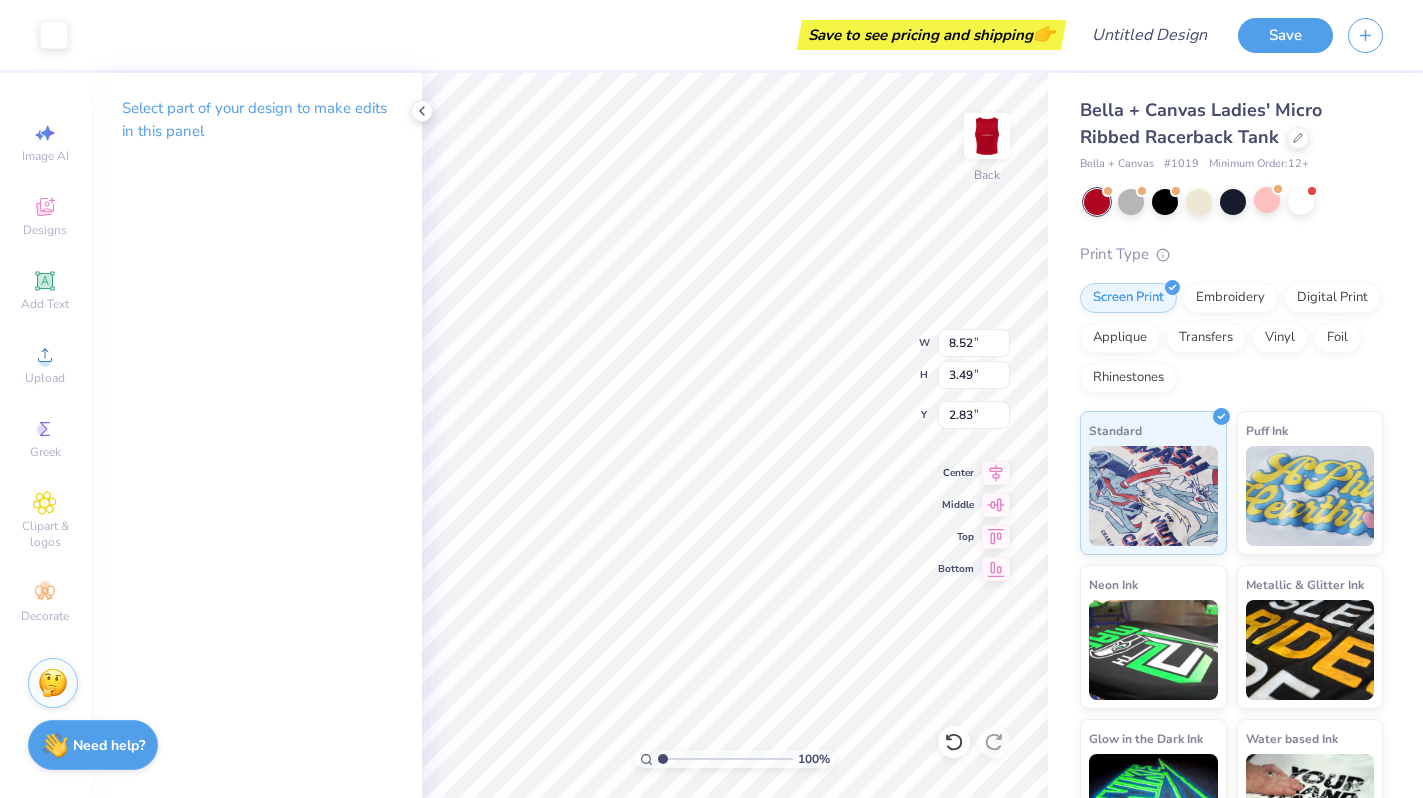 type on "7.55" 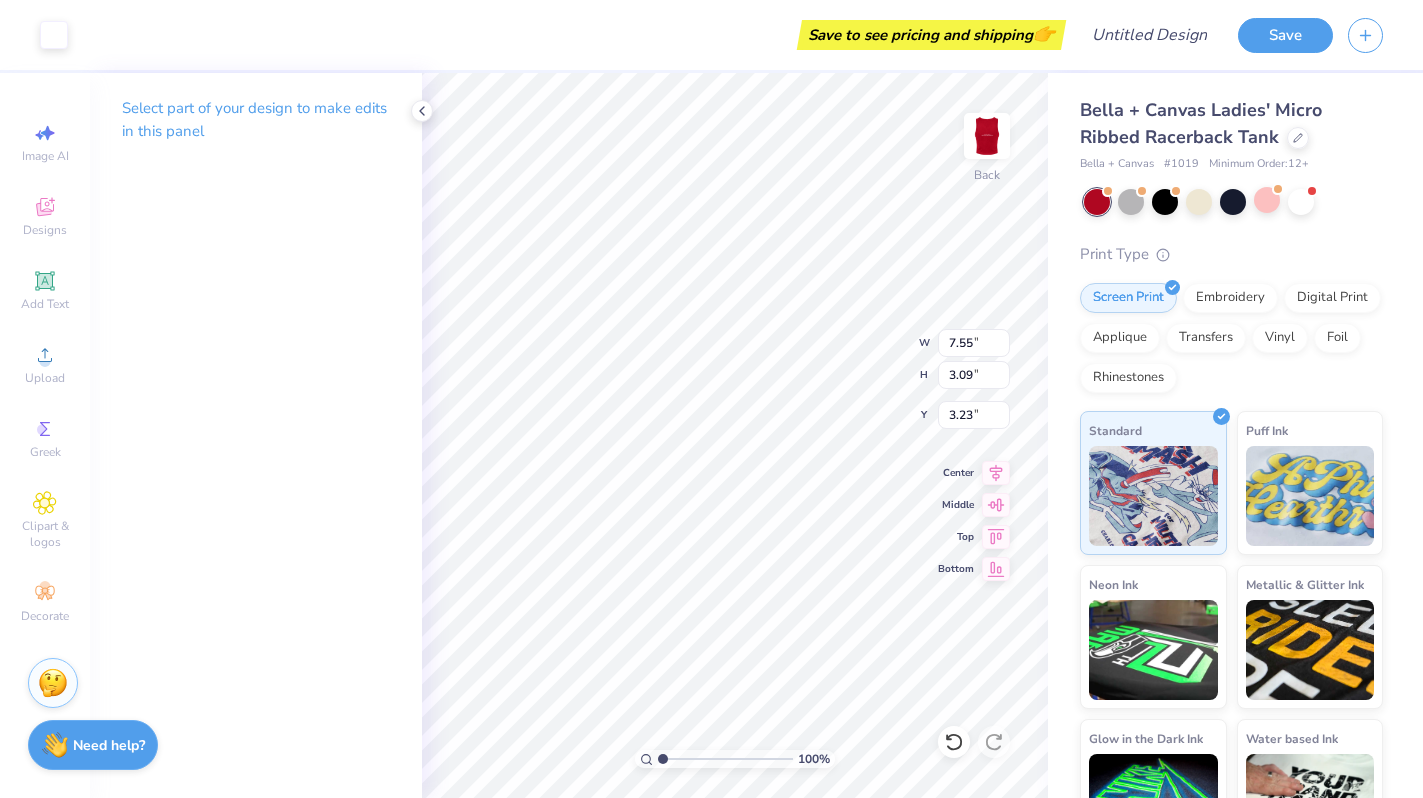 type on "3.22" 